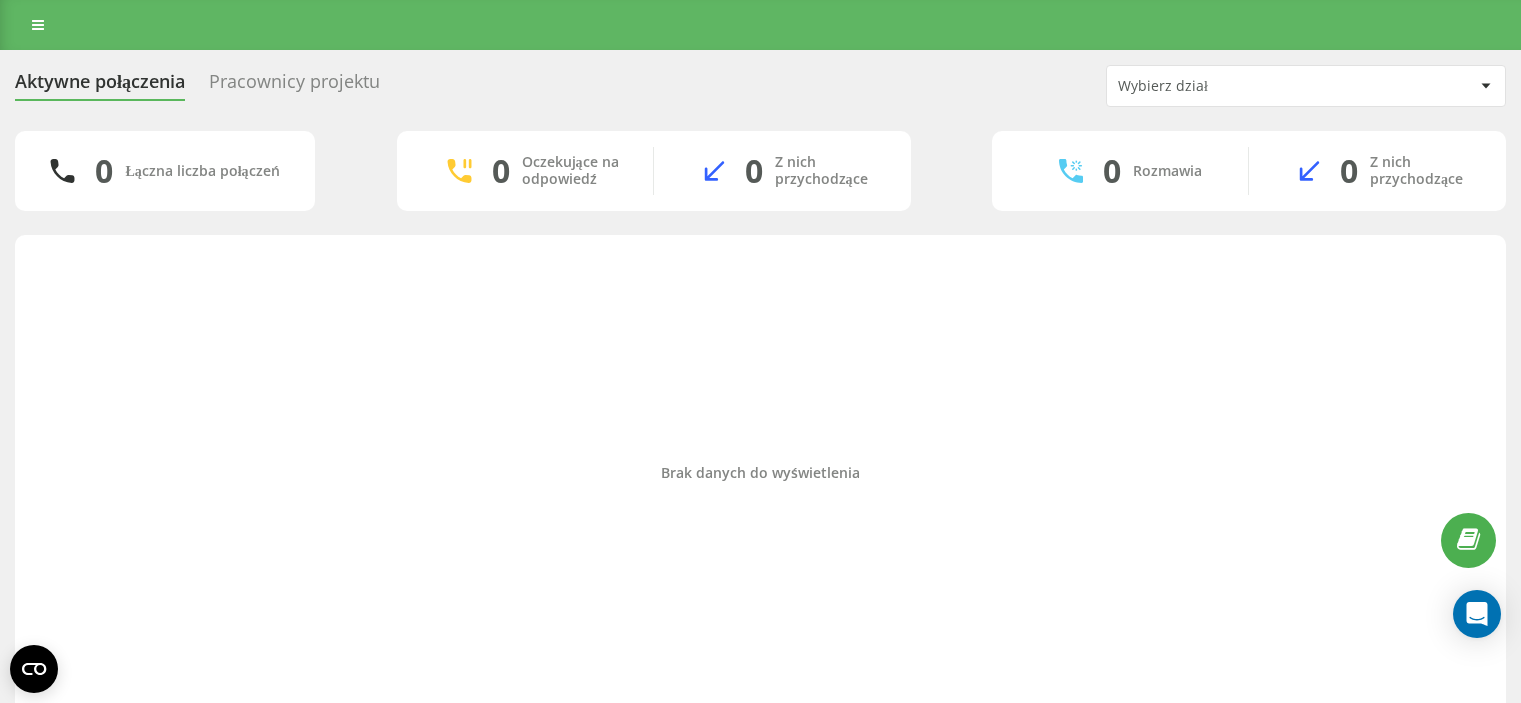 scroll, scrollTop: 0, scrollLeft: 0, axis: both 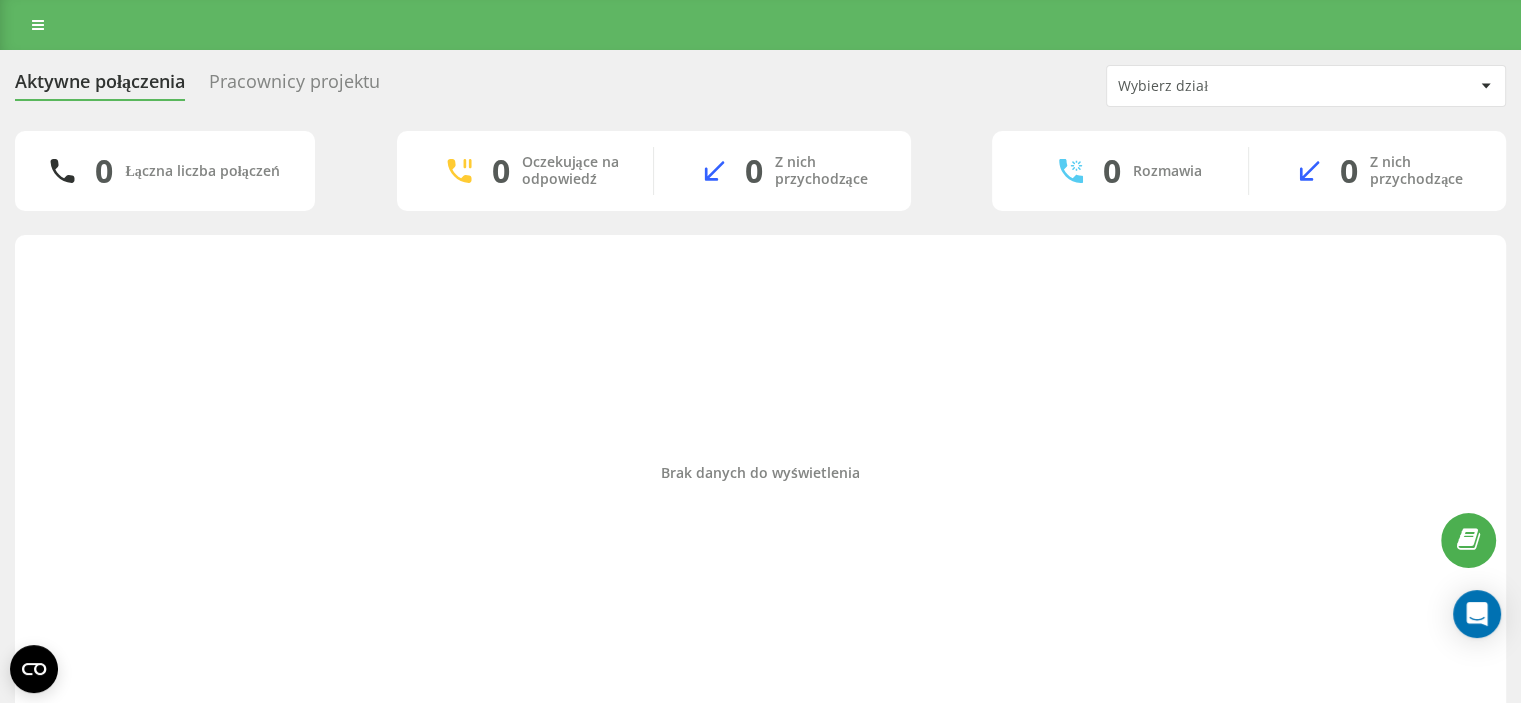 click on "Aktywne połączenia Pracownicy projektu Wybierz dział   0   Łączna liczba połączeń   0   Oczekujące na odpowiedź   0   Z nich przychodzące   0   Rozmawia   0   Z nich przychodzące Brak danych do wyświetlenia" at bounding box center (760, 393) 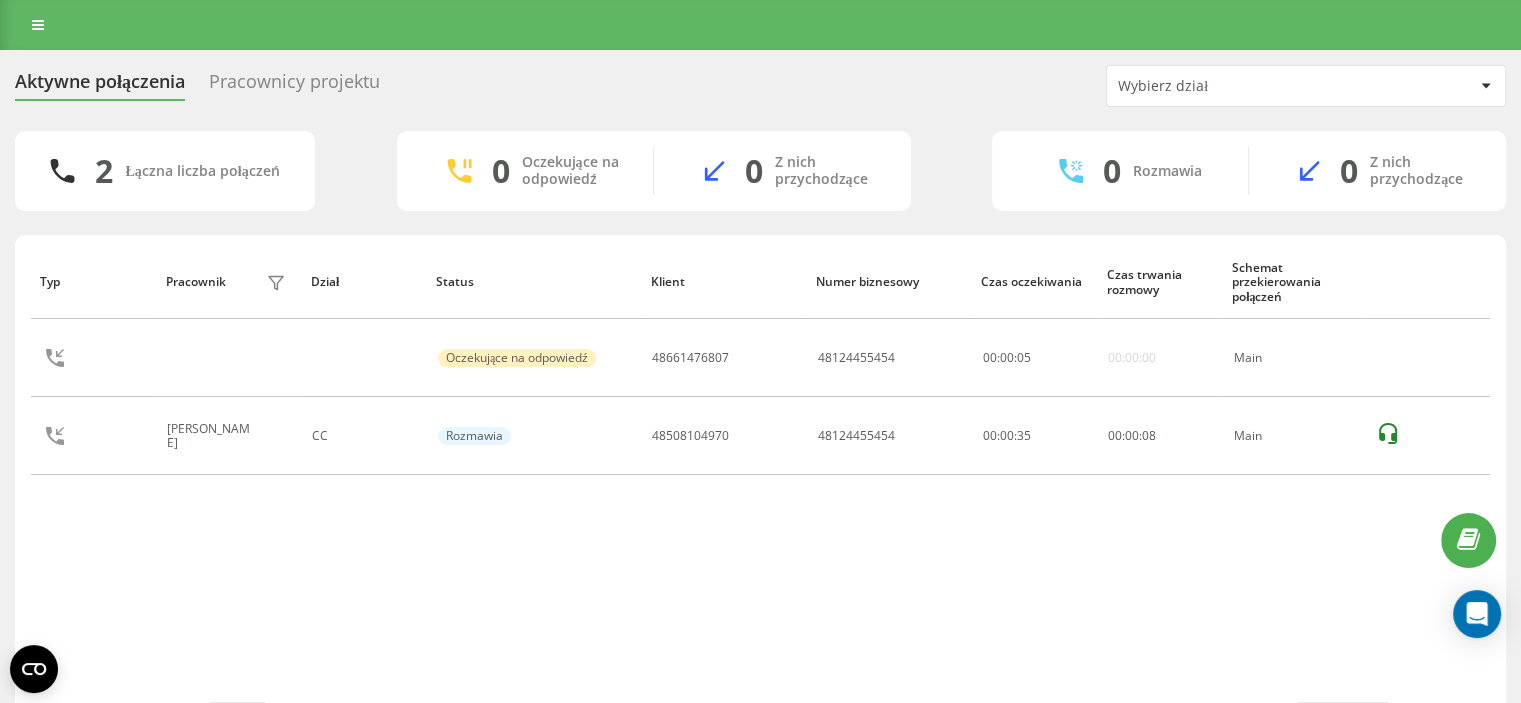 click on "Typ Pracownik  filtra  Dział Status Klient Numer biznesowy Czas oczekiwania Czas trwania rozmowy Schemat przekierowania połączeń Oczekujące na odpowiedź 48661476807 48124455454 00 : 00 : 05 00:00:00 Main Stanislaw Hosa CC Rozmawia 48508104970 48124455454 00:00:35 00 : 00 : 08 Main" at bounding box center (760, 473) 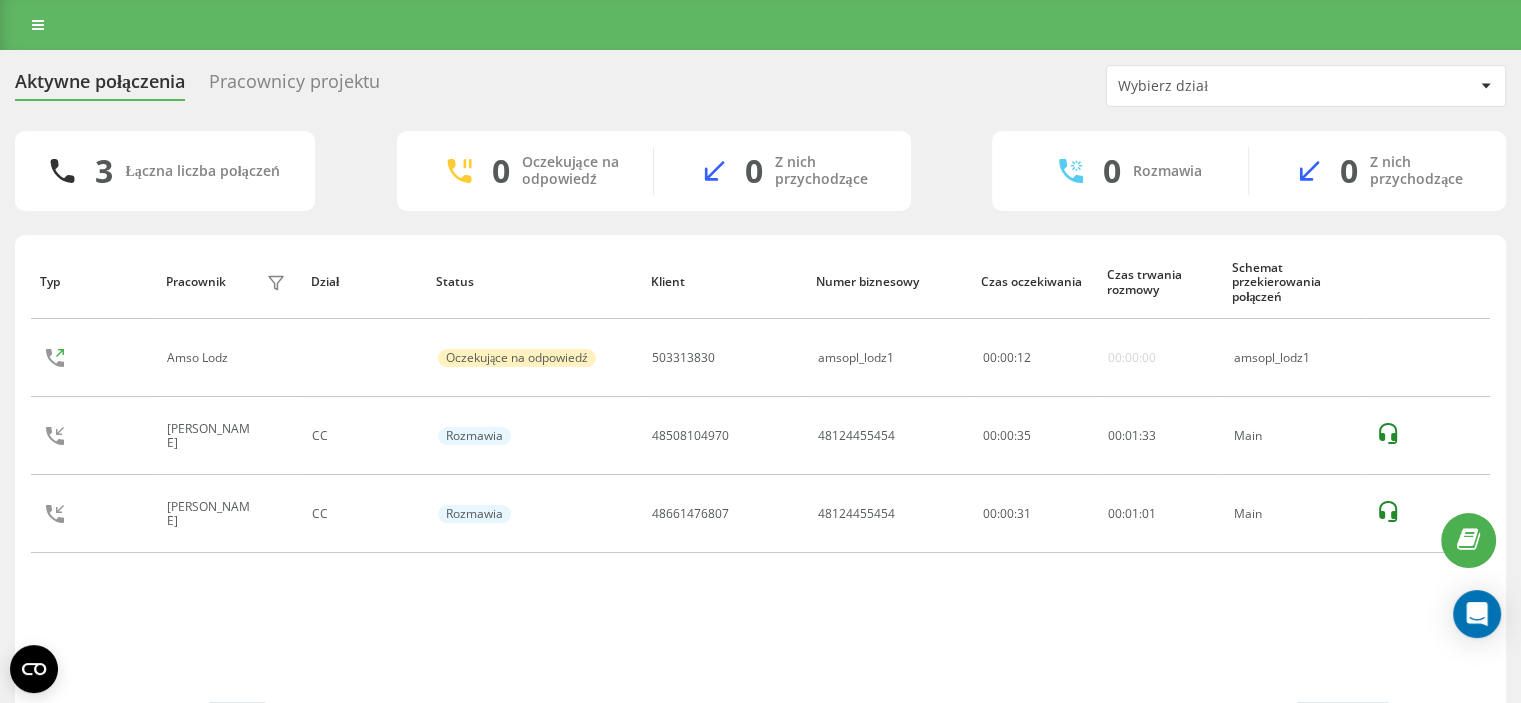 click on "Typ Pracownik  filtra  Dział Status Klient Numer biznesowy Czas oczekiwania Czas trwania rozmowy Schemat przekierowania połączeń Amso Lodz Oczekujące na odpowiedź 503313830 amsopl_lodz1 00 : 00 : 12 00:00:00 amsopl_lodz1 Stanislaw Hosa CC Rozmawia 48508104970 48124455454 00:00:35 00 : 01 : 33 Main Maciej Ubysz CC Rozmawia 48661476807 48124455454 00:00:31 00 : 01 : 01 Main" at bounding box center [760, 473] 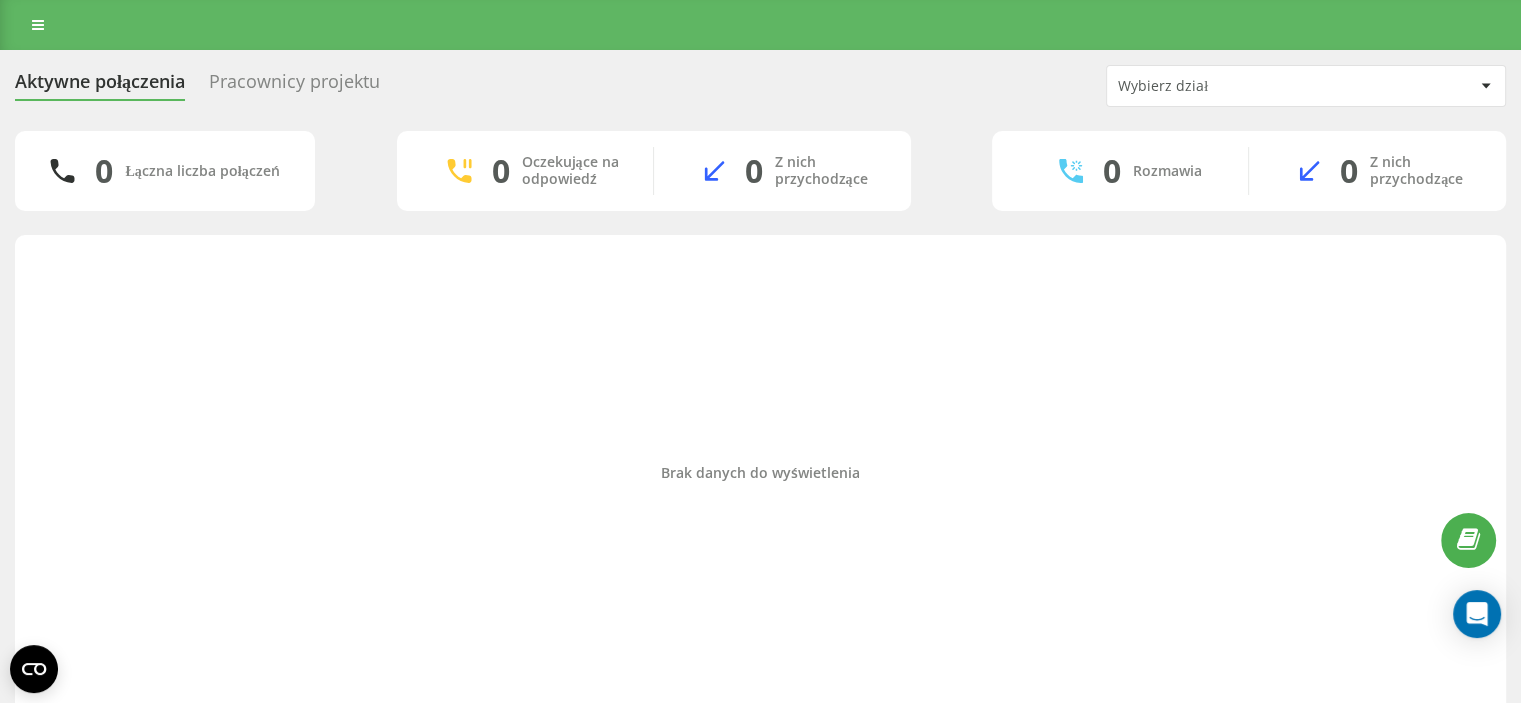 drag, startPoint x: 309, startPoint y: 467, endPoint x: 401, endPoint y: 526, distance: 109.29318 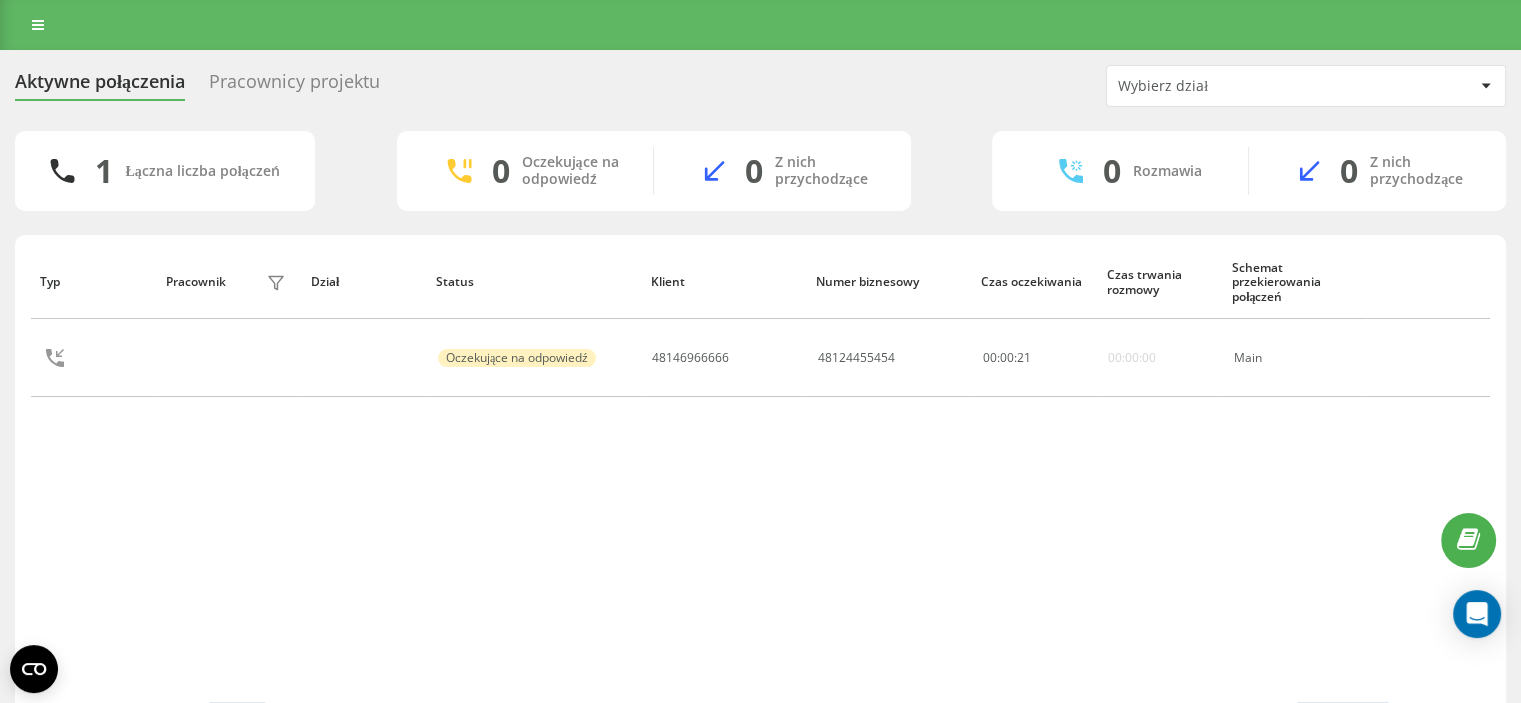 click on "Typ Pracownik  filtra  Dział Status Klient Numer biznesowy Czas oczekiwania Czas trwania rozmowy Schemat przekierowania połączeń Oczekujące na odpowiedź 48146966666 48124455454 00 : 00 : 21 00:00:00 Main" at bounding box center (760, 473) 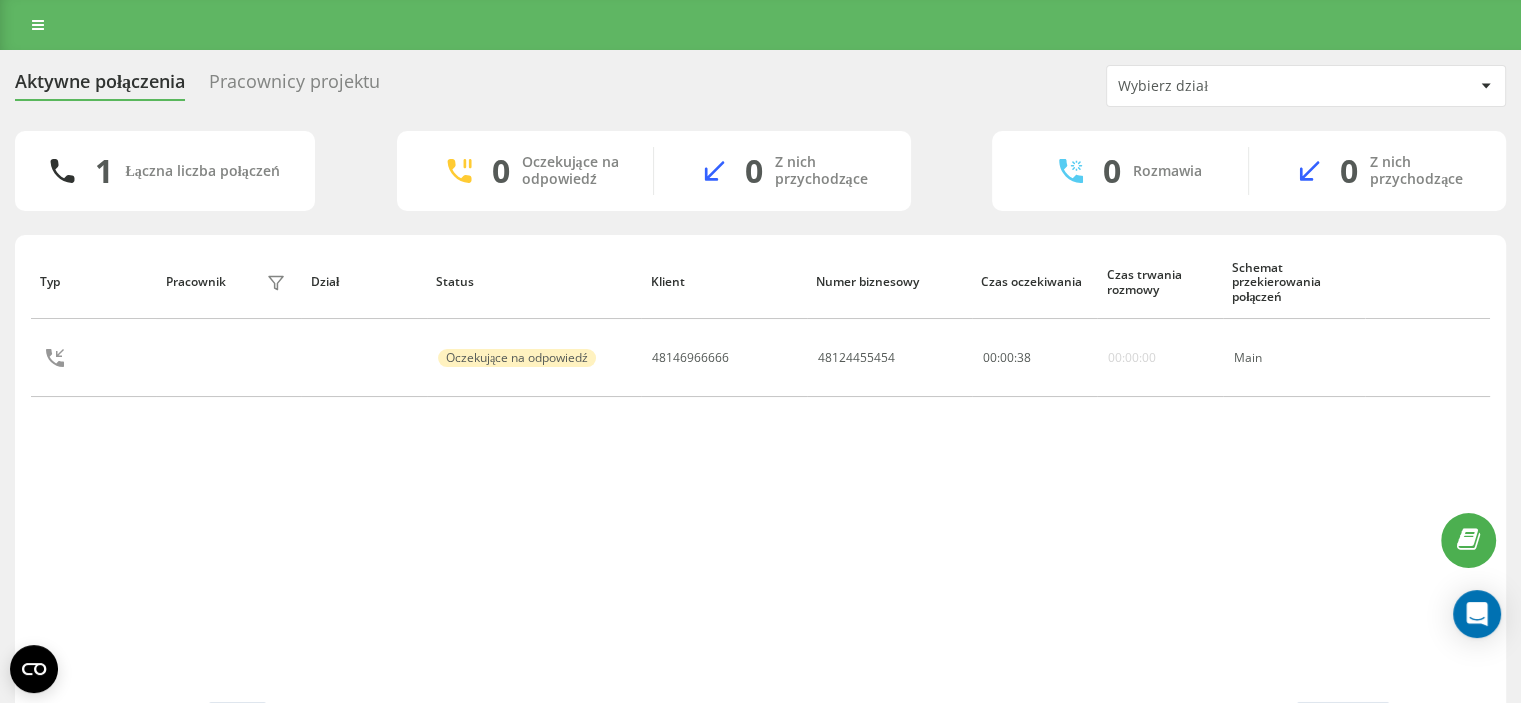 click on "Typ Pracownik  filtra  Dział Status Klient Numer biznesowy Czas oczekiwania Czas trwania rozmowy Schemat przekierowania połączeń Oczekujące na odpowiedź 48146966666 48124455454 00 : 00 : 38 00:00:00 Main" at bounding box center (760, 473) 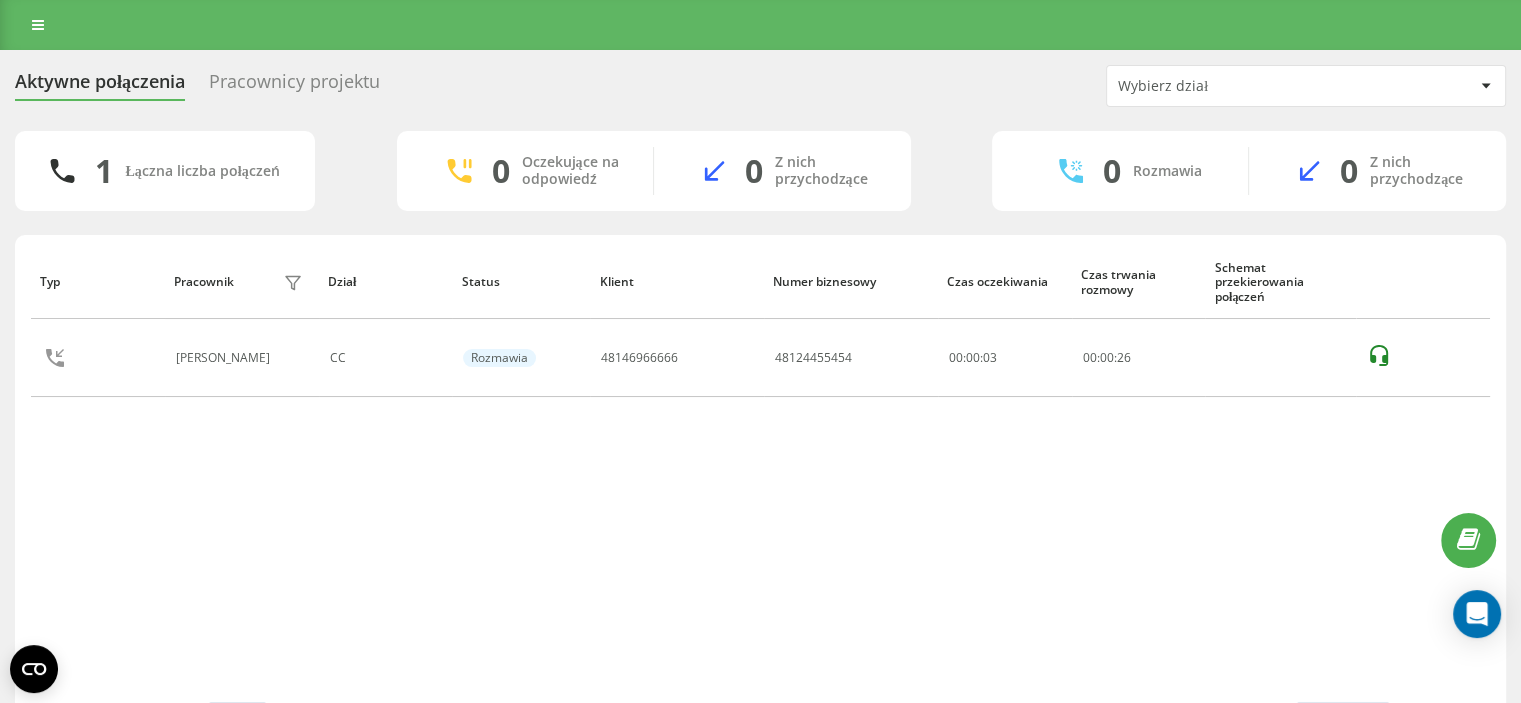 click on "Typ Pracownik  filtra  Dział Status Klient Numer biznesowy Czas oczekiwania Czas trwania rozmowy Schemat przekierowania połączeń Stanislaw Hosa CC Rozmawia 48146966666 48124455454 00:00:03 00 : 00 : 26" at bounding box center (760, 473) 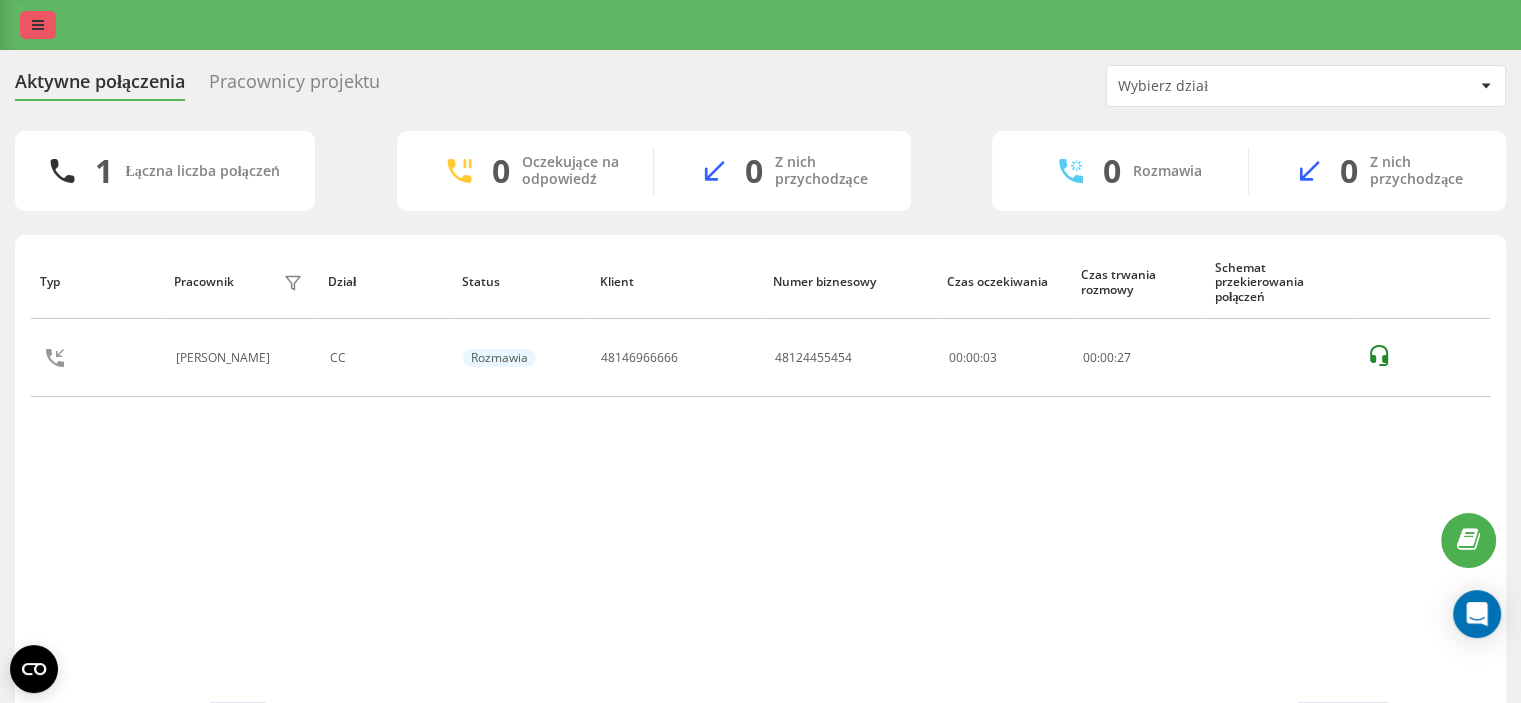 click at bounding box center (38, 25) 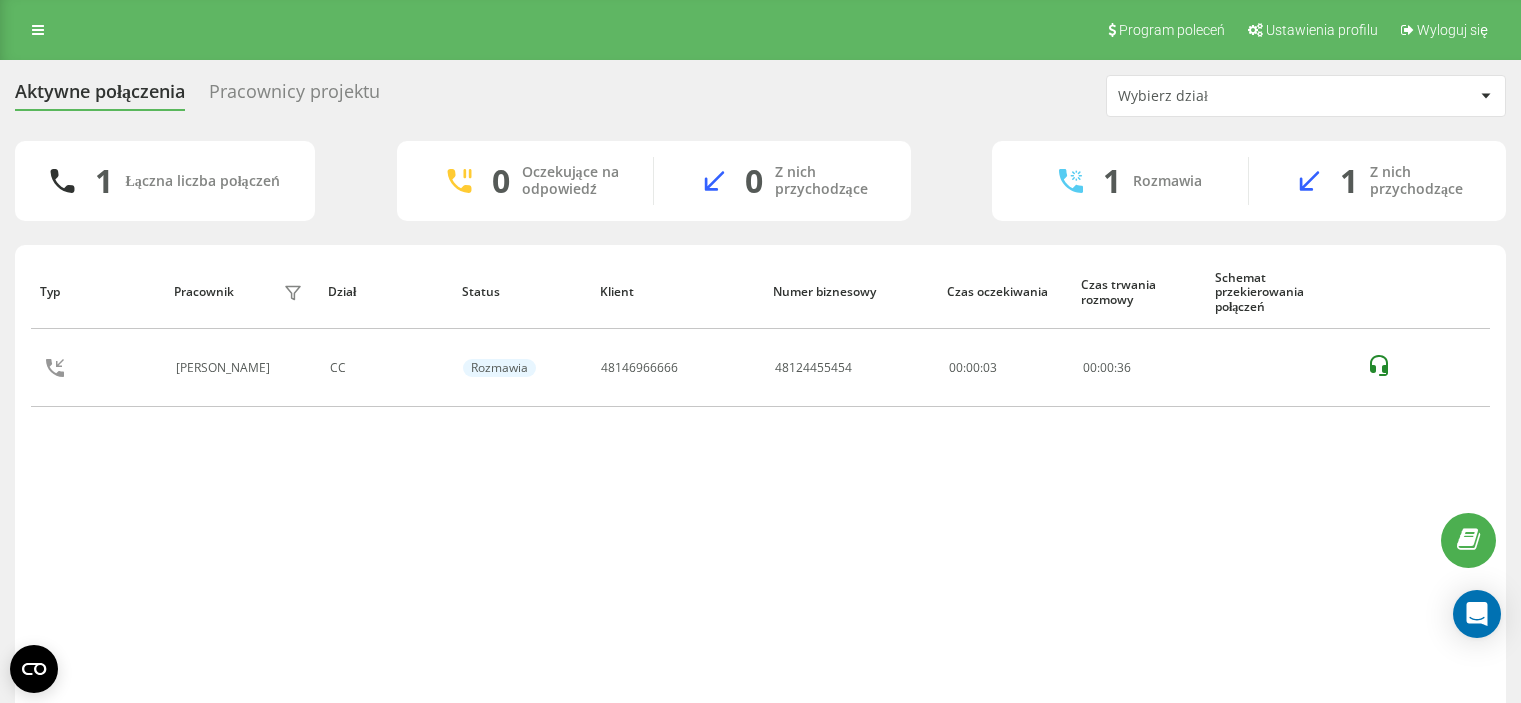 scroll, scrollTop: 0, scrollLeft: 0, axis: both 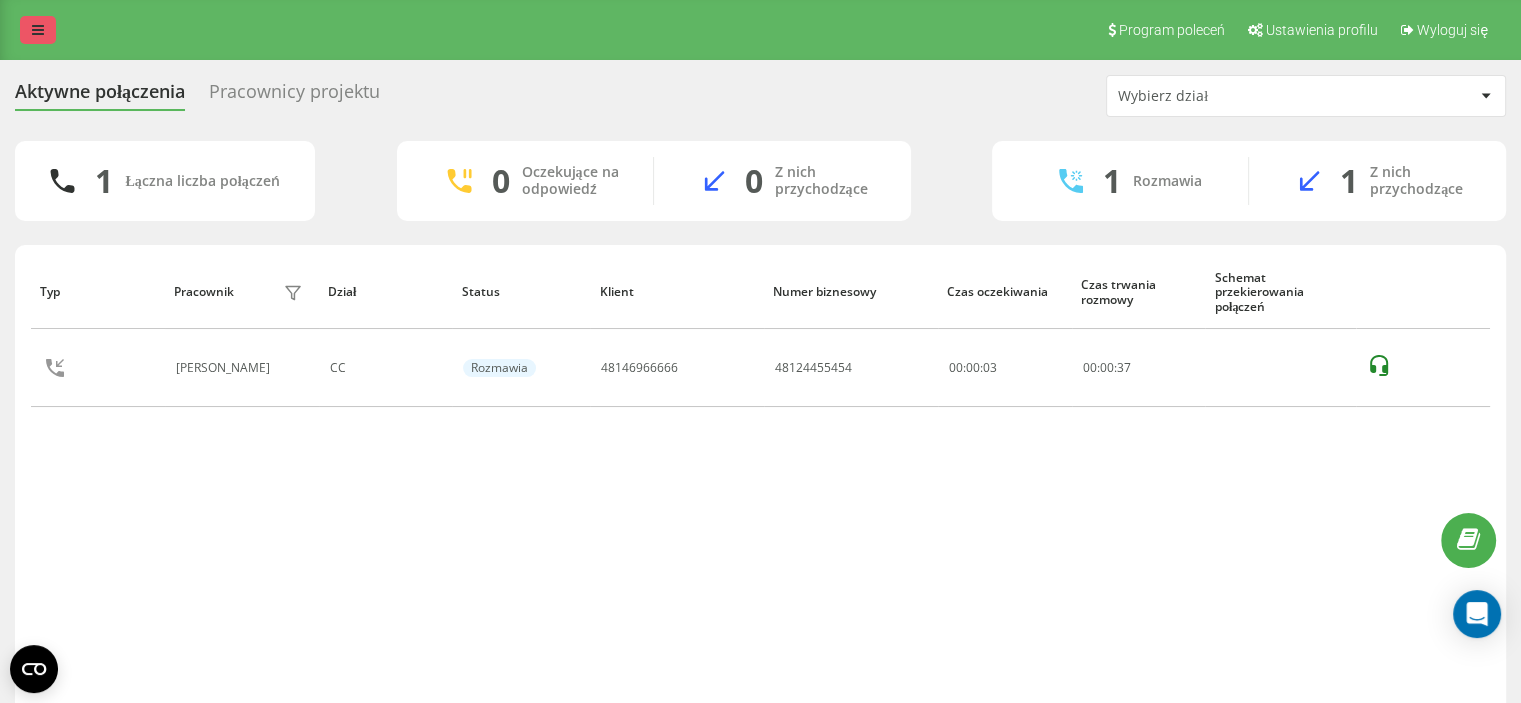 click at bounding box center (38, 30) 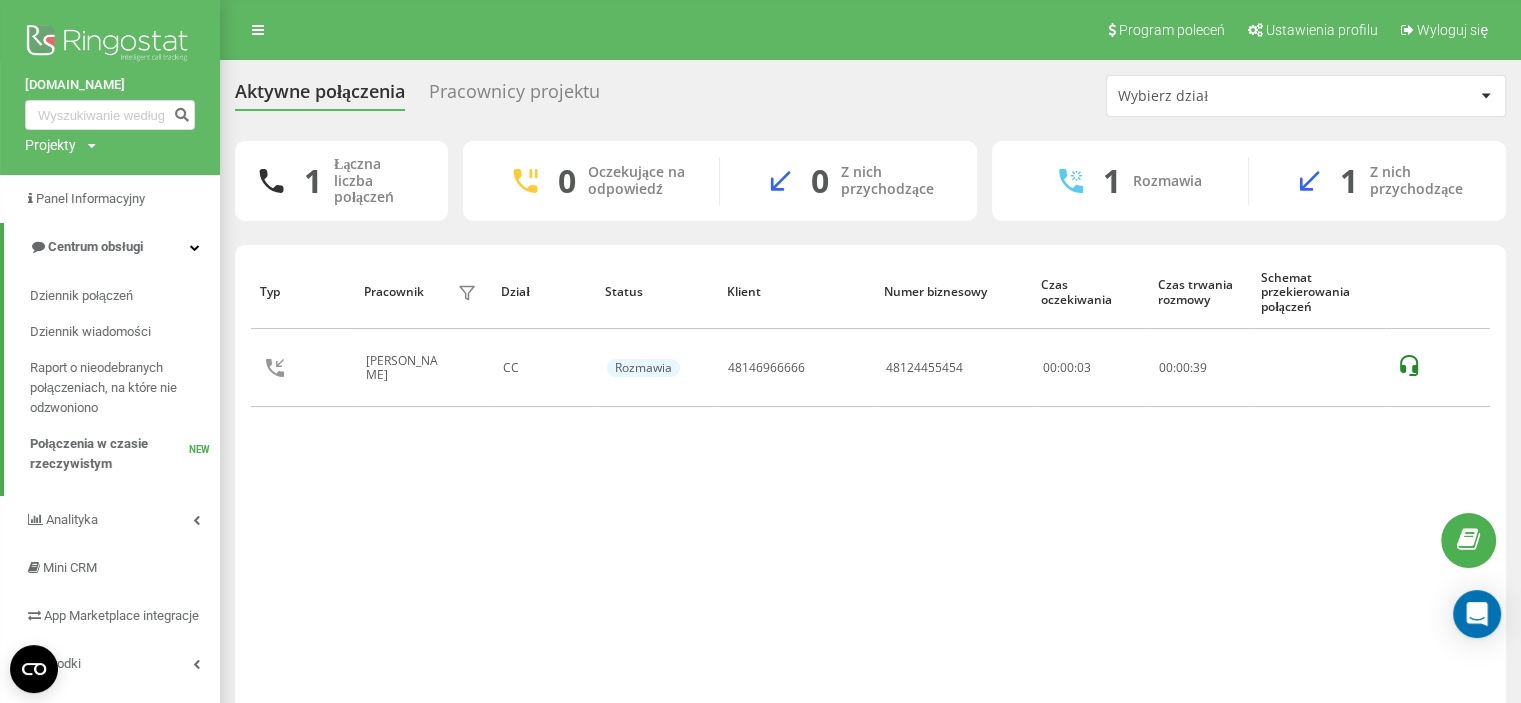 click on "Program poleceń Ustawienia profilu Wyloguj się" at bounding box center (760, 30) 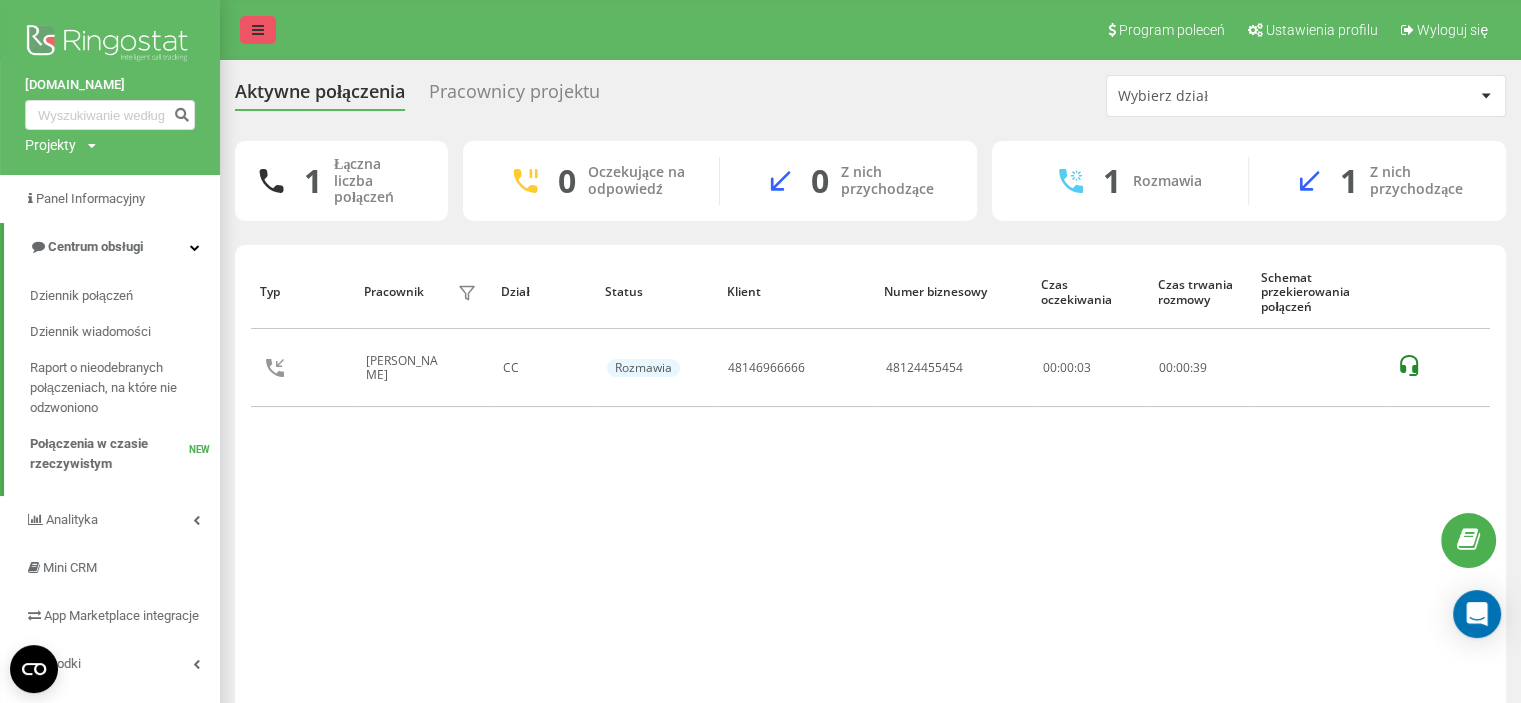click at bounding box center (258, 30) 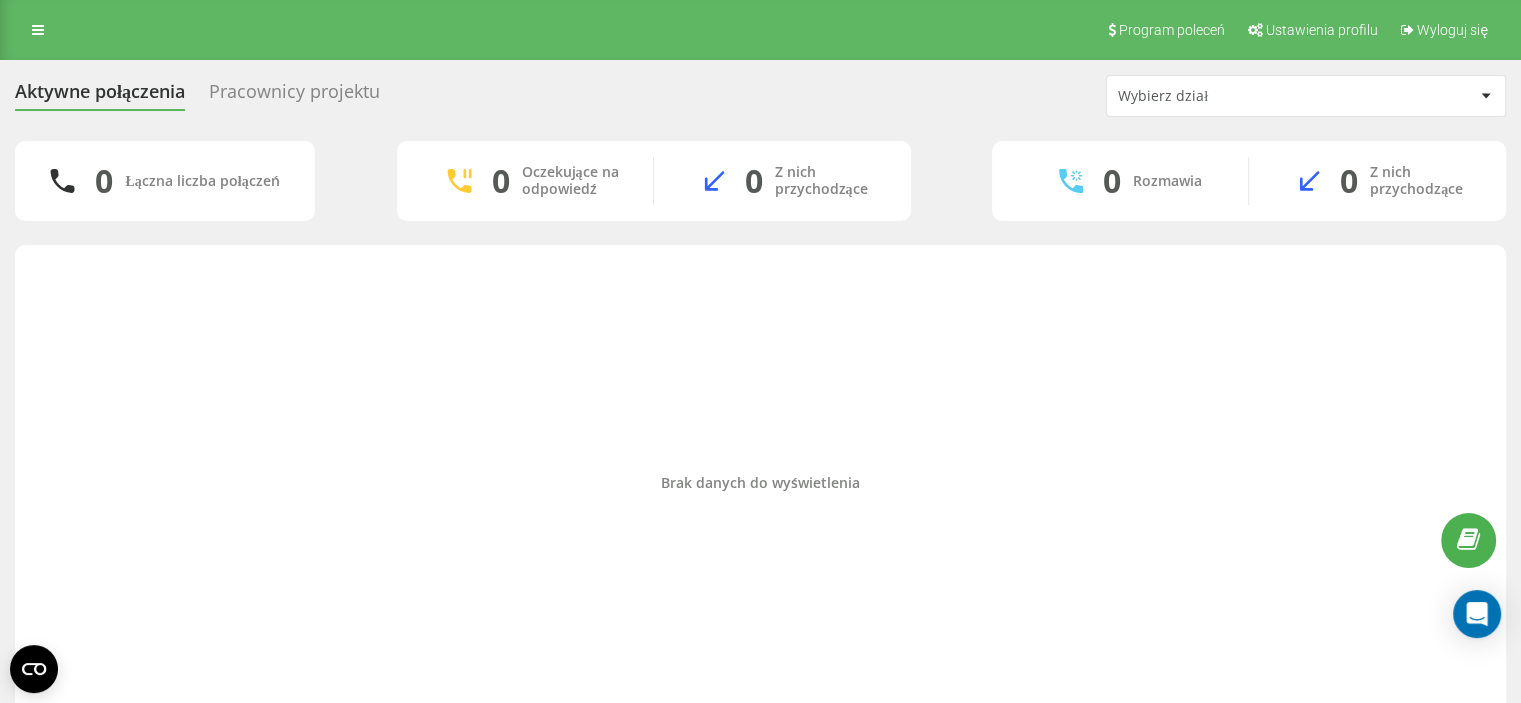 click on "Aktywne połączenia Pracownicy projektu Wybierz dział   0   Łączna liczba połączeń   0   Oczekujące na odpowiedź   0   Z nich przychodzące   0   Rozmawia   0   Z nich przychodzące Brak danych do wyświetlenia" at bounding box center [760, 403] 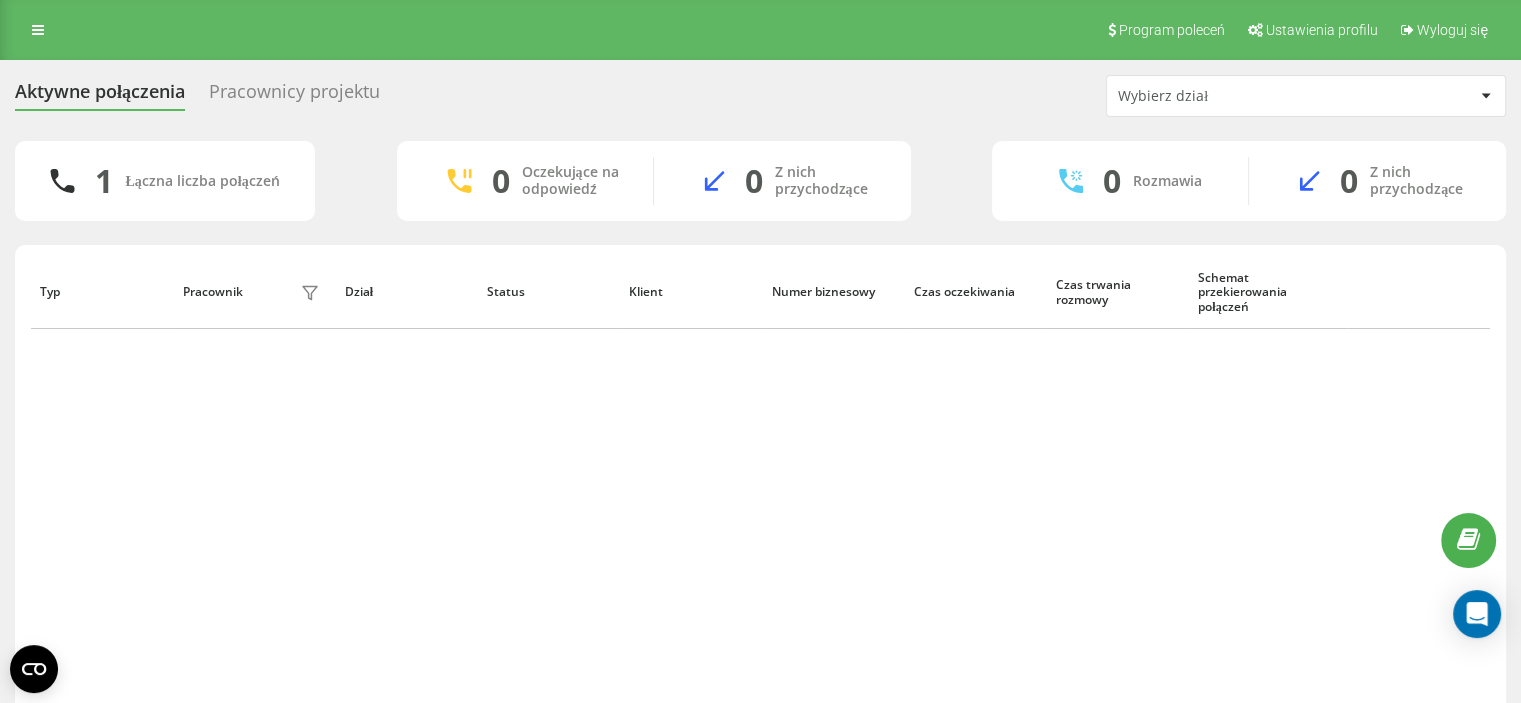 click on "Aktywne połączenia Pracownicy projektu Wybierz dział   1   Łączna liczba połączeń   0   Oczekujące na odpowiedź   0   Z nich przychodzące   0   Rozmawia   0   Z nich przychodzące Typ Pracownik  filtra  Dział Status Klient Numer biznesowy Czas oczekiwania Czas trwania rozmowy Schemat przekierowania połączeń Wiersze na stronę 25 10 25 50 100" at bounding box center (760, 418) 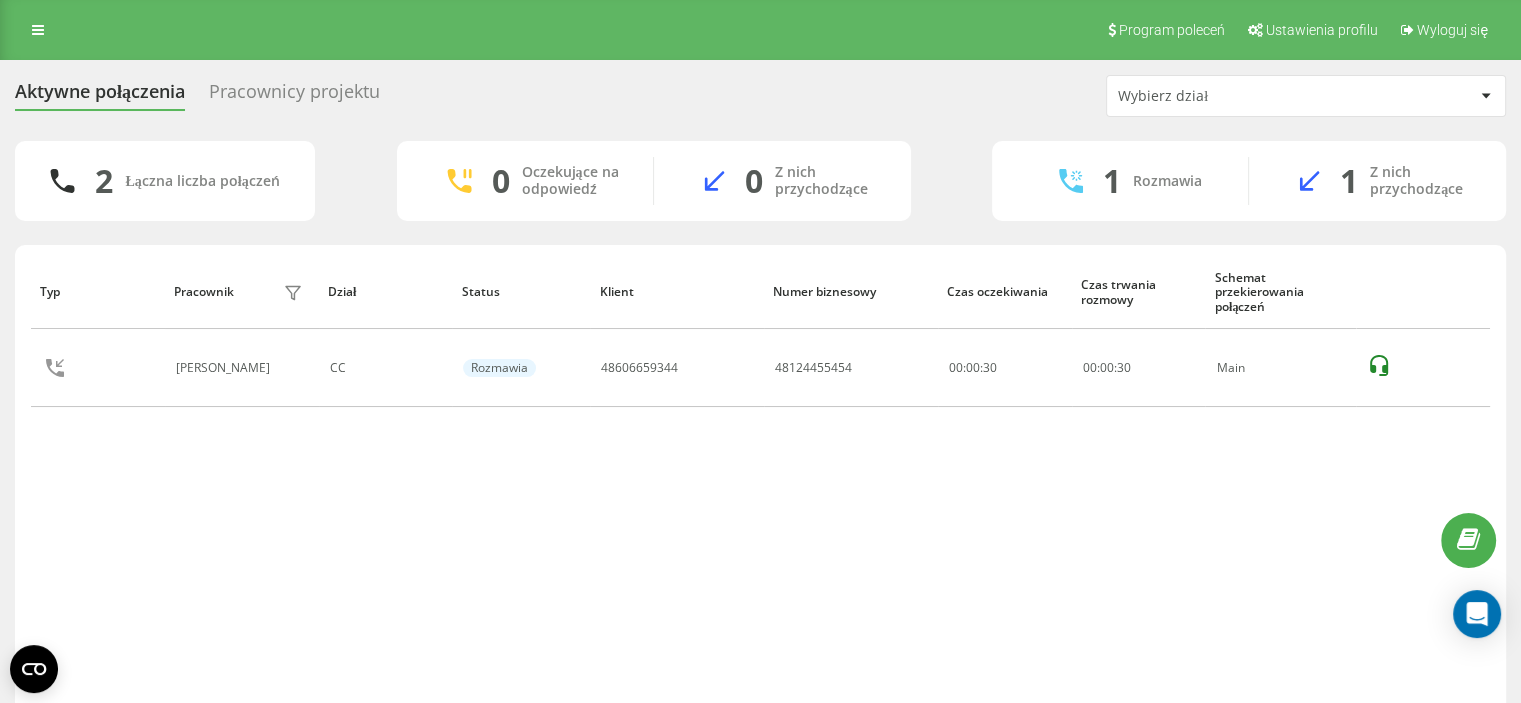 click on "Typ Pracownik  filtra  Dział Status Klient Numer biznesowy Czas oczekiwania Czas trwania rozmowy Schemat przekierowania połączeń Maciej Ubysz CC Rozmawia 48606659344 48124455454 00:00:30 00 : 00 : 30 Main" at bounding box center (760, 483) 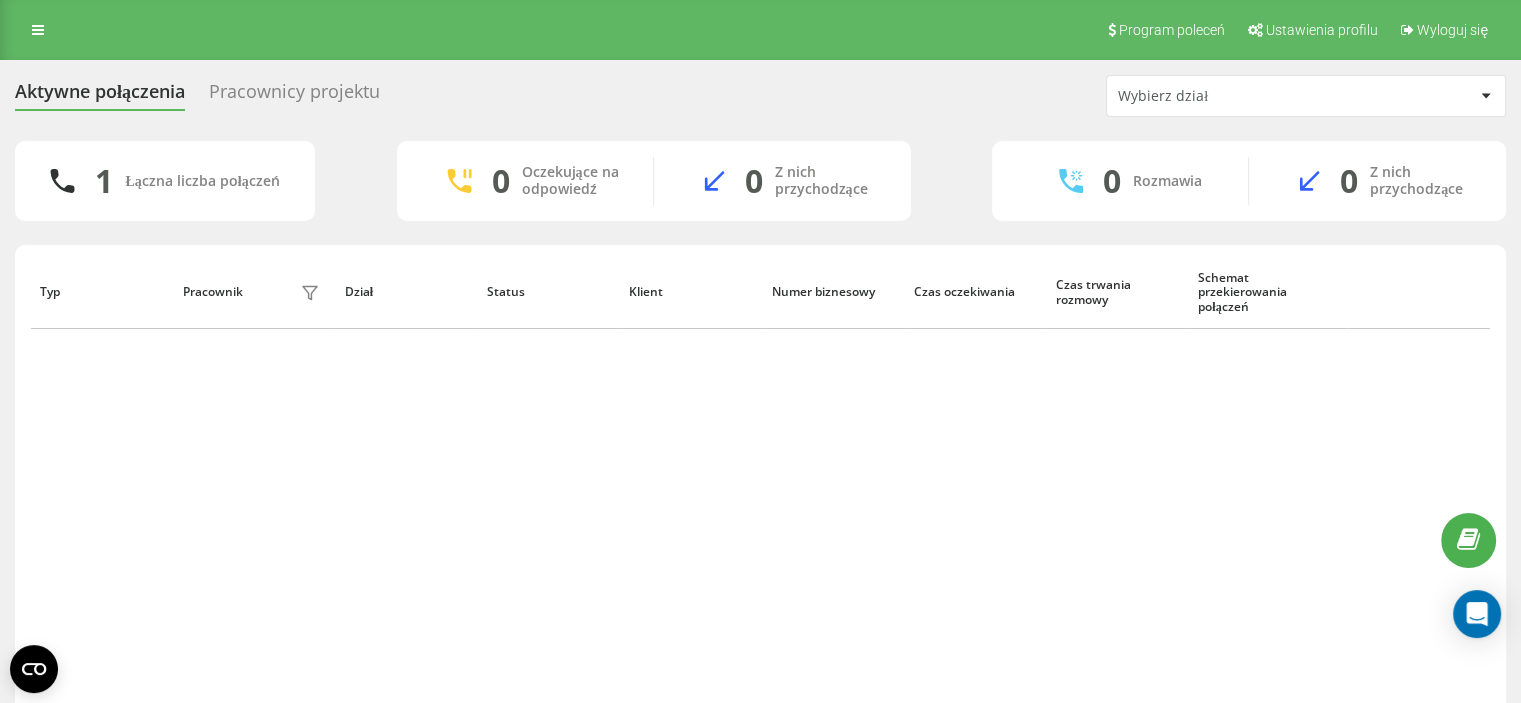 click on "Typ Pracownik  filtra  Dział Status Klient Numer biznesowy Czas oczekiwania Czas trwania rozmowy Schemat przekierowania połączeń" at bounding box center [760, 483] 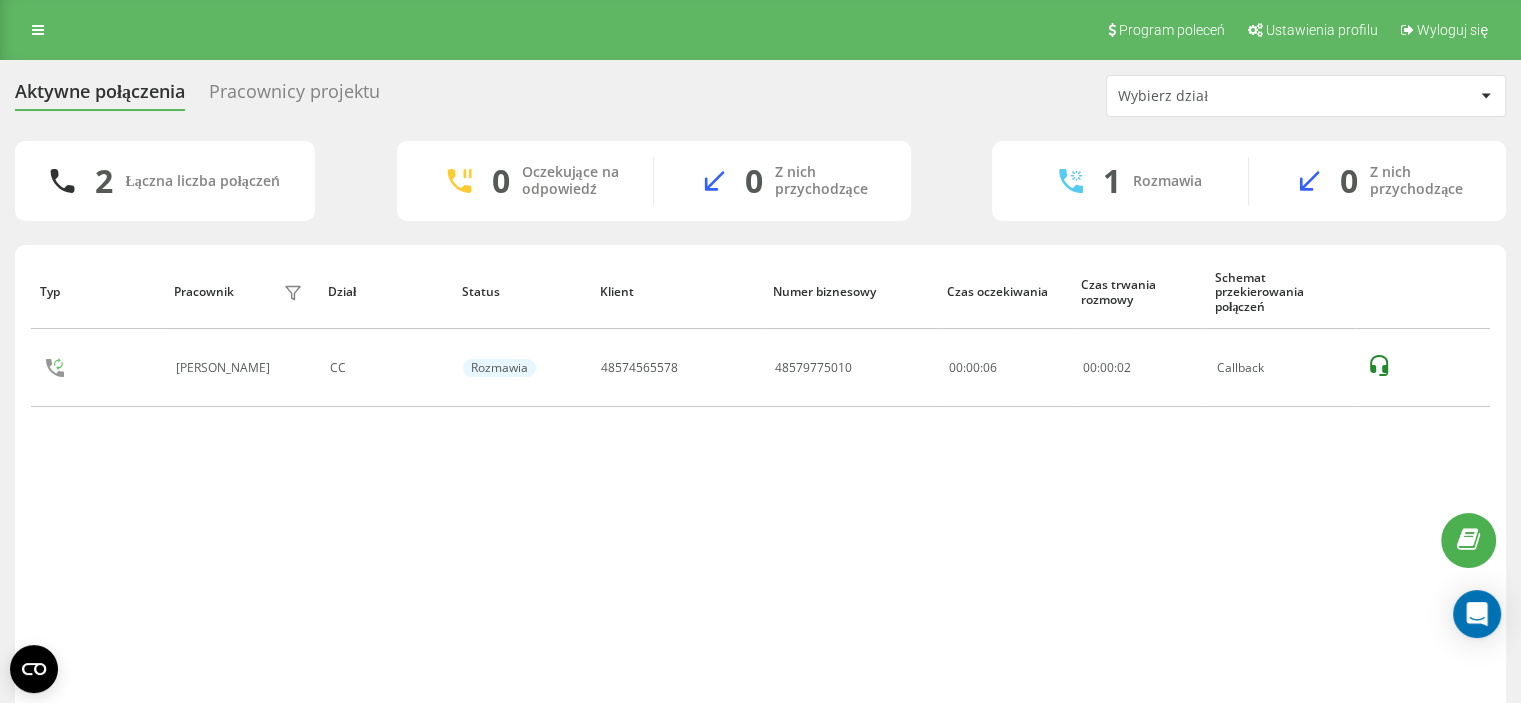 click on "Typ Pracownik  filtra  Dział Status Klient Numer biznesowy Czas oczekiwania Czas trwania rozmowy Schemat przekierowania połączeń Ilona Knap CC Rozmawia 48574565578 48579775010 00:00:06 00 : 00 : 02 Callback" at bounding box center (760, 483) 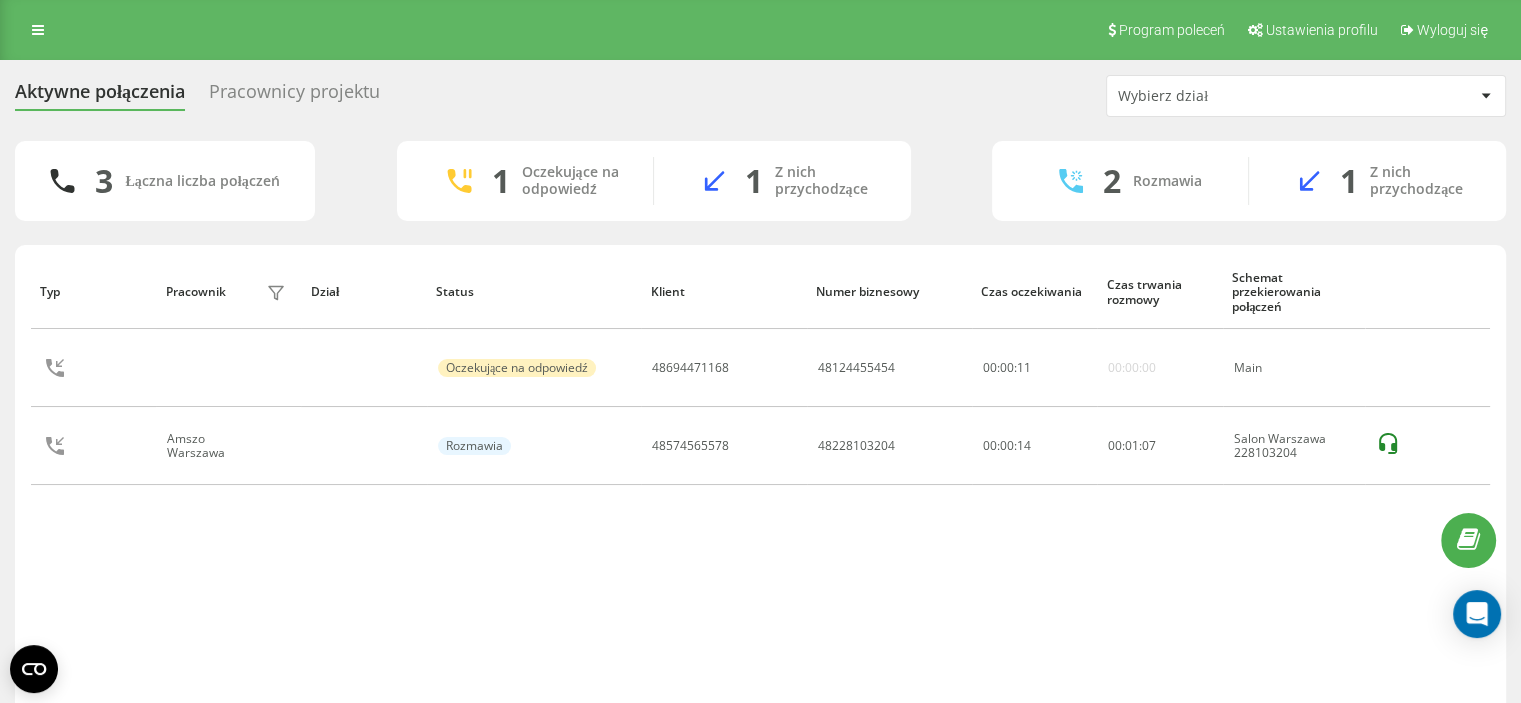 click on "Typ Pracownik  filtra  Dział Status Klient Numer biznesowy Czas oczekiwania Czas trwania rozmowy Schemat przekierowania połączeń Oczekujące na odpowiedź 48694471168 48124455454 00 : 00 : 11 00:00:00 Main Amszo Warszawa Rozmawia 48574565578 48228103204 00:00:14 00 : 01 : 07 Salon Warszawa 228103204  Wiersze na stronę 25 10 25 50 100 0 - 2 z 2 1" at bounding box center [760, 503] 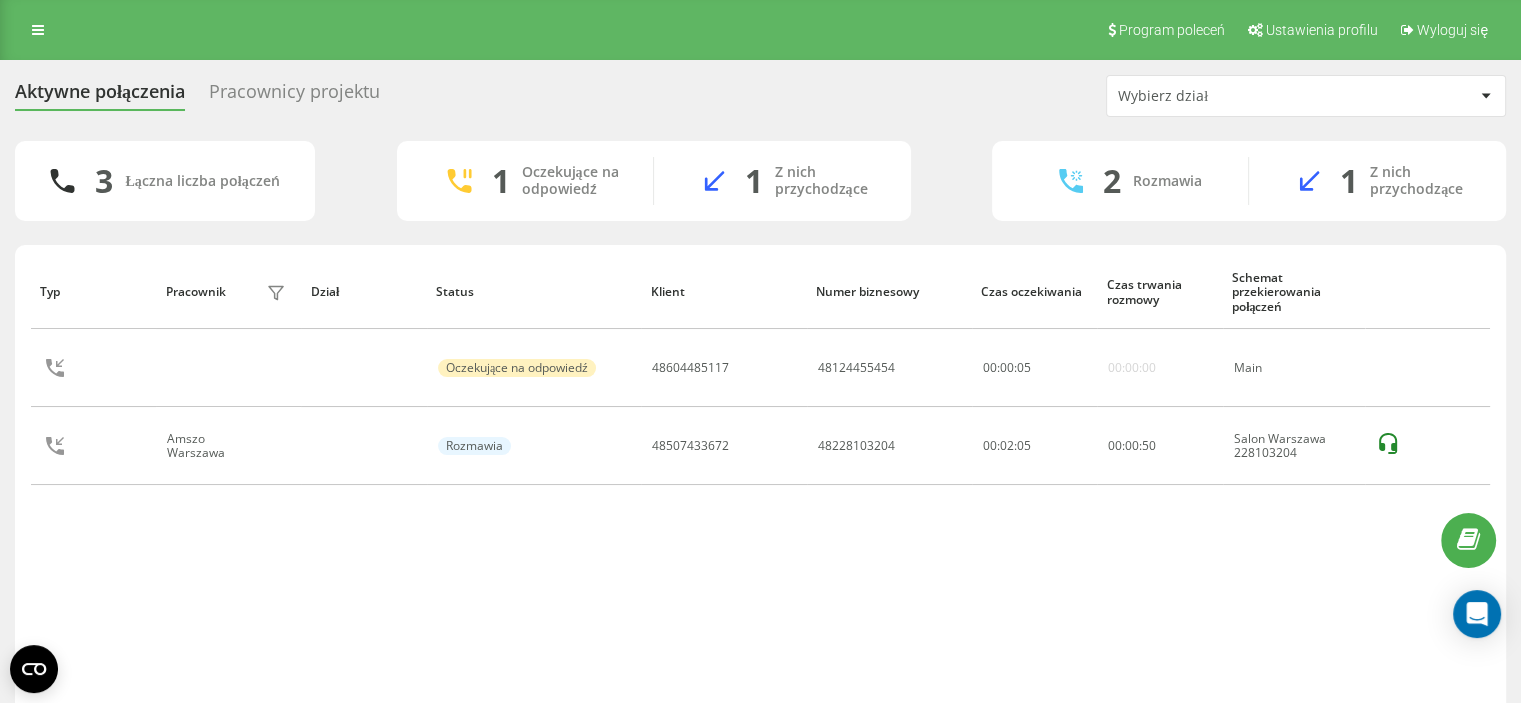 click on "Typ Pracownik  filtra  Dział Status Klient Numer biznesowy Czas oczekiwania Czas trwania rozmowy Schemat przekierowania połączeń Oczekujące na odpowiedź 48604485117 48124455454 00 : 00 : 05 00:00:00 Main Amszo Warszawa Rozmawia 48507433672 48228103204 00:02:05 00 : 00 : 50 Salon Warszawa 228103204" at bounding box center (760, 483) 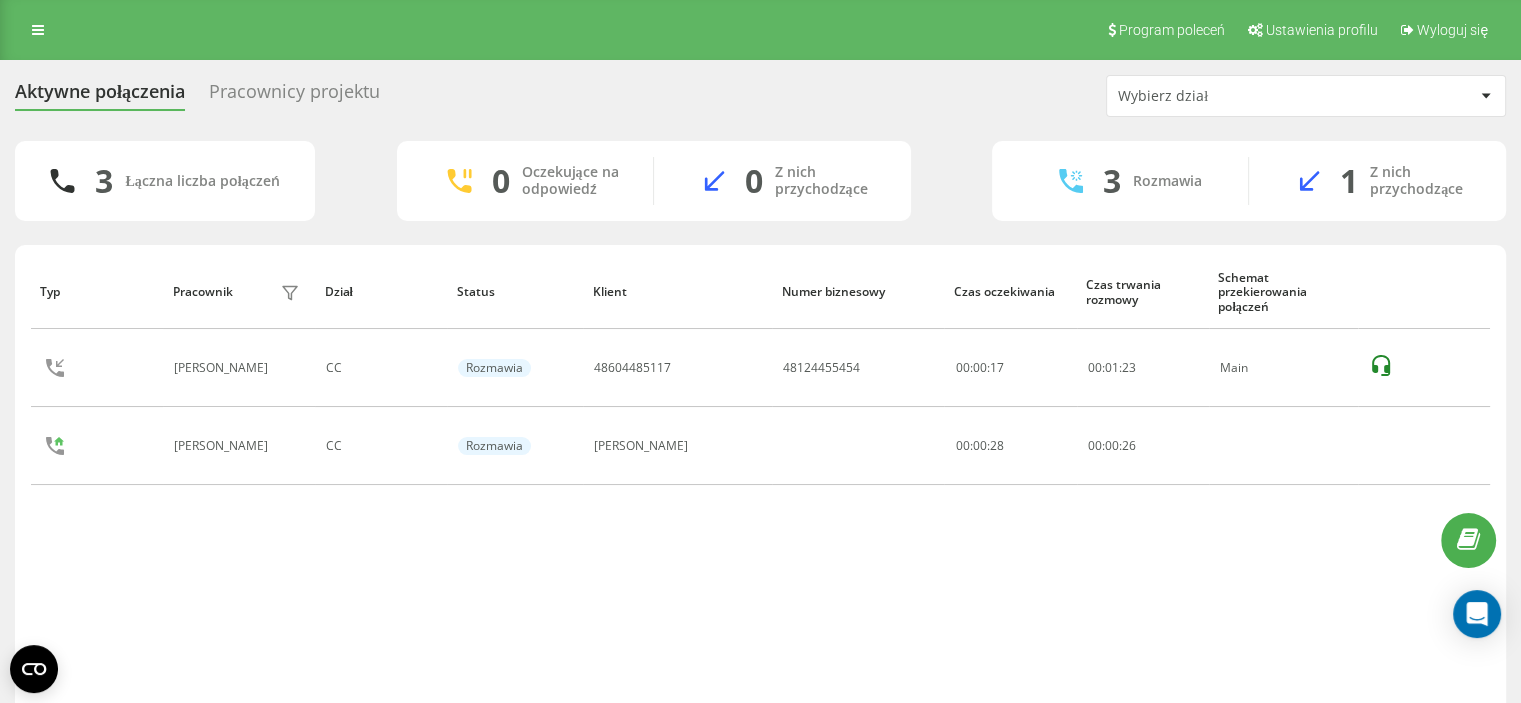 click on "Typ Pracownik  filtra  Dział Status Klient Numer biznesowy Czas oczekiwania Czas trwania rozmowy Schemat przekierowania połączeń Ilona Knap CC Rozmawia 48604485117 48124455454 00:00:17 00 : 01 : 23 Main Ilona Knap CC Rozmawia Miroslaw Pawlowski 00:00:28 00 : 00 : 26" at bounding box center [760, 483] 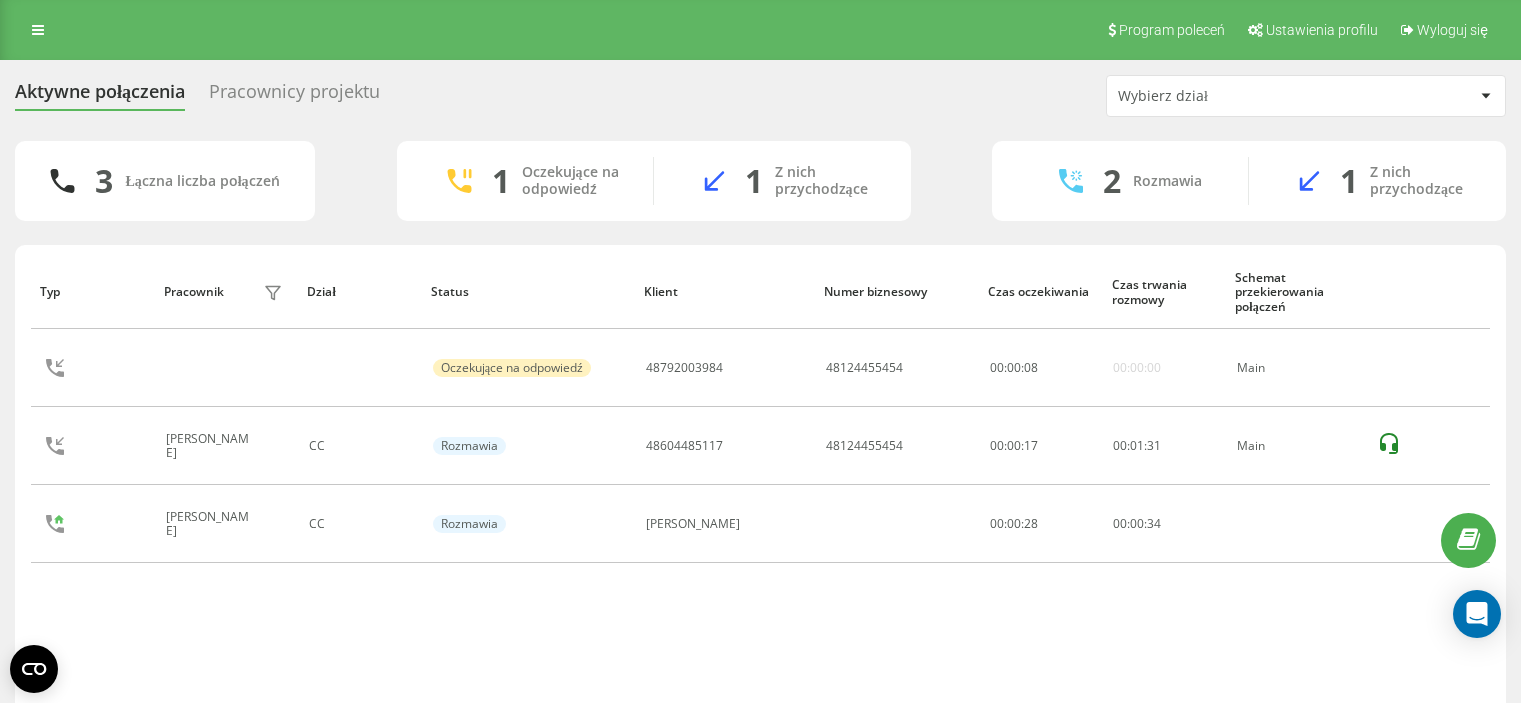 scroll, scrollTop: 0, scrollLeft: 0, axis: both 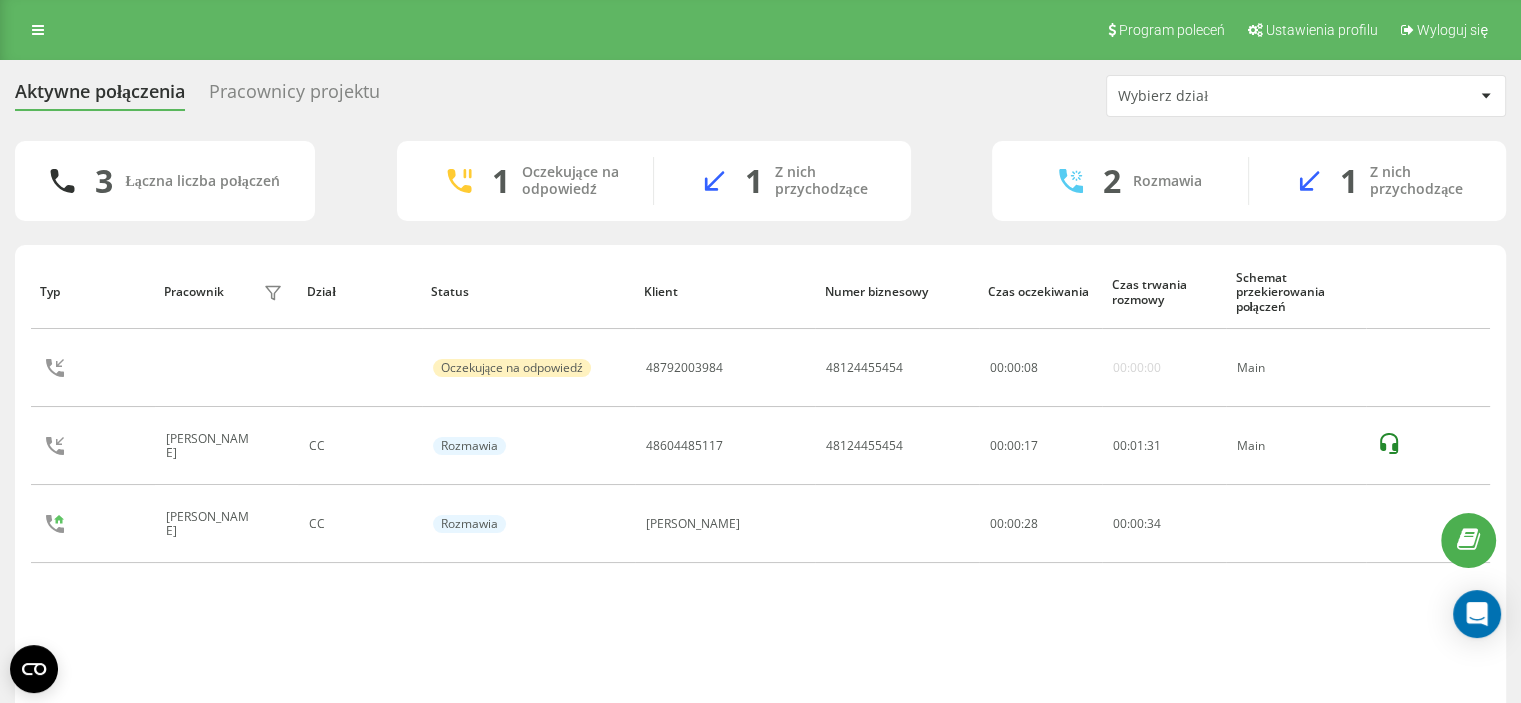 click on "Typ Pracownik  filtra  Dział Status Klient Numer biznesowy Czas oczekiwania Czas trwania rozmowy Schemat przekierowania połączeń Oczekujące na odpowiedź 48792003984 48124455454 00 : 00 : 08 00:00:00 Main Ilona Knap CC Rozmawia 48604485117 48124455454 00:00:17 00 : 01 : 31 Main Ilona Knap CC Rozmawia Miroslaw Pawlowski 00:00:28 00 : 00 : 34" at bounding box center (760, 483) 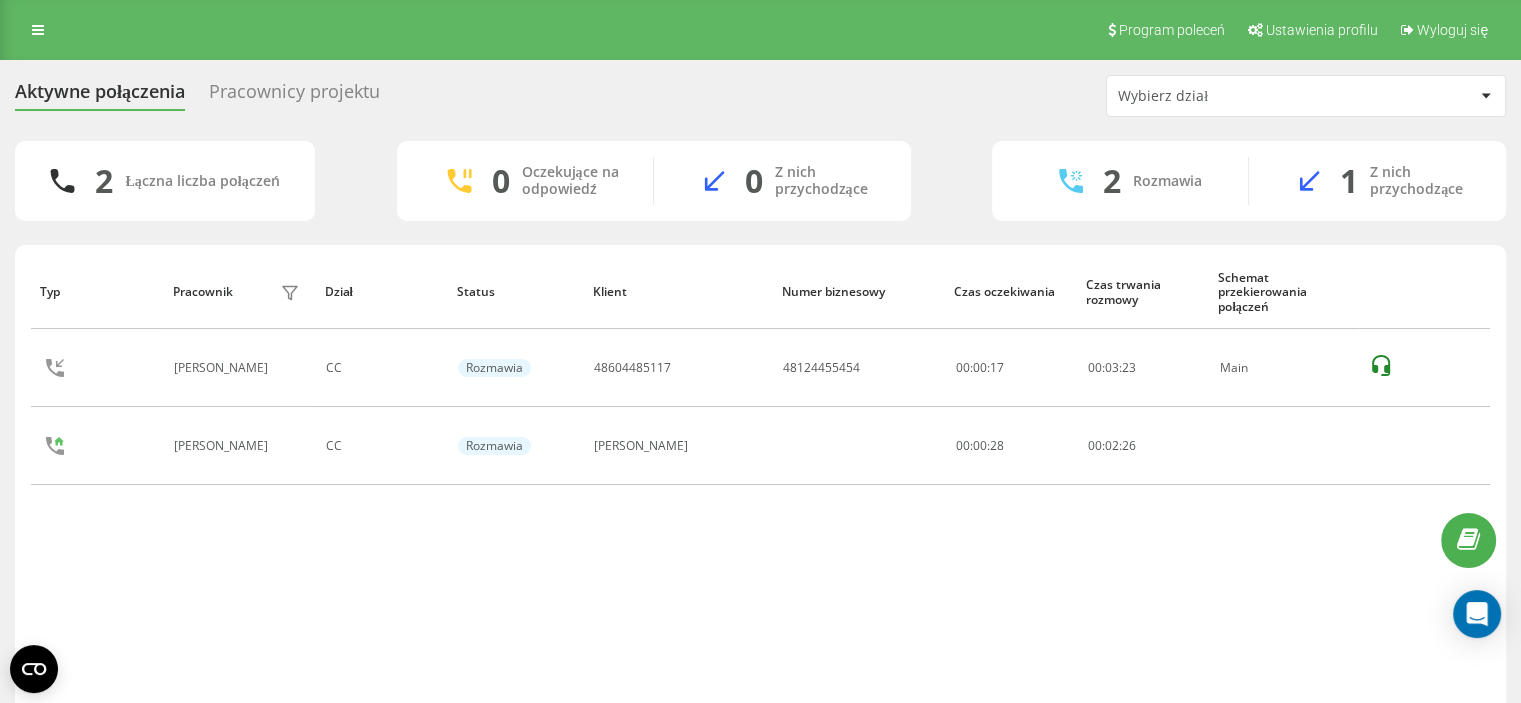 click on "Aktywne połączenia Pracownicy projektu Wybierz dział   2   Łączna liczba połączeń   0   Oczekujące na odpowiedź   0   Z nich przychodzące   2   Rozmawia   1   Z nich przychodzące Typ Pracownik  filtra  Dział Status Klient Numer biznesowy Czas oczekiwania Czas trwania rozmowy Schemat przekierowania połączeń Ilona Knap CC Rozmawia 48604485117 48124455454 00:00:17 00 : 03 : 23 Main Ilona Knap CC Rozmawia Miroslaw Pawlowski 00:00:28 00 : 02 : 26 Wiersze na stronę 25 10 25 50 100 0 - 2 z 2 1" at bounding box center [760, 418] 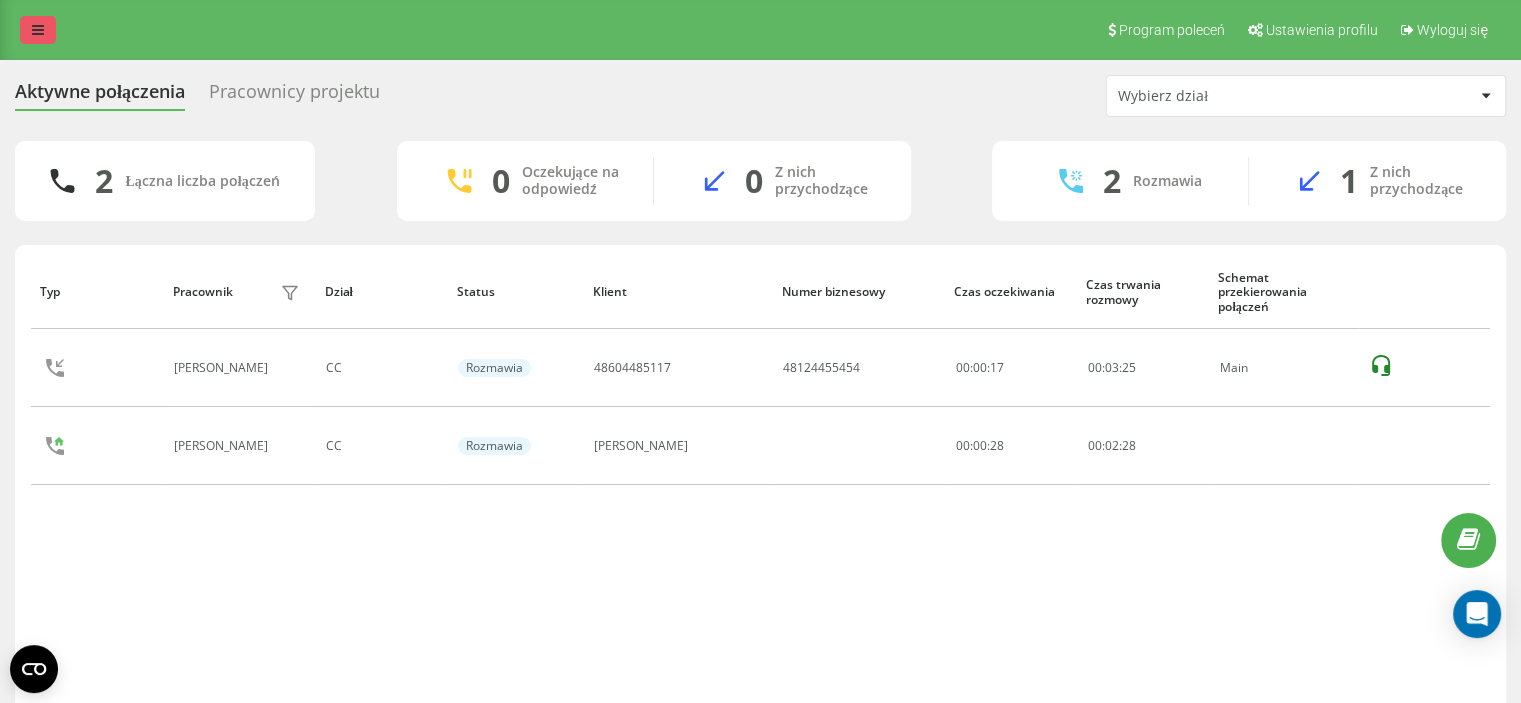 click at bounding box center (38, 30) 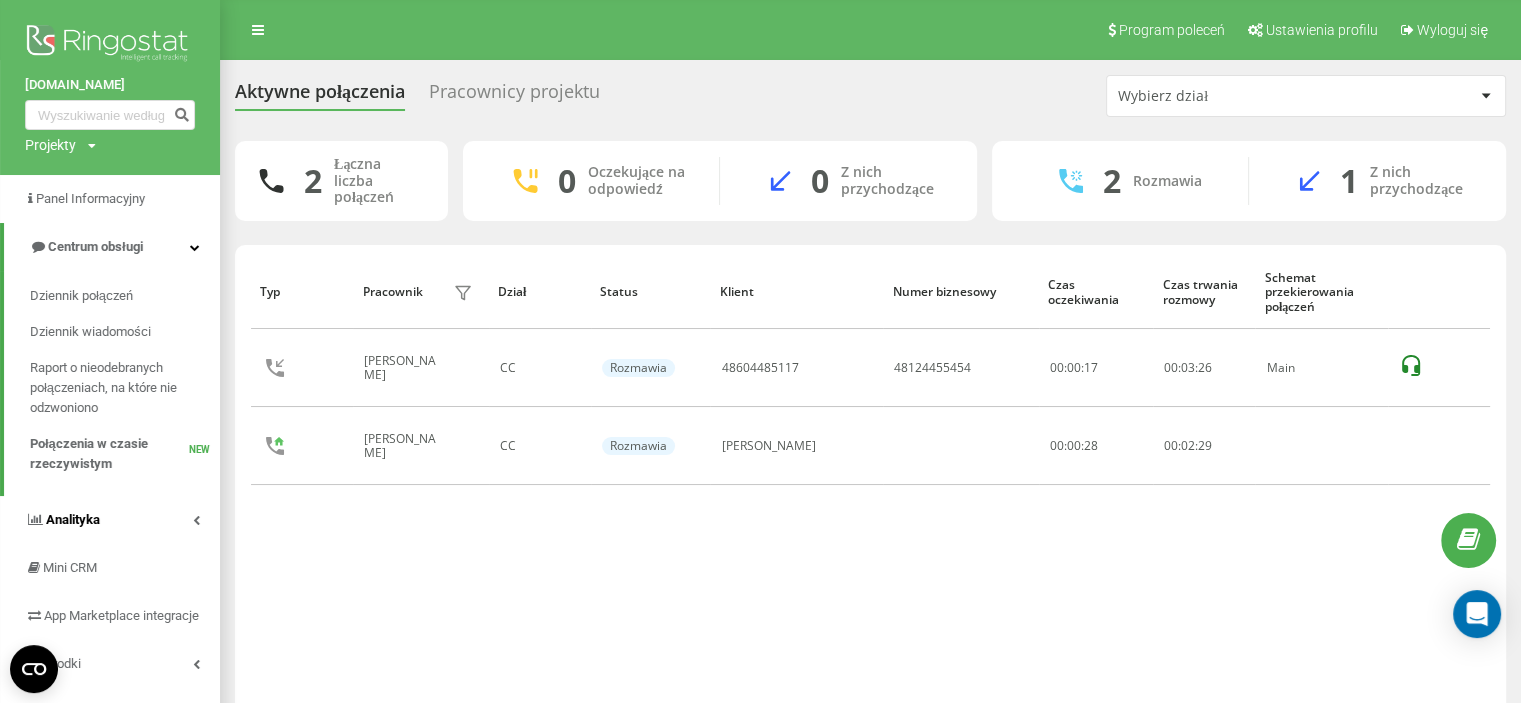 click on "Analityka" at bounding box center (110, 520) 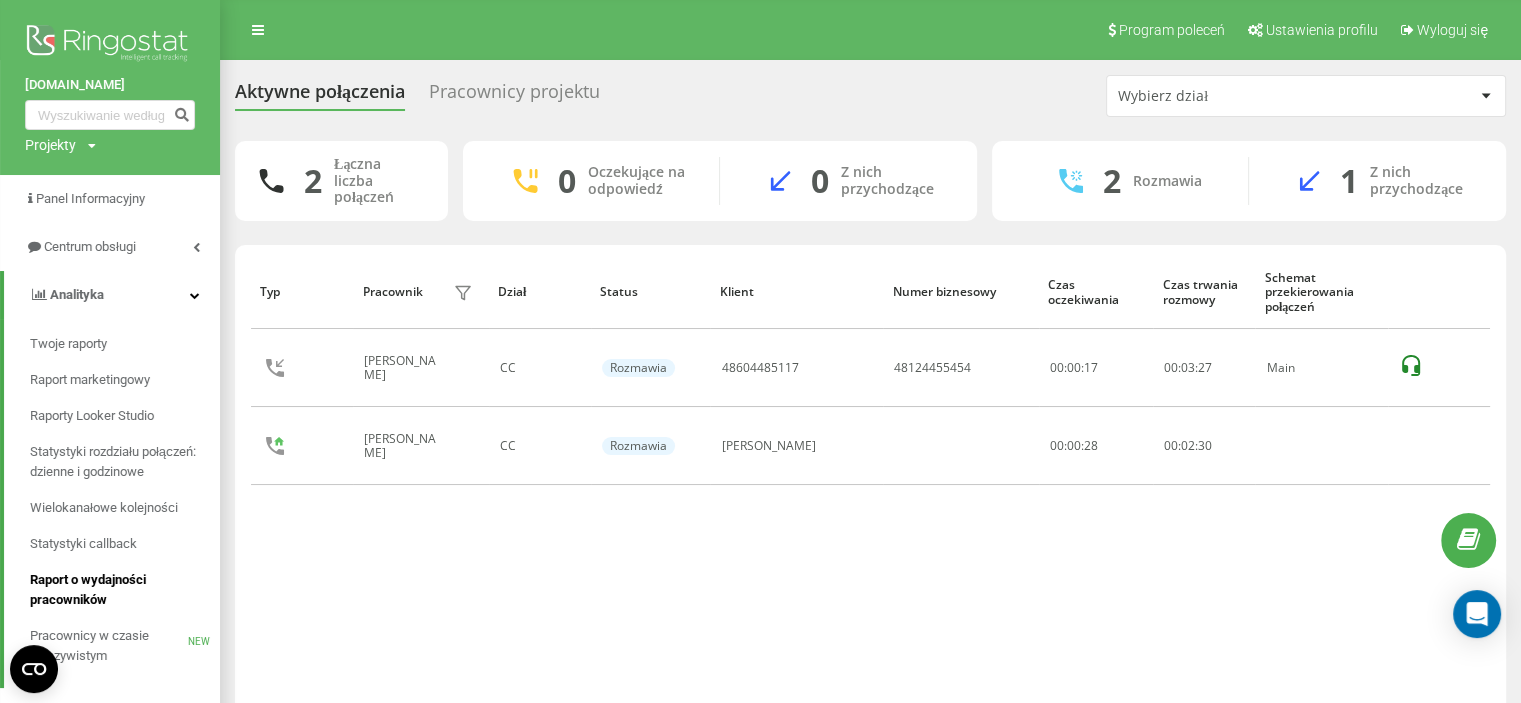 click on "Raport o wydajności pracowników" at bounding box center [120, 590] 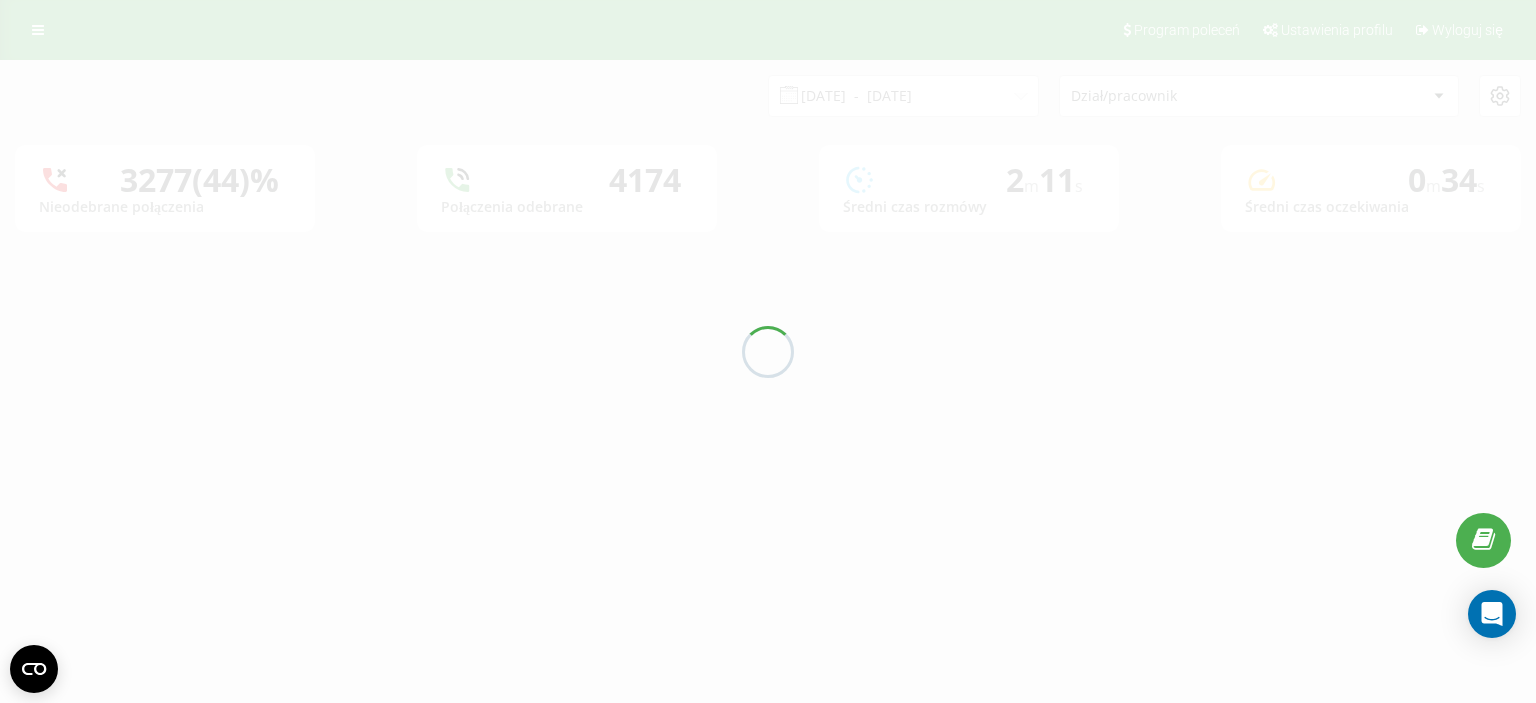 scroll, scrollTop: 0, scrollLeft: 0, axis: both 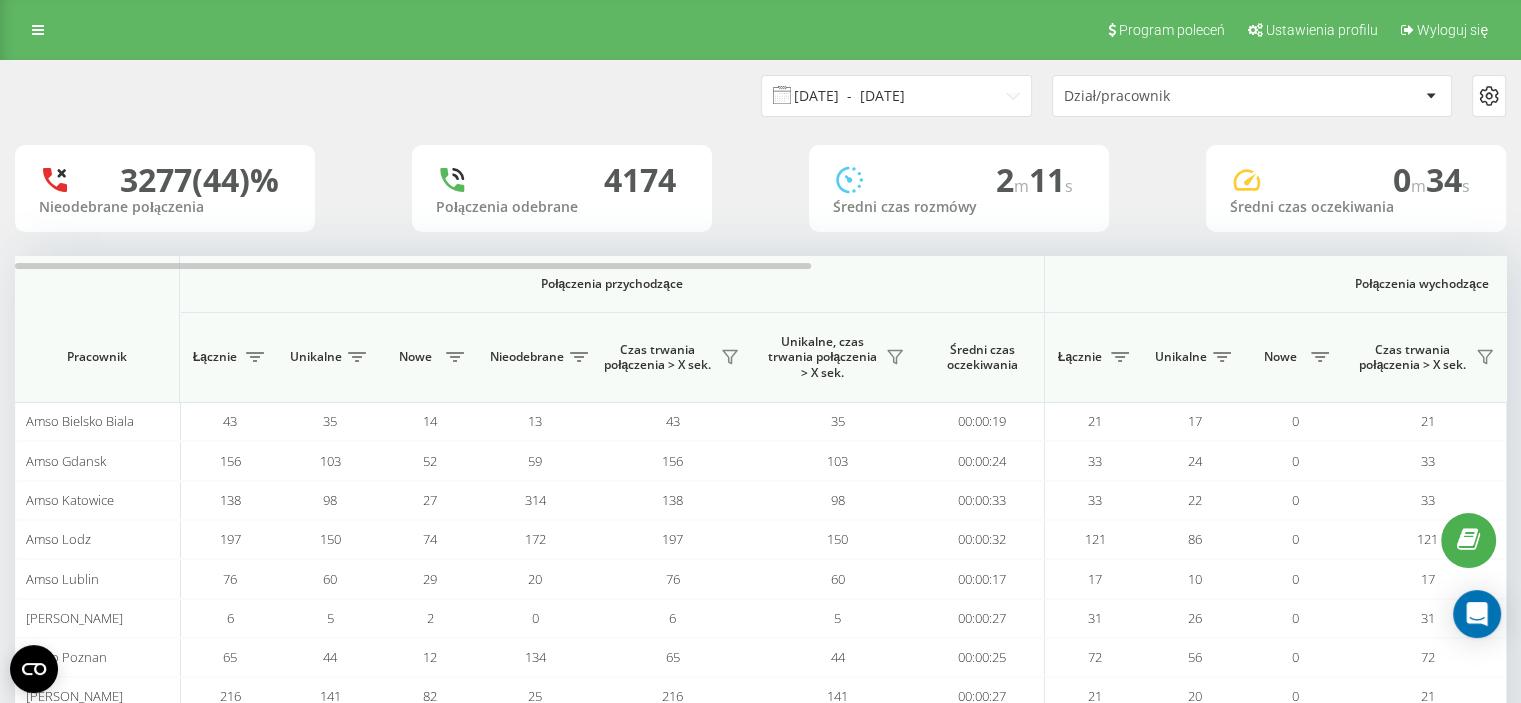 click on "[DATE]  -  [DATE]" at bounding box center [896, 96] 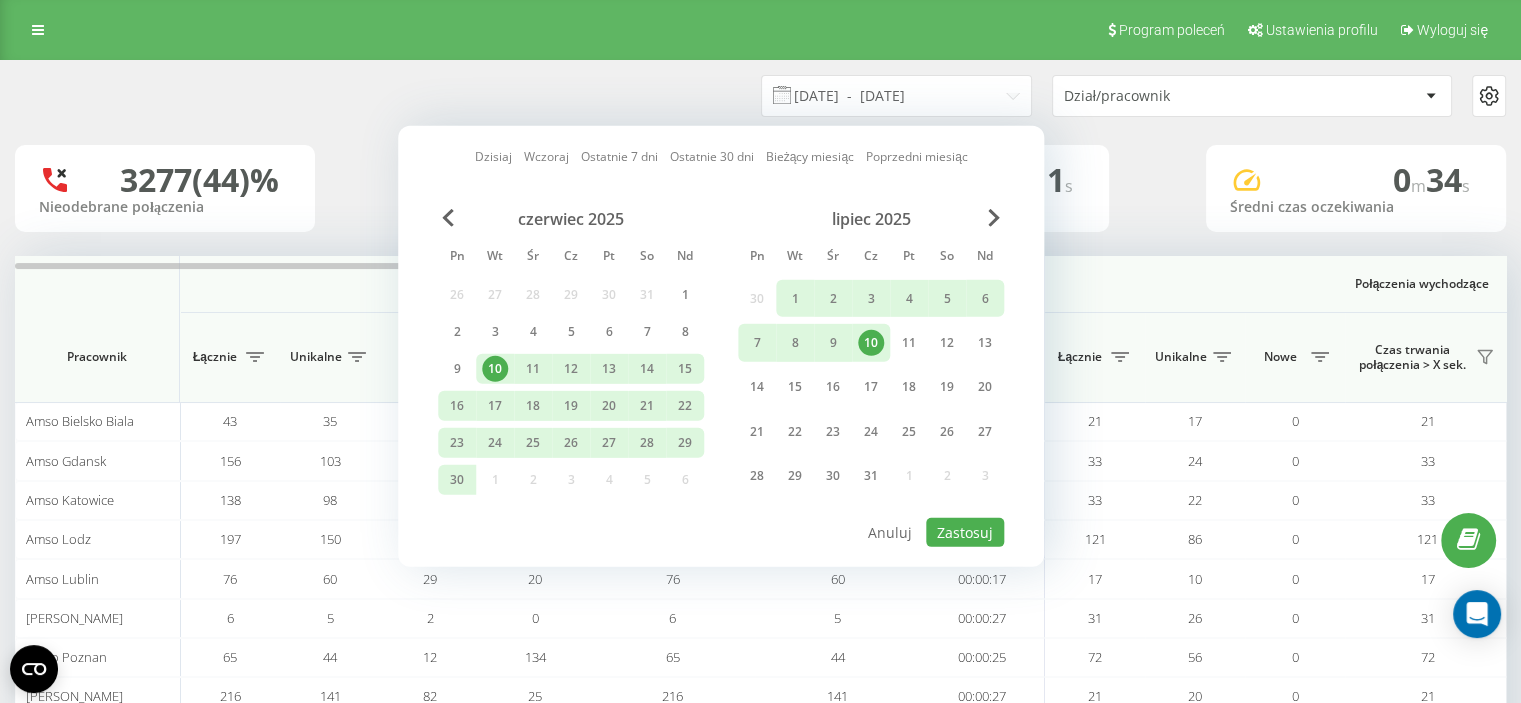 click on "10" at bounding box center [871, 343] 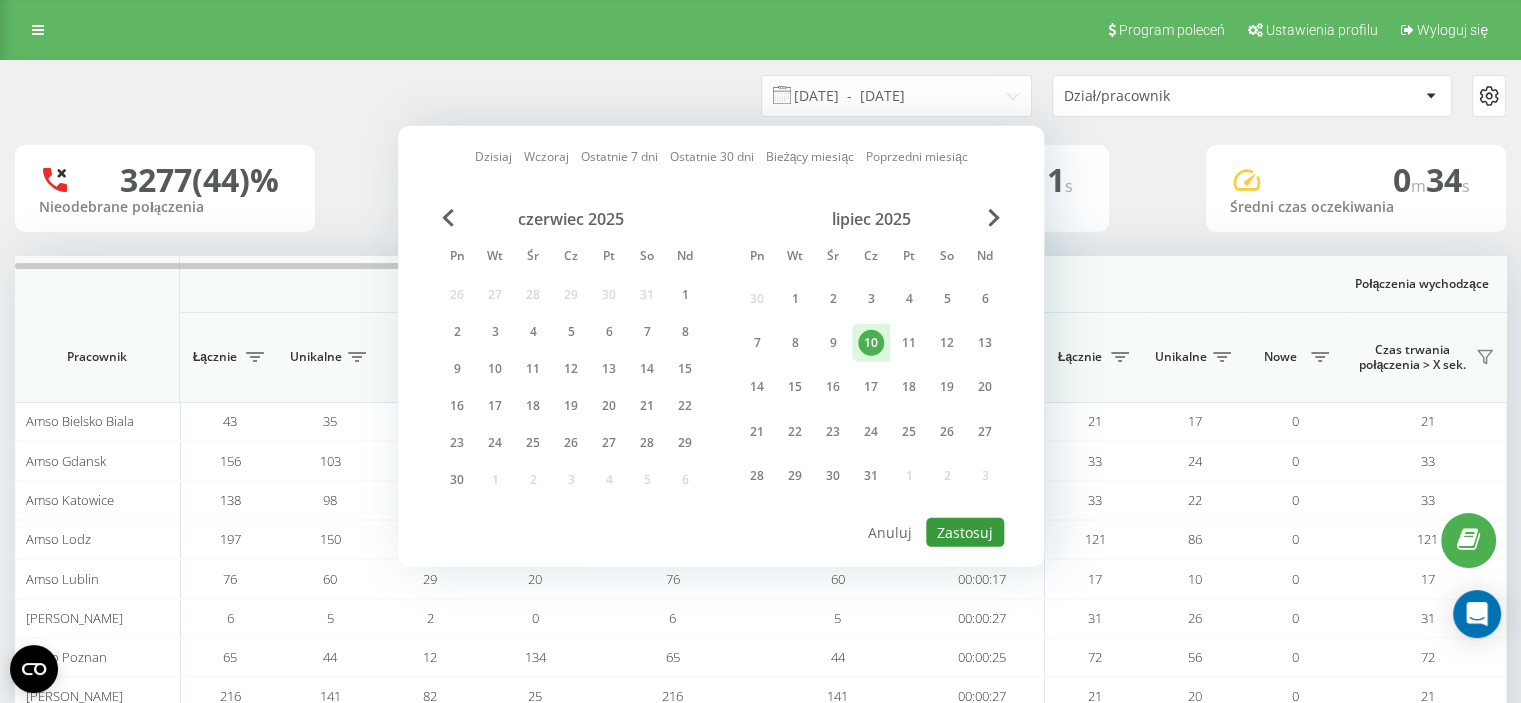 click on "Zastosuj" at bounding box center [965, 532] 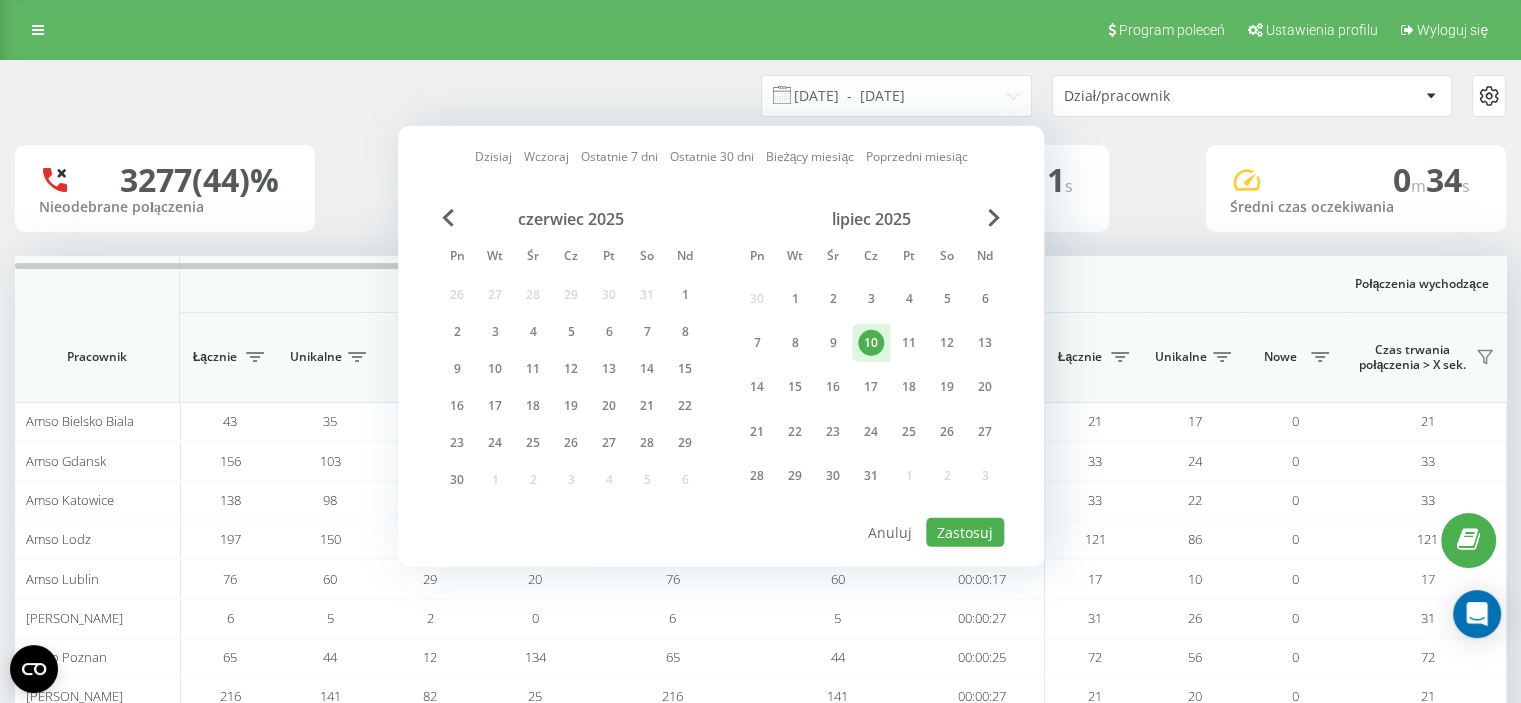 type on "10.07.2025  -  10.07.2025" 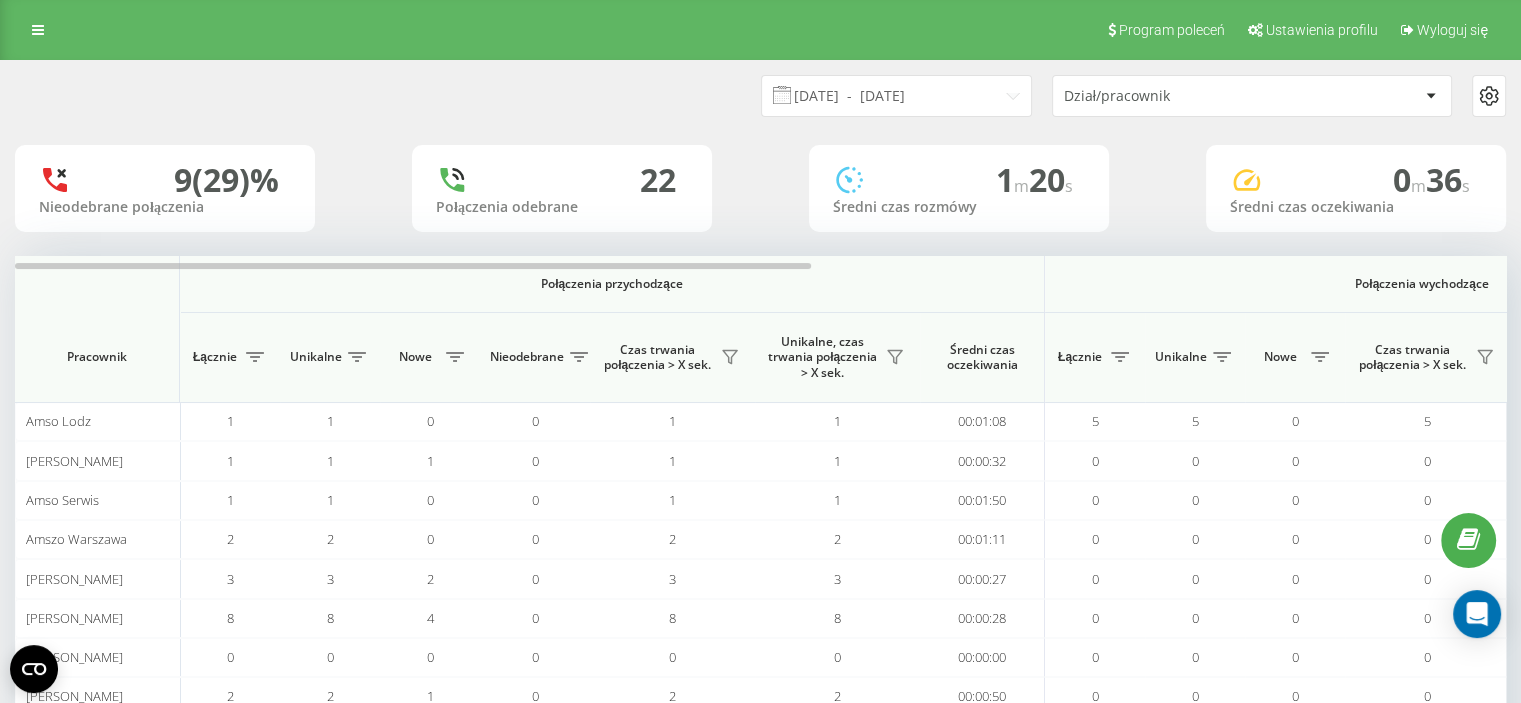 click on "Dział/pracownik" at bounding box center (1183, 96) 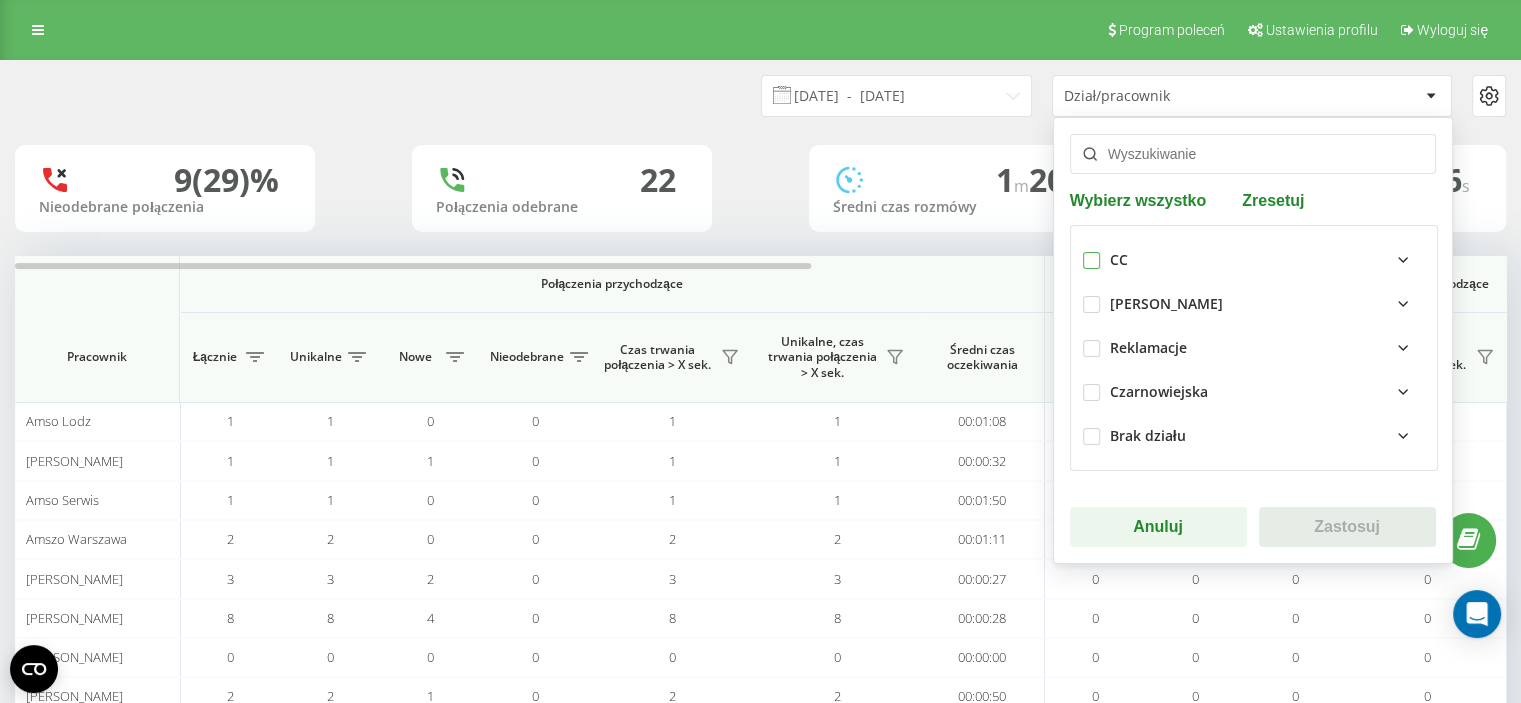 click at bounding box center [1091, 252] 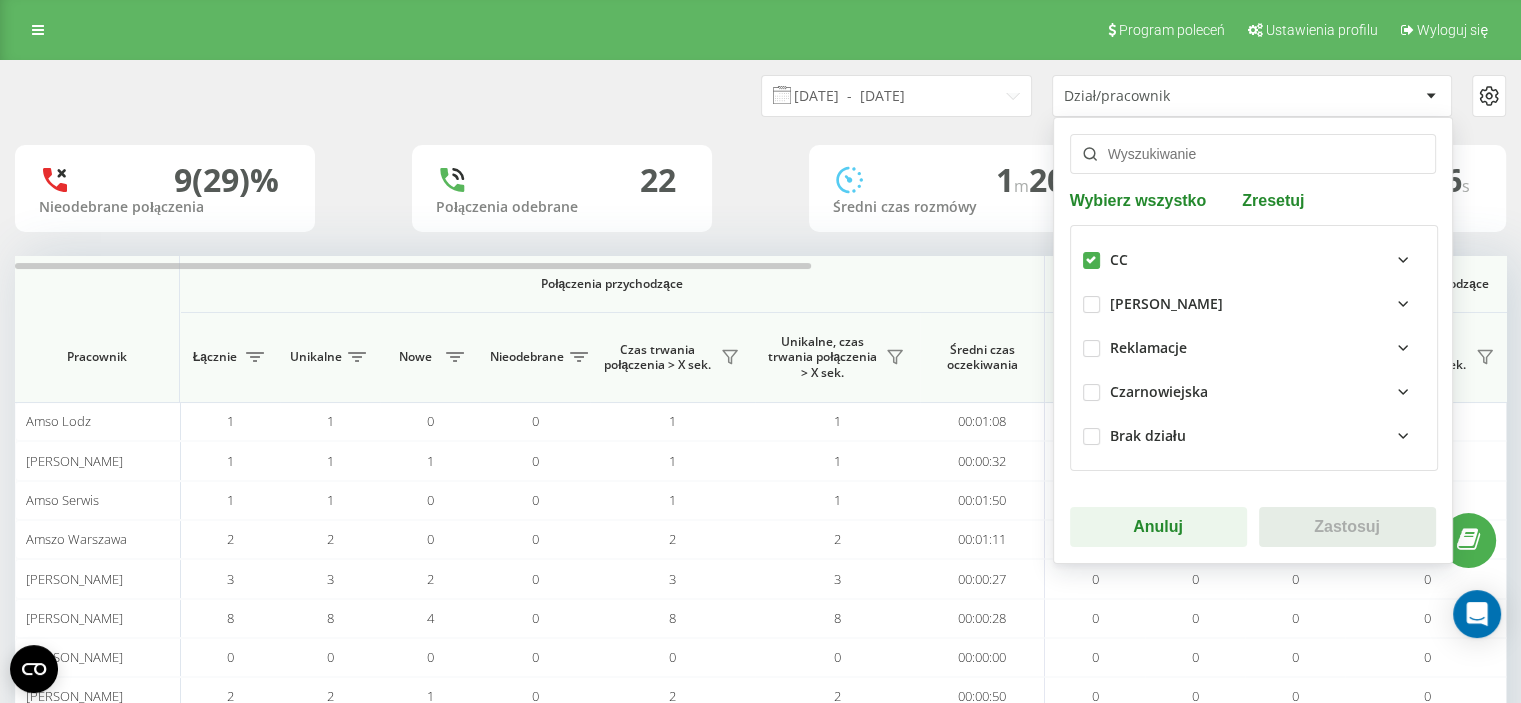checkbox on "true" 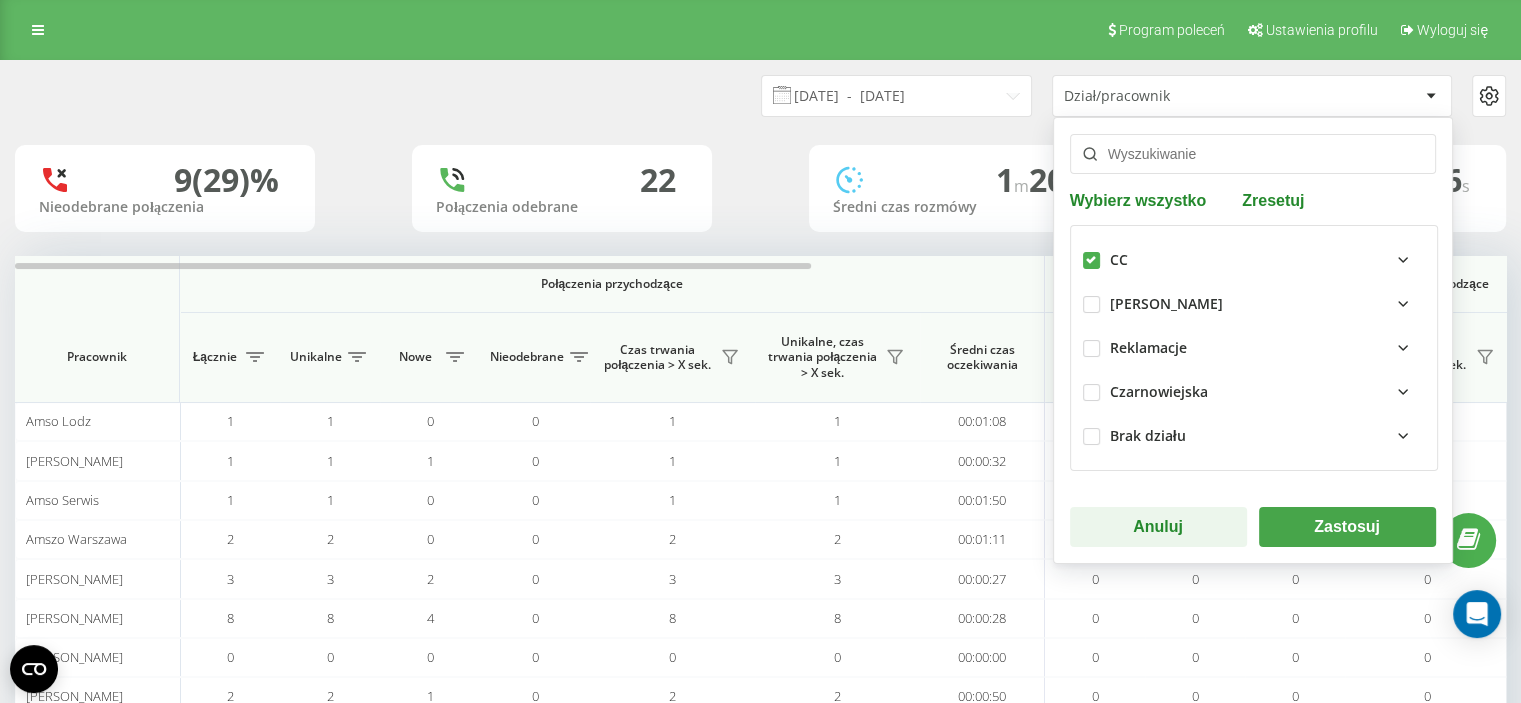 click on "Zastosuj" at bounding box center [1347, 527] 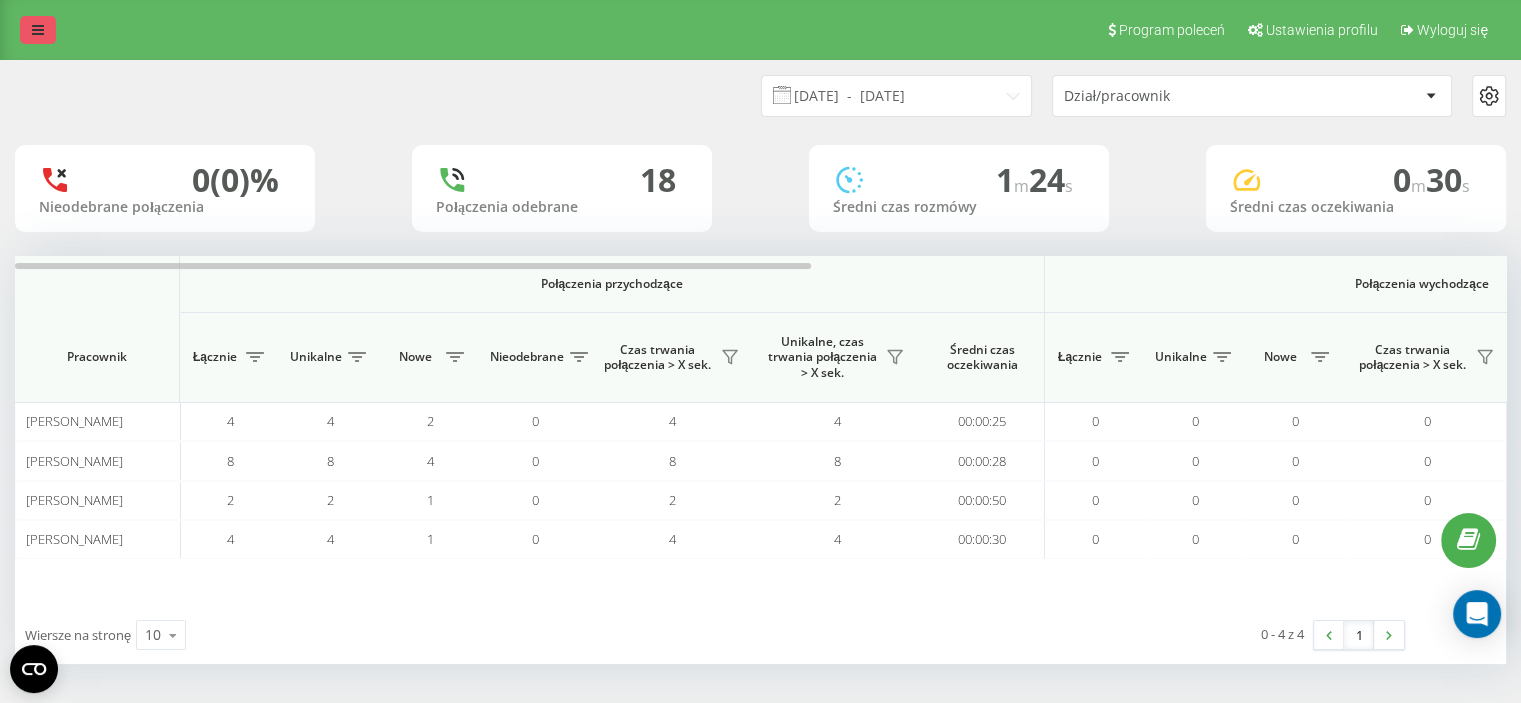 click at bounding box center [38, 30] 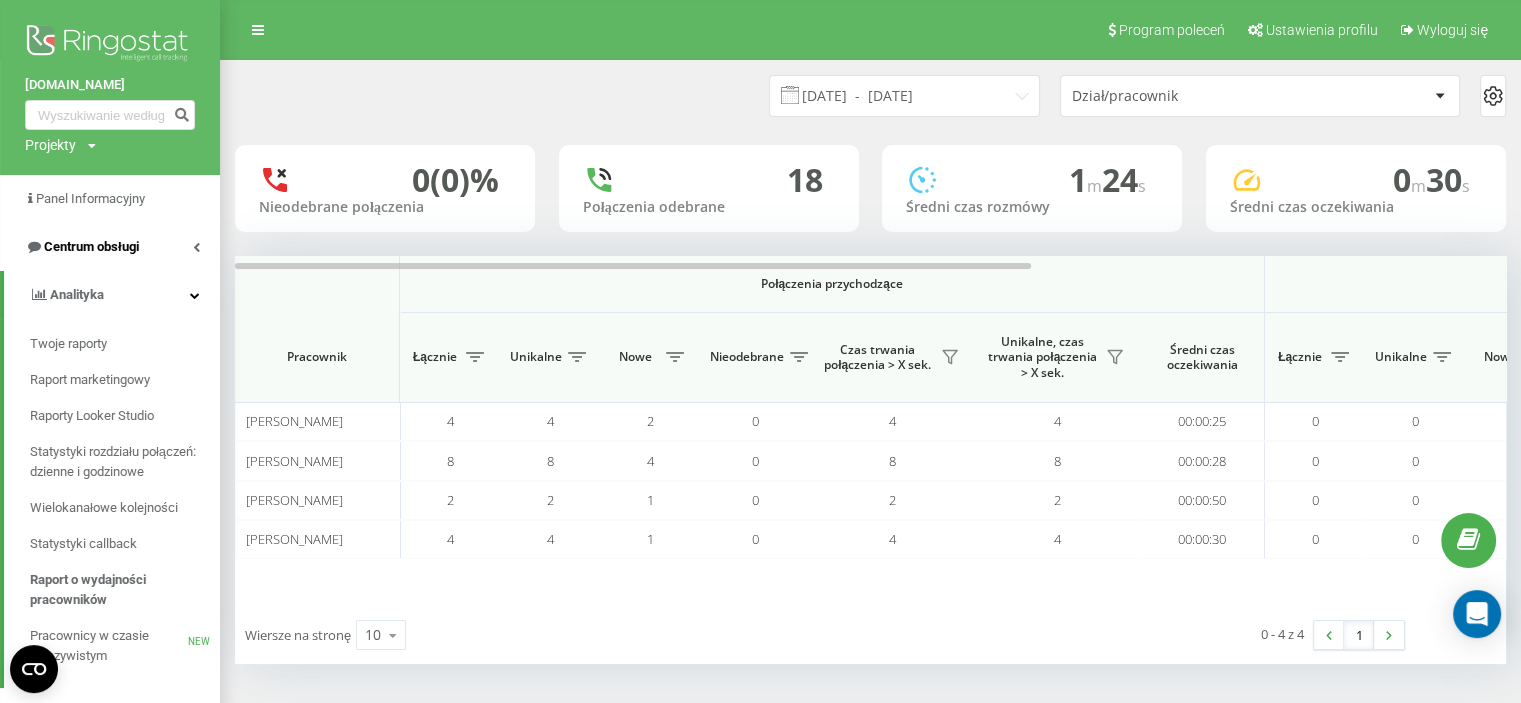 click on "Centrum obsługi" at bounding box center (110, 247) 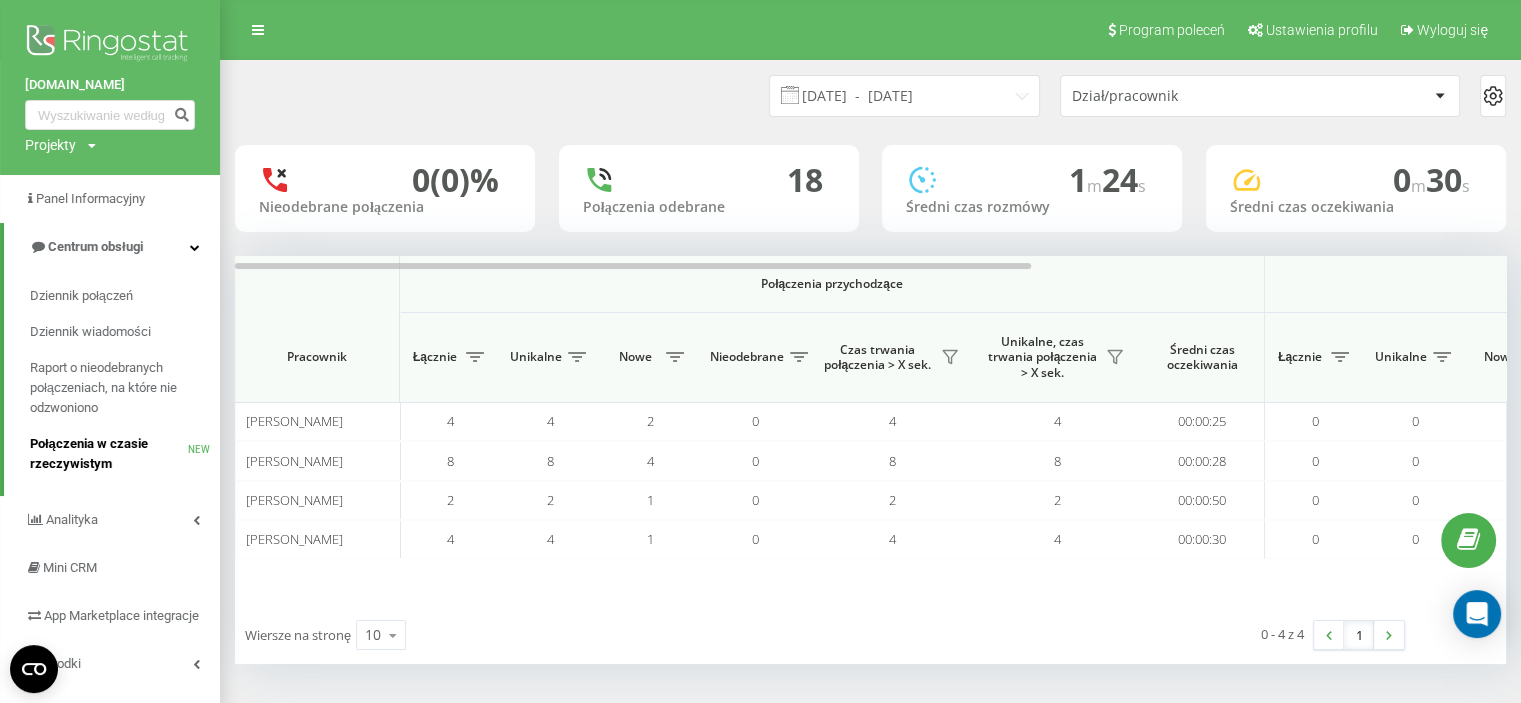 click on "Połączenia w czasie rzeczywistym" at bounding box center [109, 454] 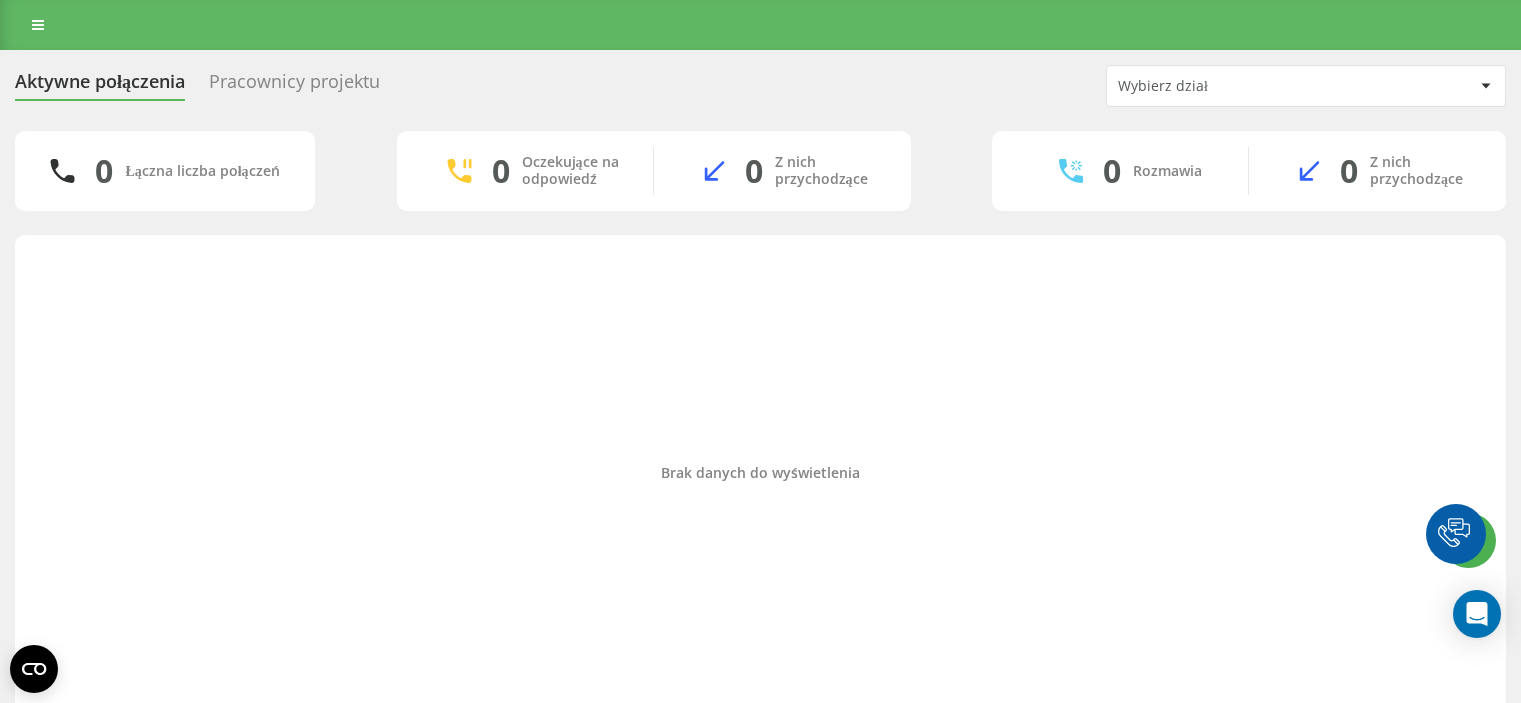 scroll, scrollTop: 0, scrollLeft: 0, axis: both 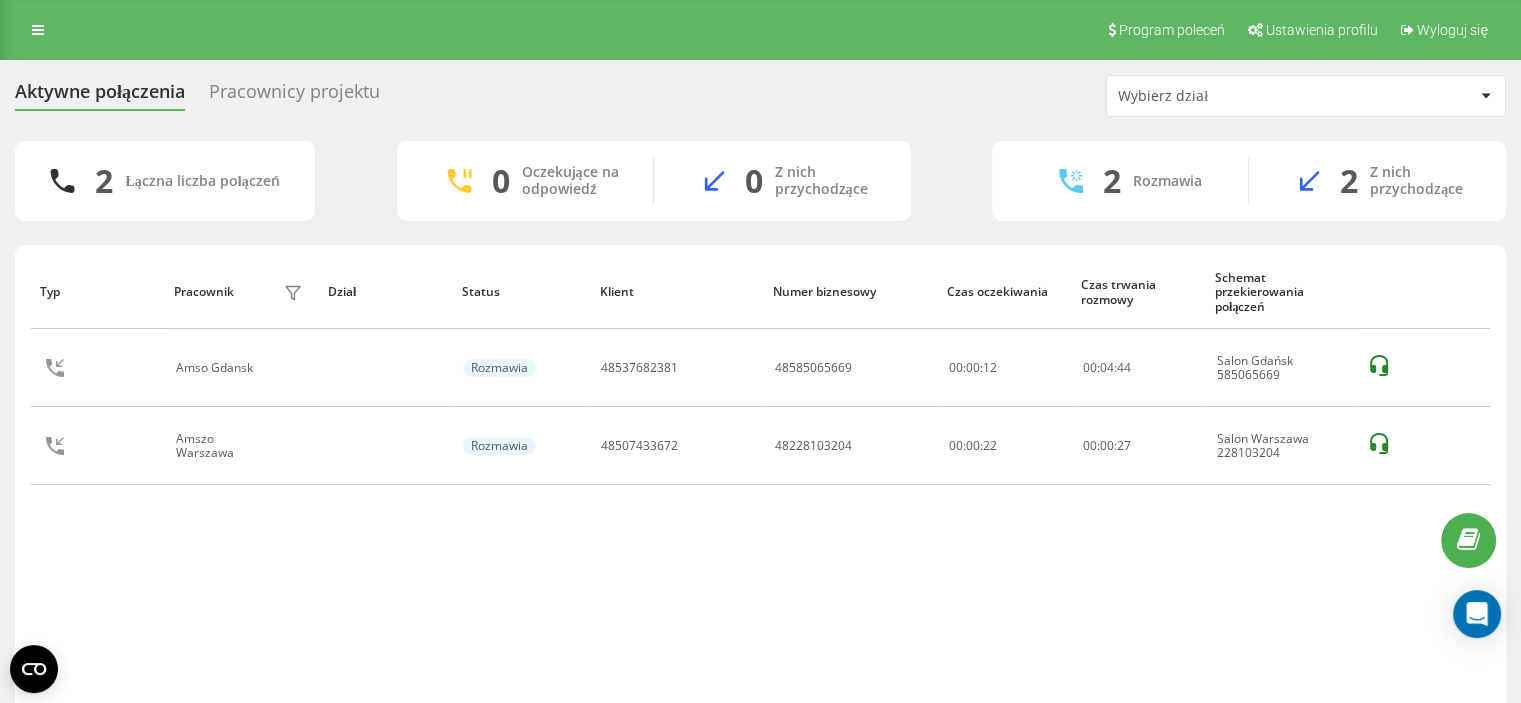 click on "Typ Pracownik  filtra  Dział Status Klient Numer biznesowy Czas oczekiwania Czas trwania rozmowy Schemat przekierowania połączeń Amso Gdansk Rozmawia 48537682381 48585065669 00:00:12 00 : 04 : 44 Salon Gdańsk 585065669 Amszo Warszawa Rozmawia 48507433672 48228103204 00:00:22 00 : 00 : 27 Salon Warszawa 228103204" at bounding box center [760, 483] 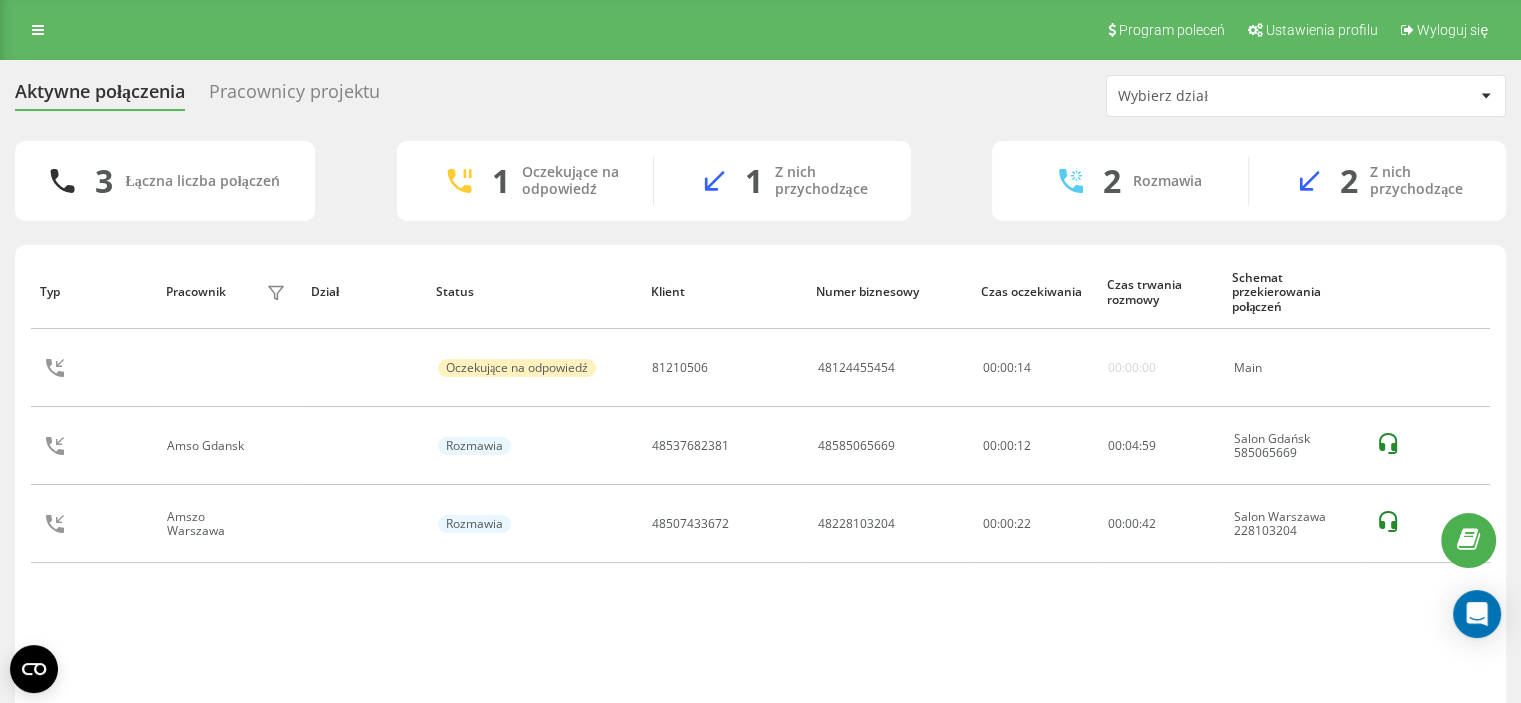 click on "Typ Pracownik  filtra  Dział Status Klient Numer biznesowy Czas oczekiwania Czas trwania rozmowy Schemat przekierowania połączeń Oczekujące na odpowiedź 81210506 48124455454 00 : 00 : 14 00:00:00 Main Amso Gdansk Rozmawia 48537682381 48585065669 00:00:12 00 : 04 : 59 Salon Gdańsk 585065669 Amszo Warszawa Rozmawia 48507433672 48228103204 00:00:22 00 : 00 : 42 Salon Warszawa 228103204" at bounding box center (760, 483) 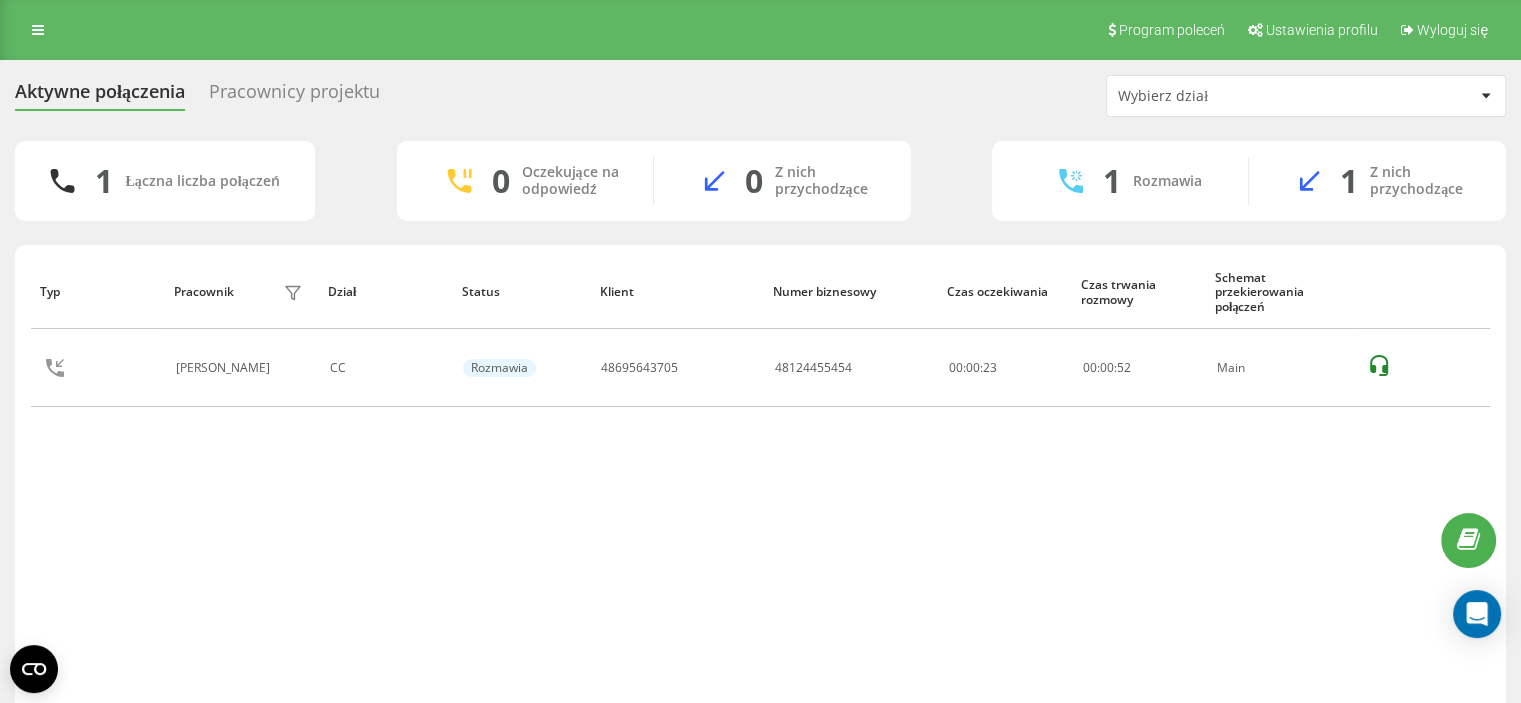 click on "Typ Pracownik  filtra  Dział Status Klient Numer biznesowy Czas oczekiwania Czas trwania rozmowy Schemat przekierowania połączeń Maciej Ubysz CC Rozmawia 48695643705 48124455454 00:00:23 00 : 00 : 52 Main" at bounding box center [760, 483] 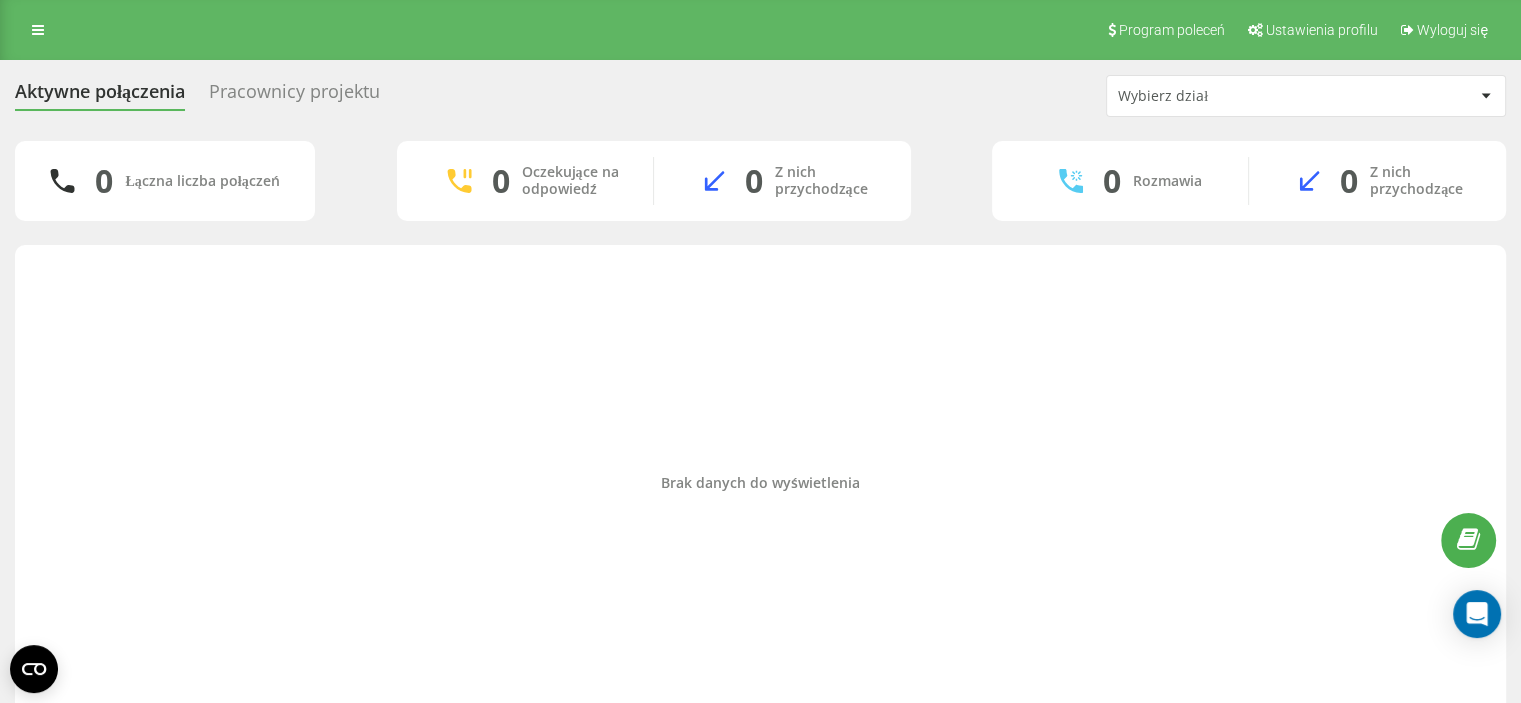 click on "Brak danych do wyświetlenia" at bounding box center [760, 483] 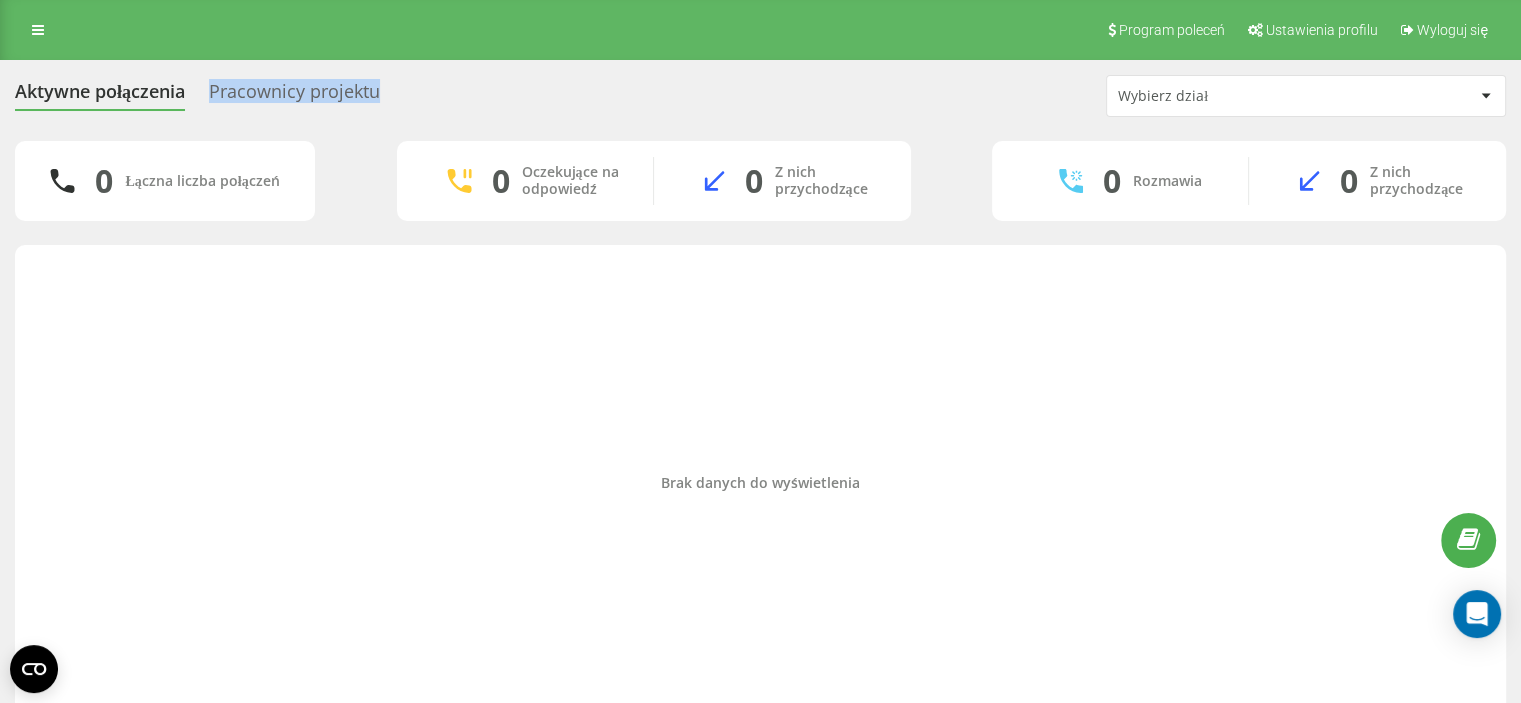 drag, startPoint x: 194, startPoint y: 91, endPoint x: 418, endPoint y: 87, distance: 224.0357 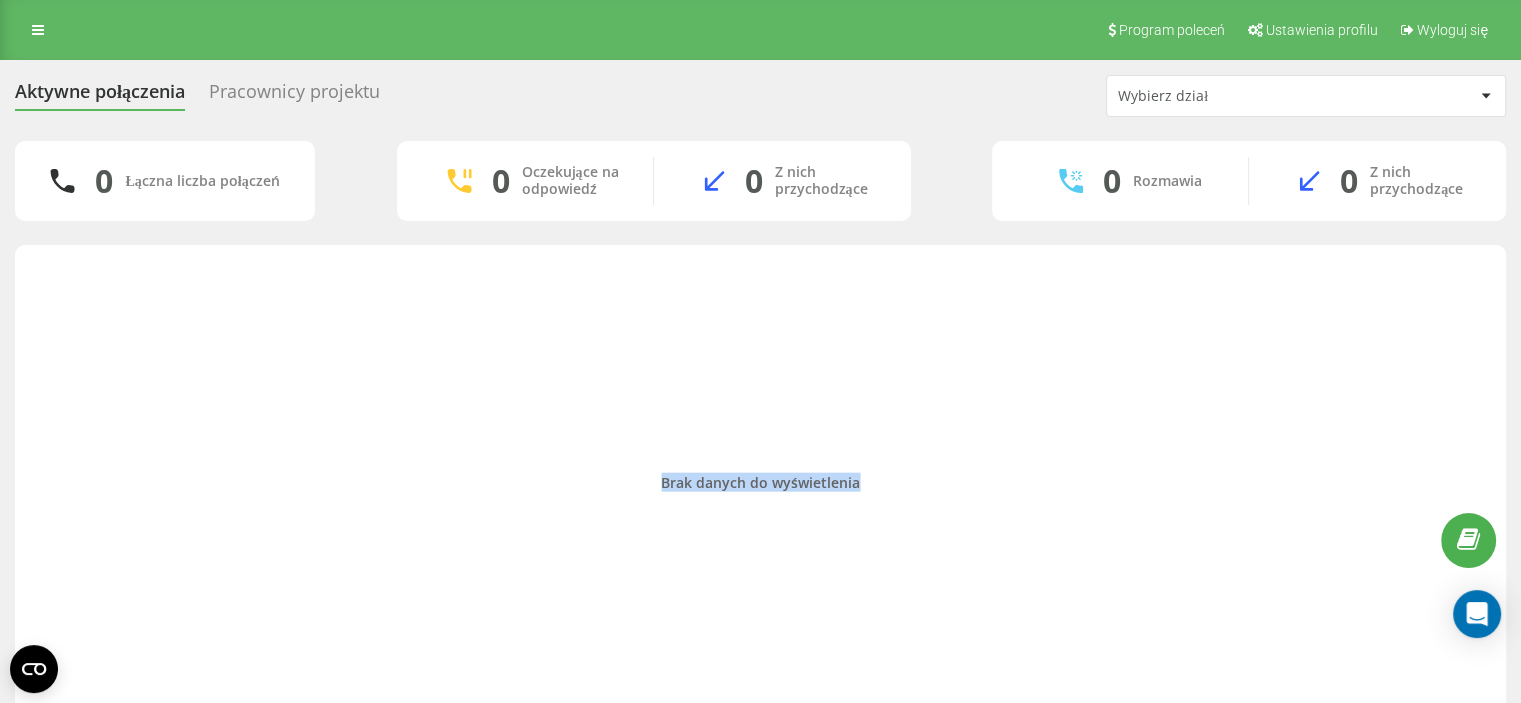 drag, startPoint x: 633, startPoint y: 475, endPoint x: 892, endPoint y: 483, distance: 259.12354 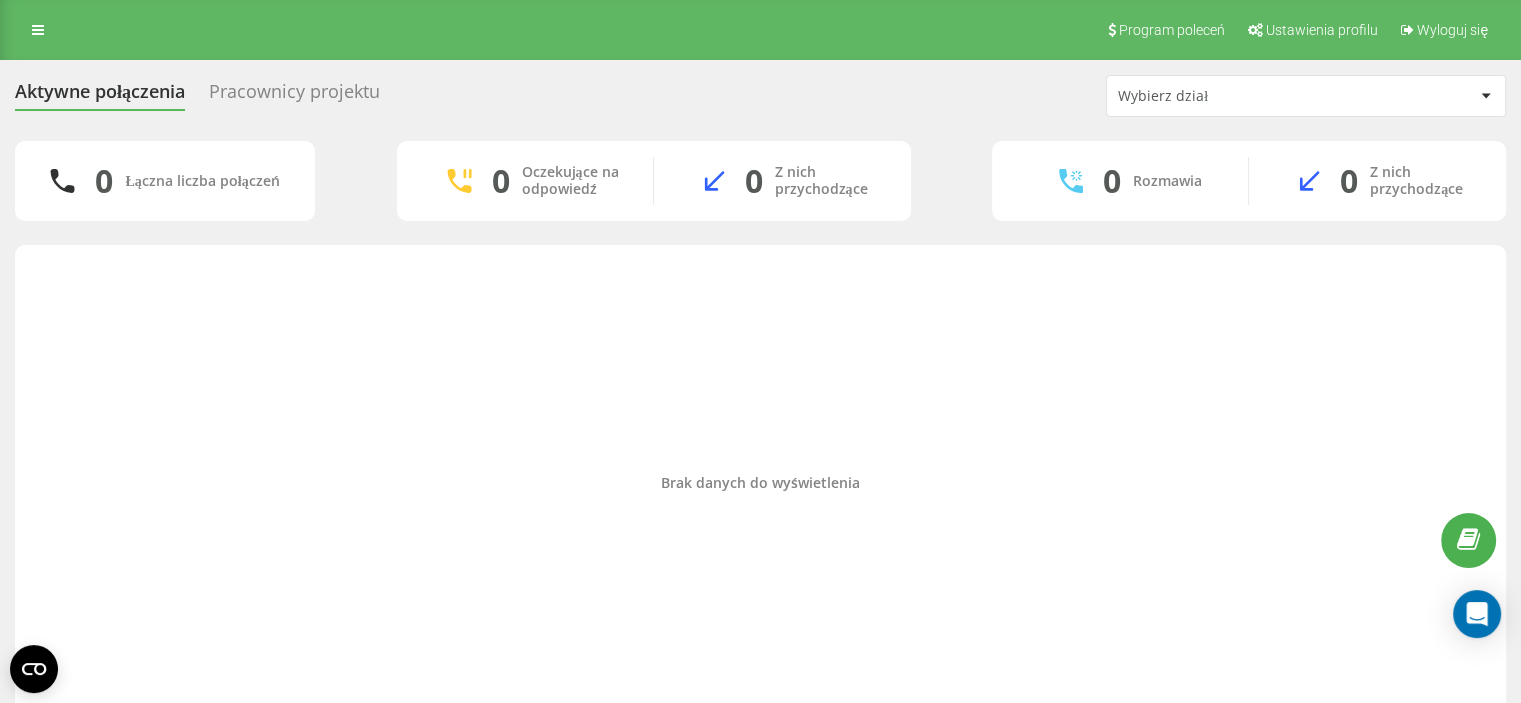 click on "Brak danych do wyświetlenia" at bounding box center [760, 483] 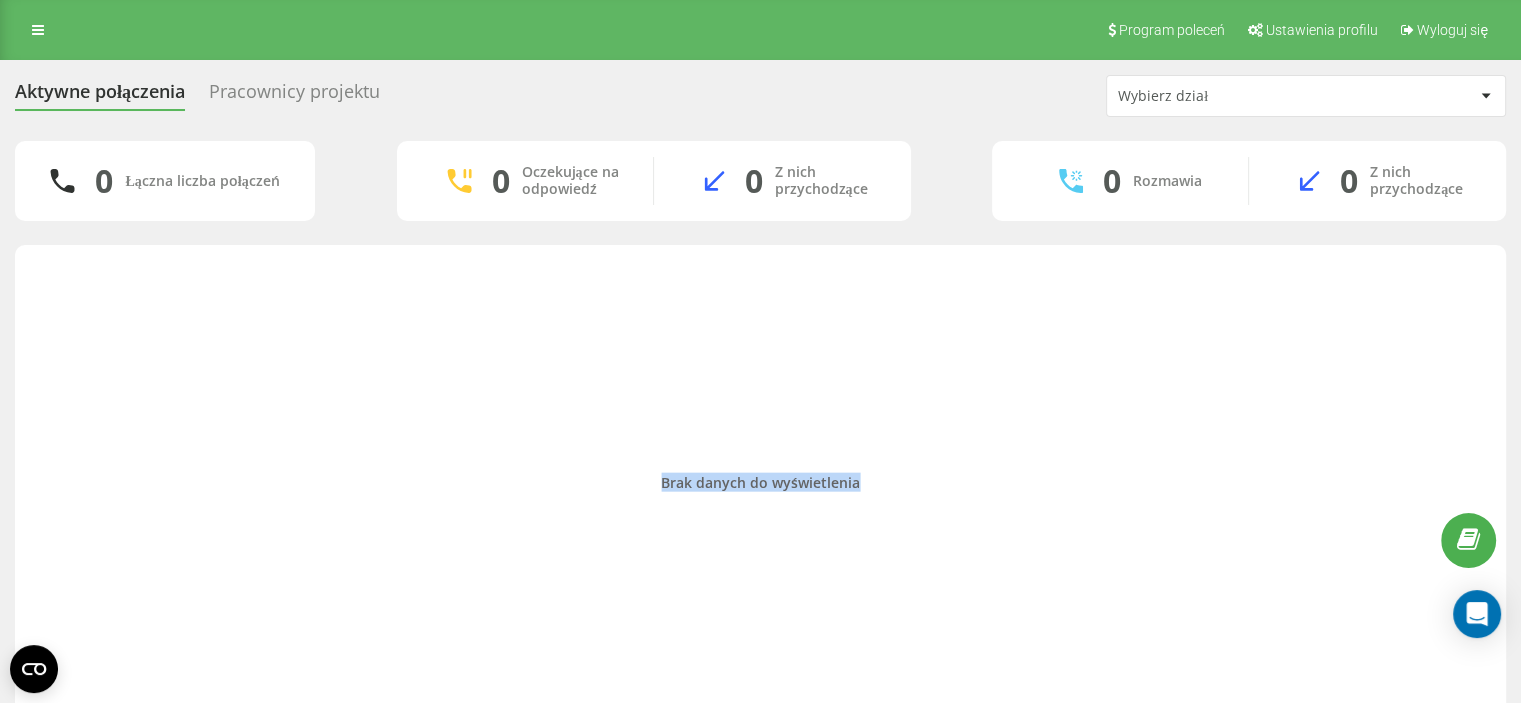 drag, startPoint x: 620, startPoint y: 479, endPoint x: 909, endPoint y: 481, distance: 289.00693 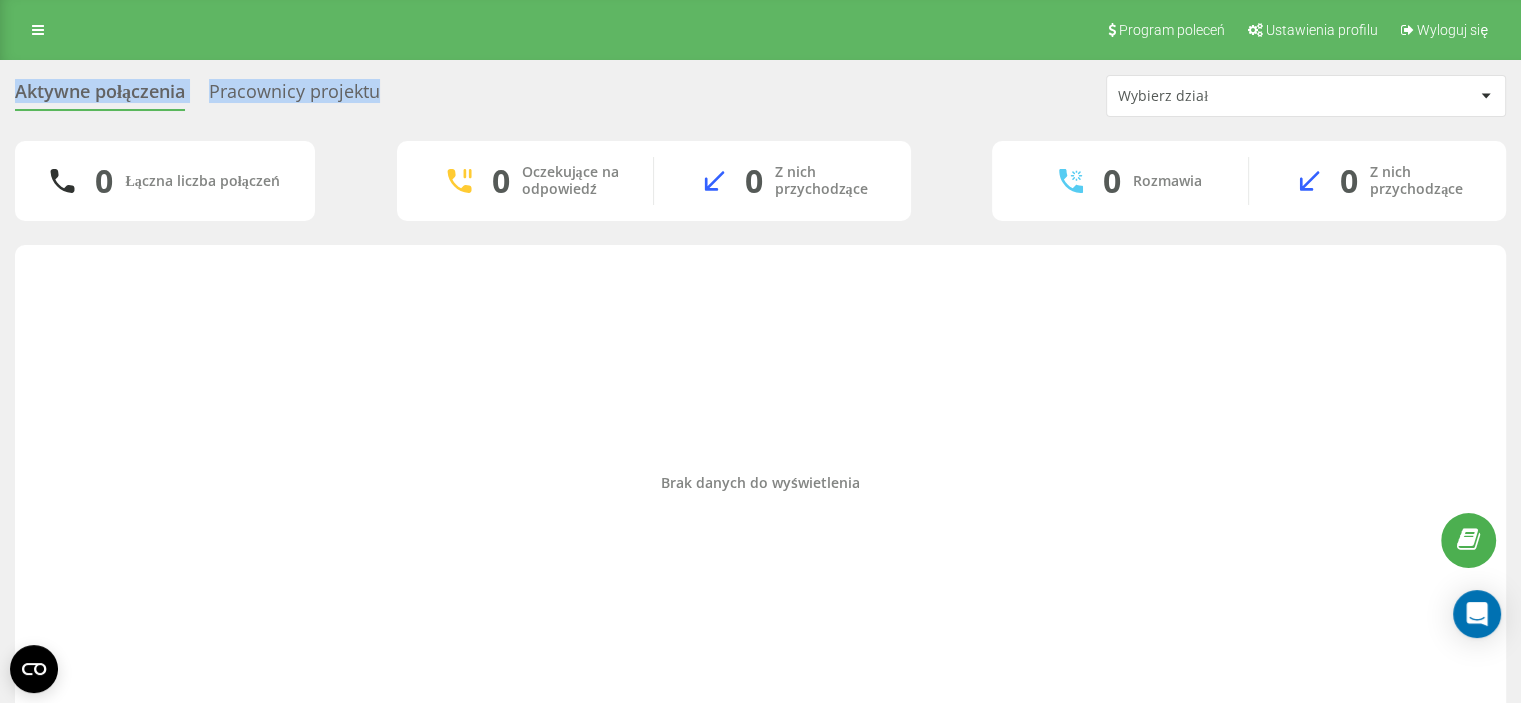 drag, startPoint x: 420, startPoint y: 93, endPoint x: 15, endPoint y: 100, distance: 405.0605 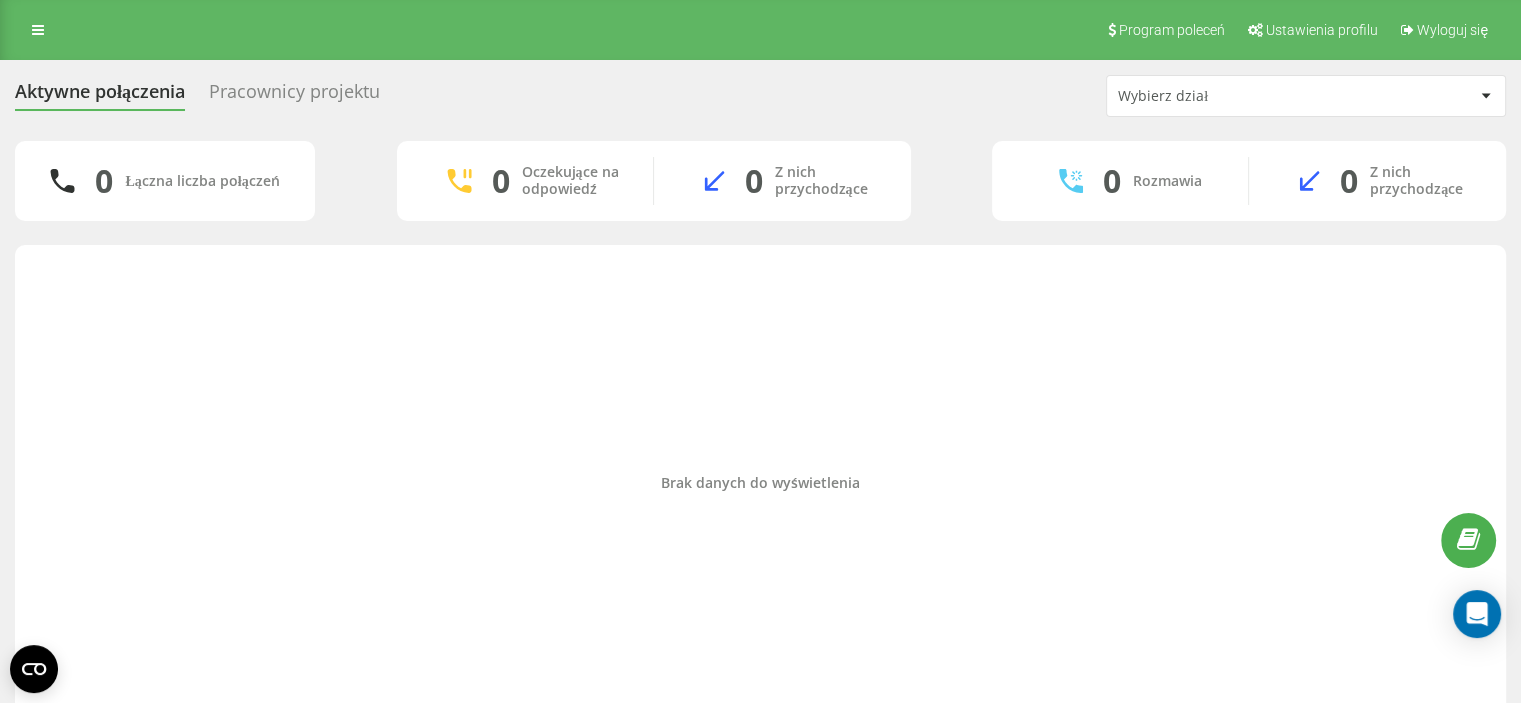 click on "Brak danych do wyświetlenia" at bounding box center (760, 483) 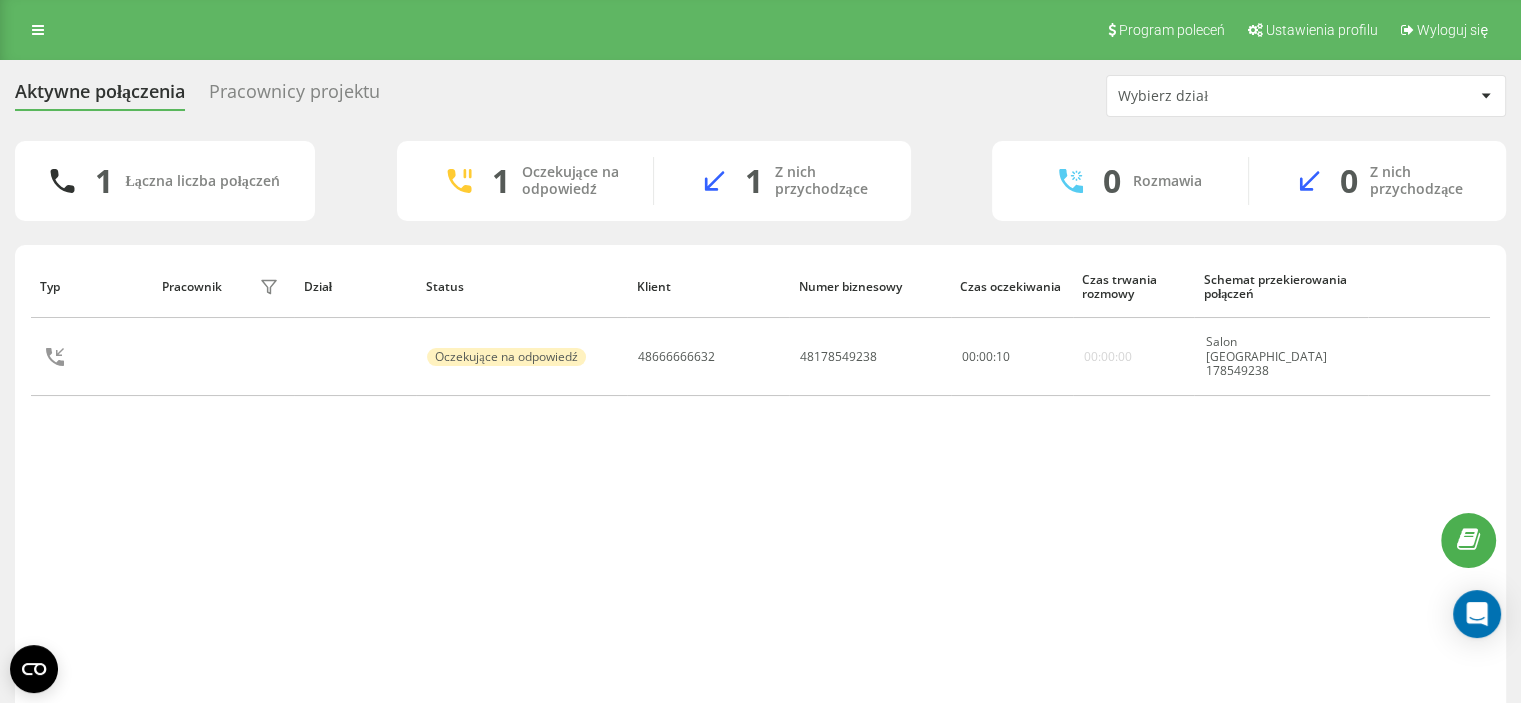 click on "Aktywne połączenia Pracownicy projektu Wybierz dział   1   Łączna liczba połączeń   1   Oczekujące na odpowiedź   1   Z nich przychodzące   0   Rozmawia   0   Z nich przychodzące Typ Pracownik  filtra  Dział Status Klient Numer biznesowy Czas oczekiwania Czas trwania rozmowy Schemat przekierowania połączeń Oczekujące na odpowiedź 48666666632 48178549238 00 : 00 : 10 00:00:00 Salon Rzeszów 178549238  Wiersze na stronę 25 10 25 50 100 0 - 1 z 1 1" at bounding box center (760, 418) 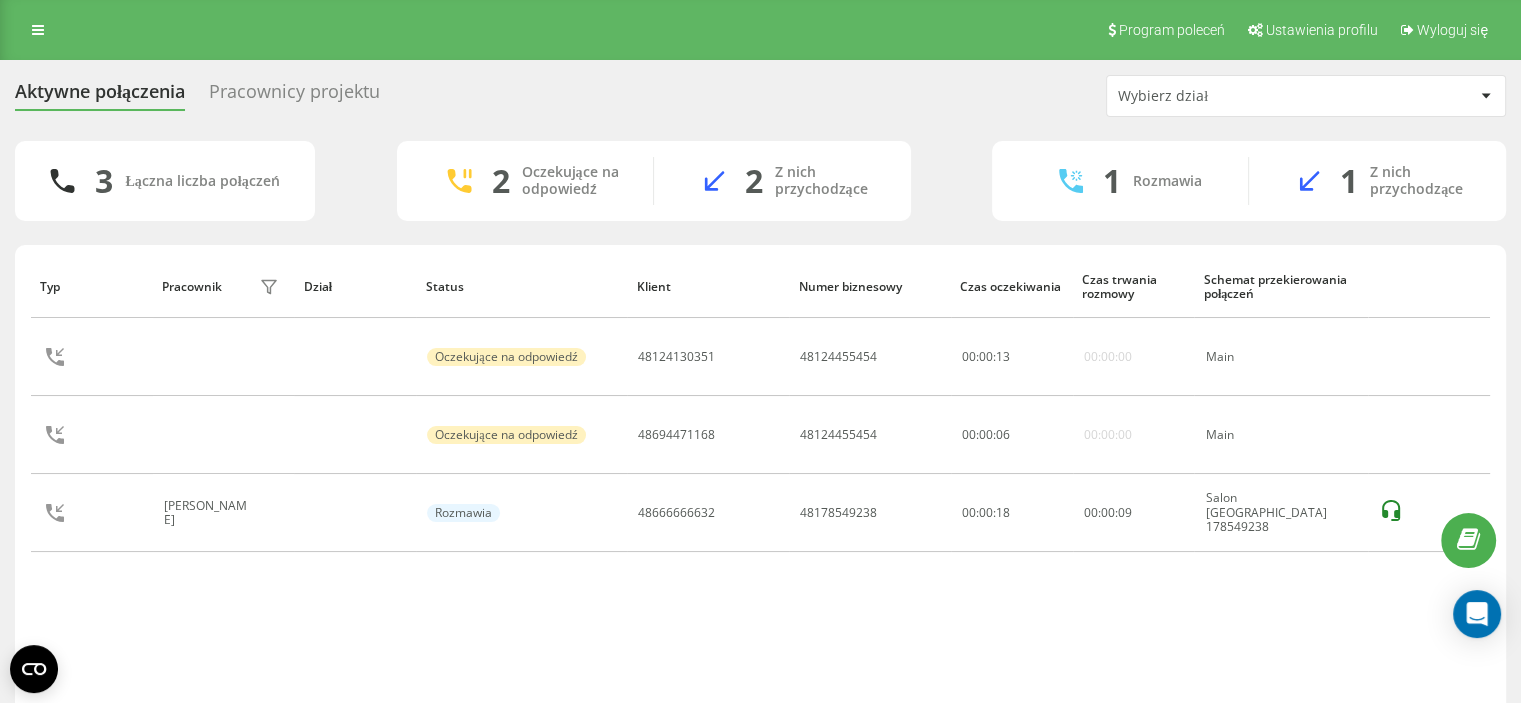 click on "Typ Pracownik  filtra  Dział Status Klient Numer biznesowy Czas oczekiwania Czas trwania rozmowy Schemat przekierowania połączeń Oczekujące na odpowiedź 48124130351 48124455454 00 : 00 : 13 00:00:00 Main Oczekujące na odpowiedź 48694471168 48124455454 00 : 00 : 06 00:00:00 Main Amso Rzeszow Rozmawia 48666666632 48178549238 00:00:18 00 : 00 : 09 Salon Rzeszów 178549238" at bounding box center [760, 483] 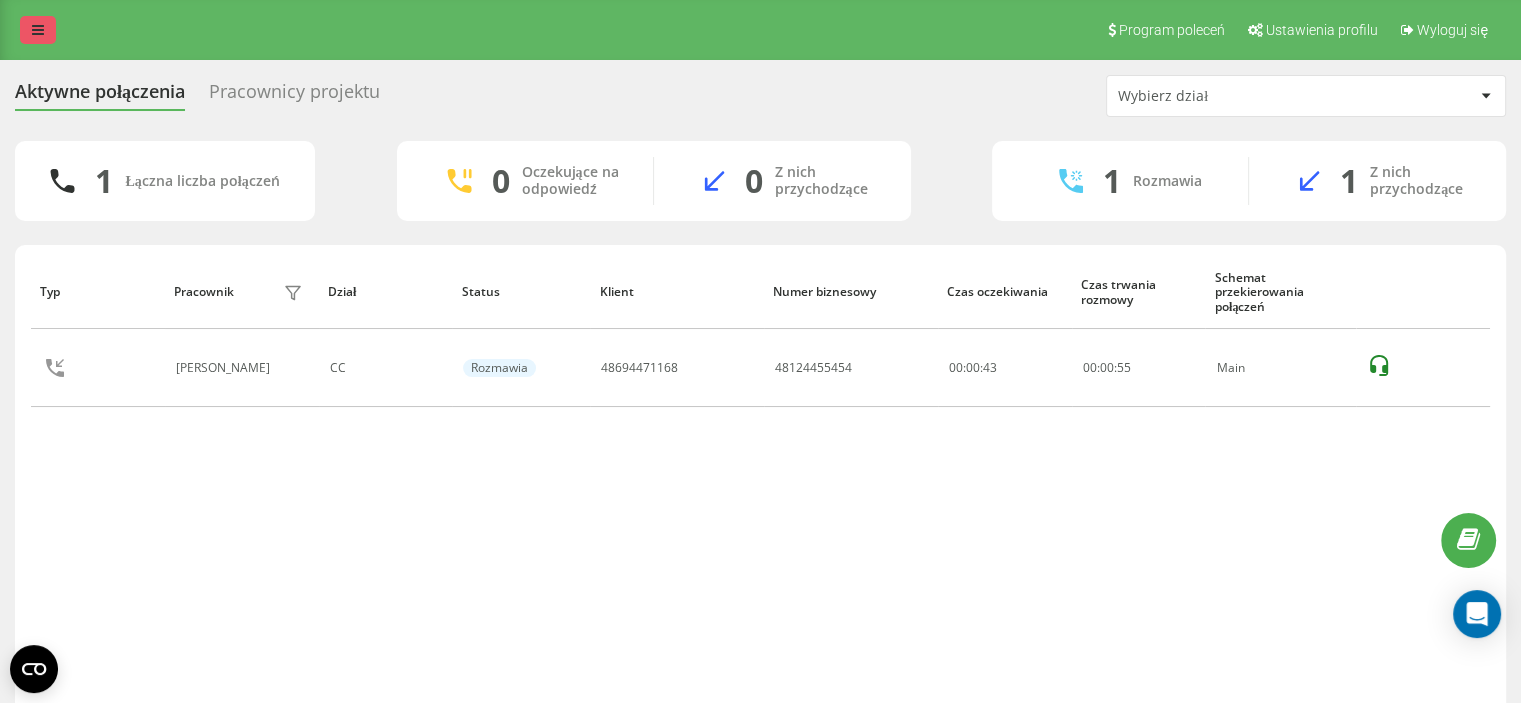 click at bounding box center [38, 30] 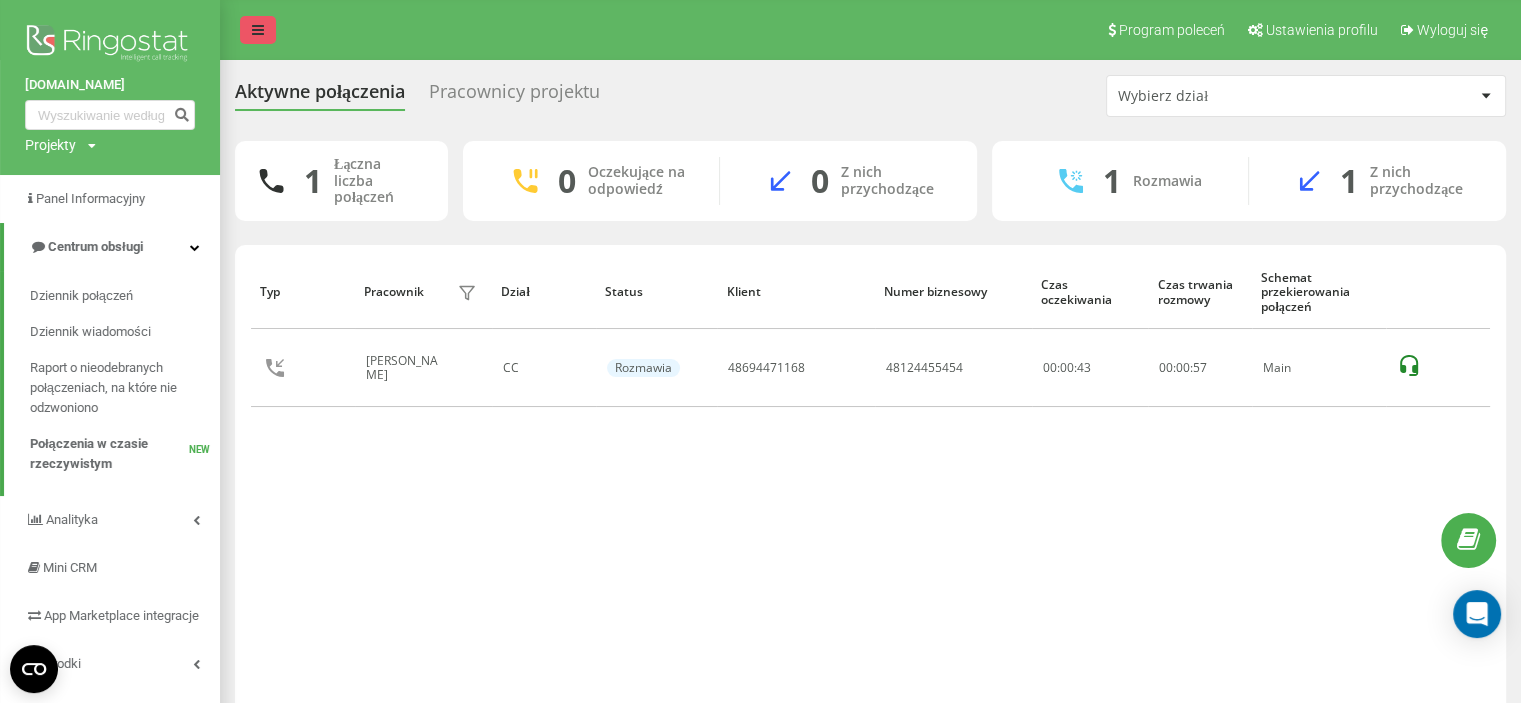 click at bounding box center (258, 30) 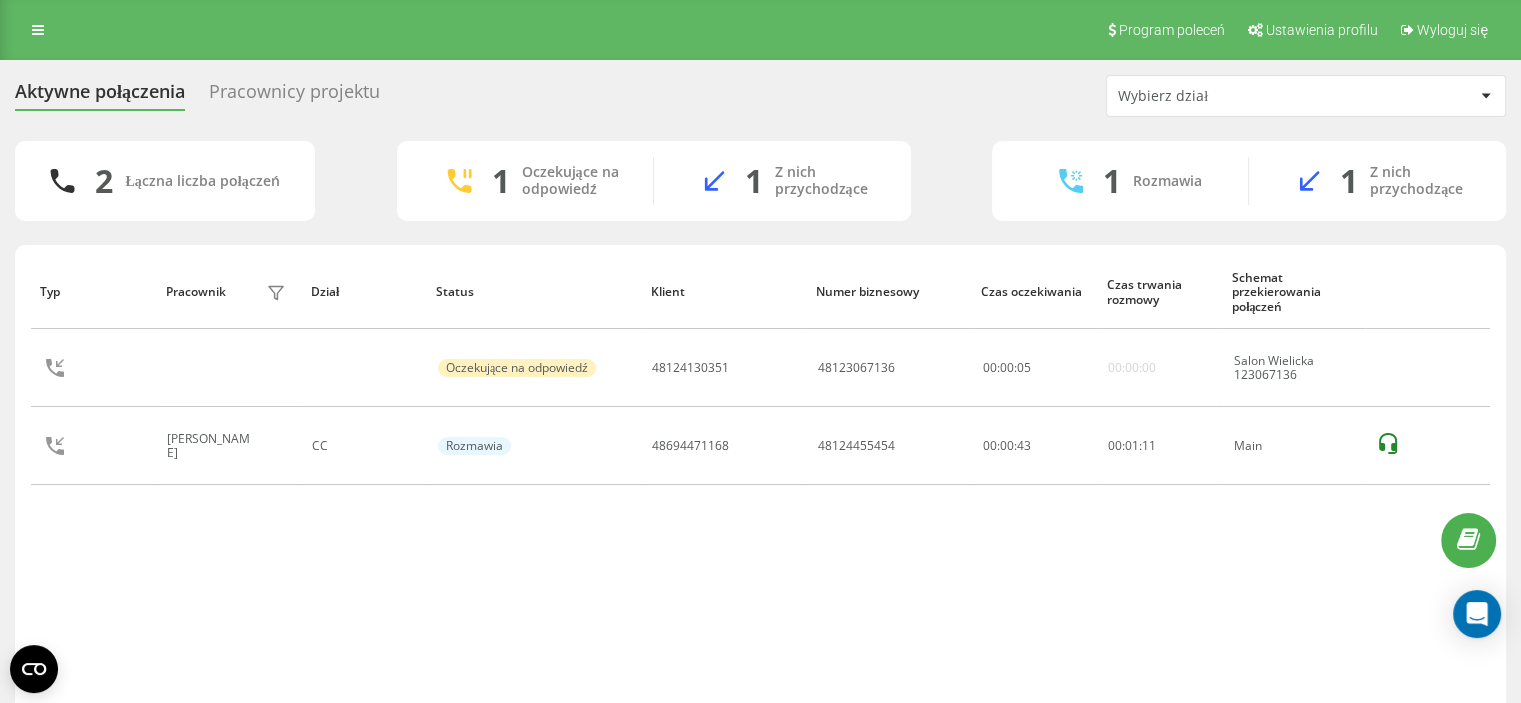 click on "Typ Pracownik  filtra  Dział Status Klient Numer biznesowy Czas oczekiwania Czas trwania rozmowy Schemat przekierowania połączeń Oczekujące na odpowiedź 48124130351 48123067136 00 : 00 : 05 00:00:00 Salon Wielicka 123067136 Maciej Ubysz CC Rozmawia 48694471168 48124455454 00:00:43 00 : 01 : 11 Main" at bounding box center [760, 483] 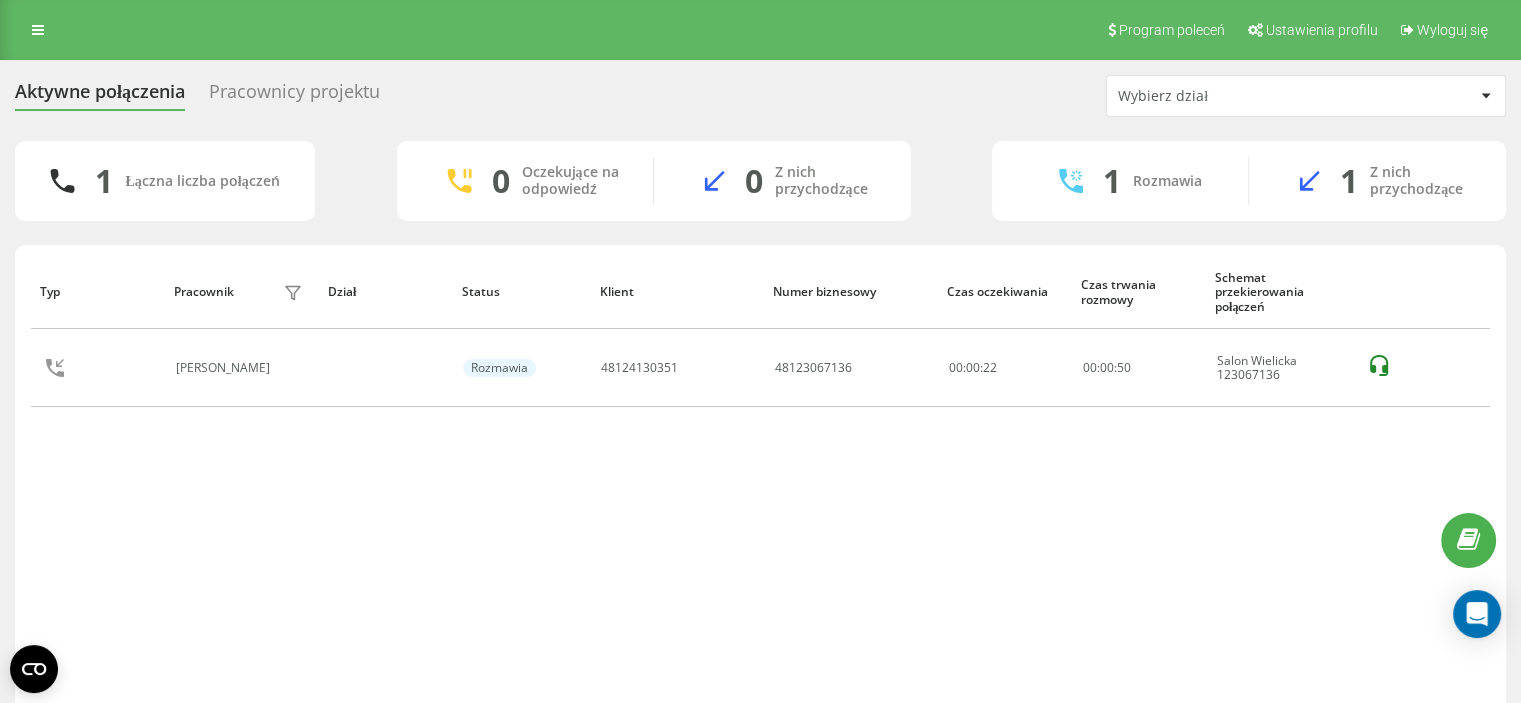 click on "Typ Pracownik  filtra  Dział Status Klient Numer biznesowy Czas oczekiwania Czas trwania rozmowy Schemat przekierowania połączeń Amso WIelicka Rozmawia 48124130351 48123067136 00:00:22 00 : 00 : 50 Salon Wielicka 123067136" at bounding box center (760, 483) 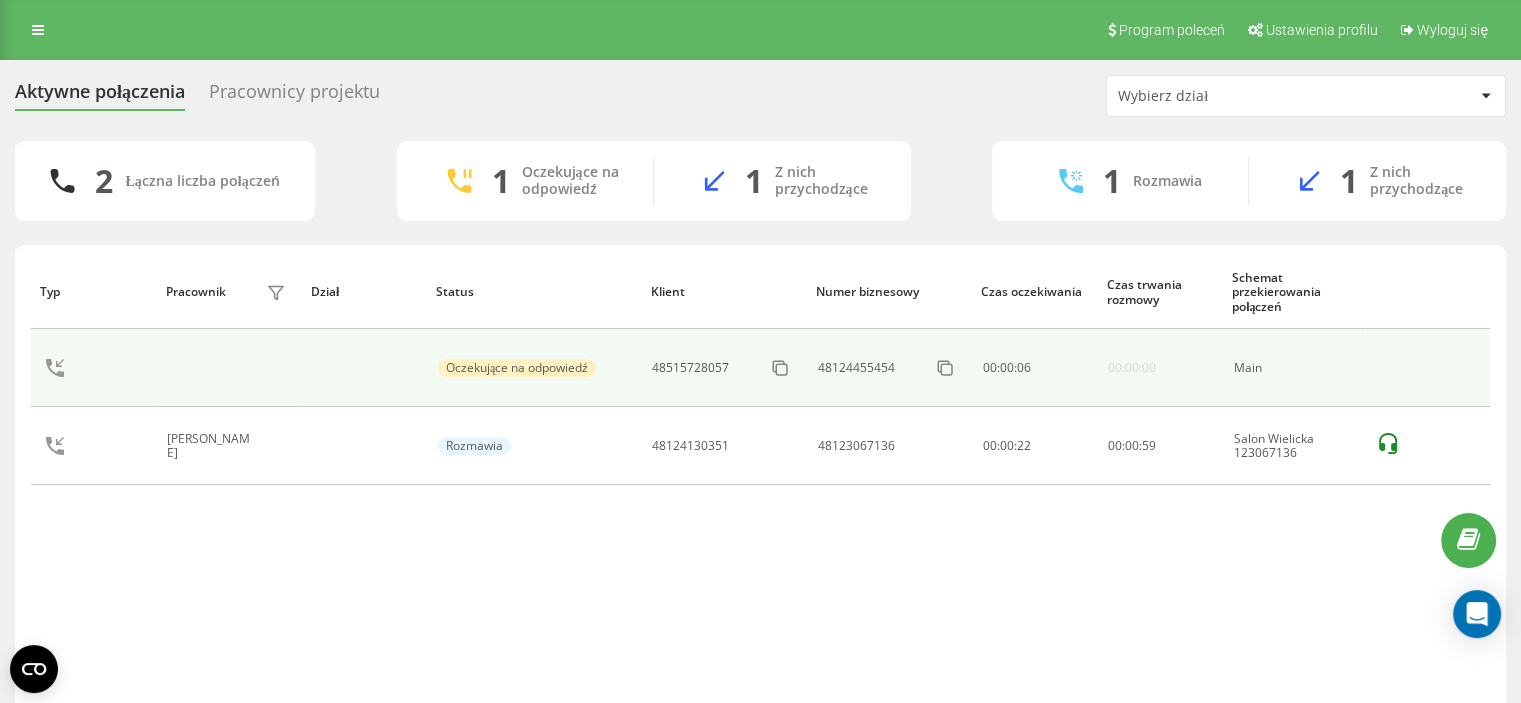 drag, startPoint x: 121, startPoint y: 519, endPoint x: 371, endPoint y: 370, distance: 291.03436 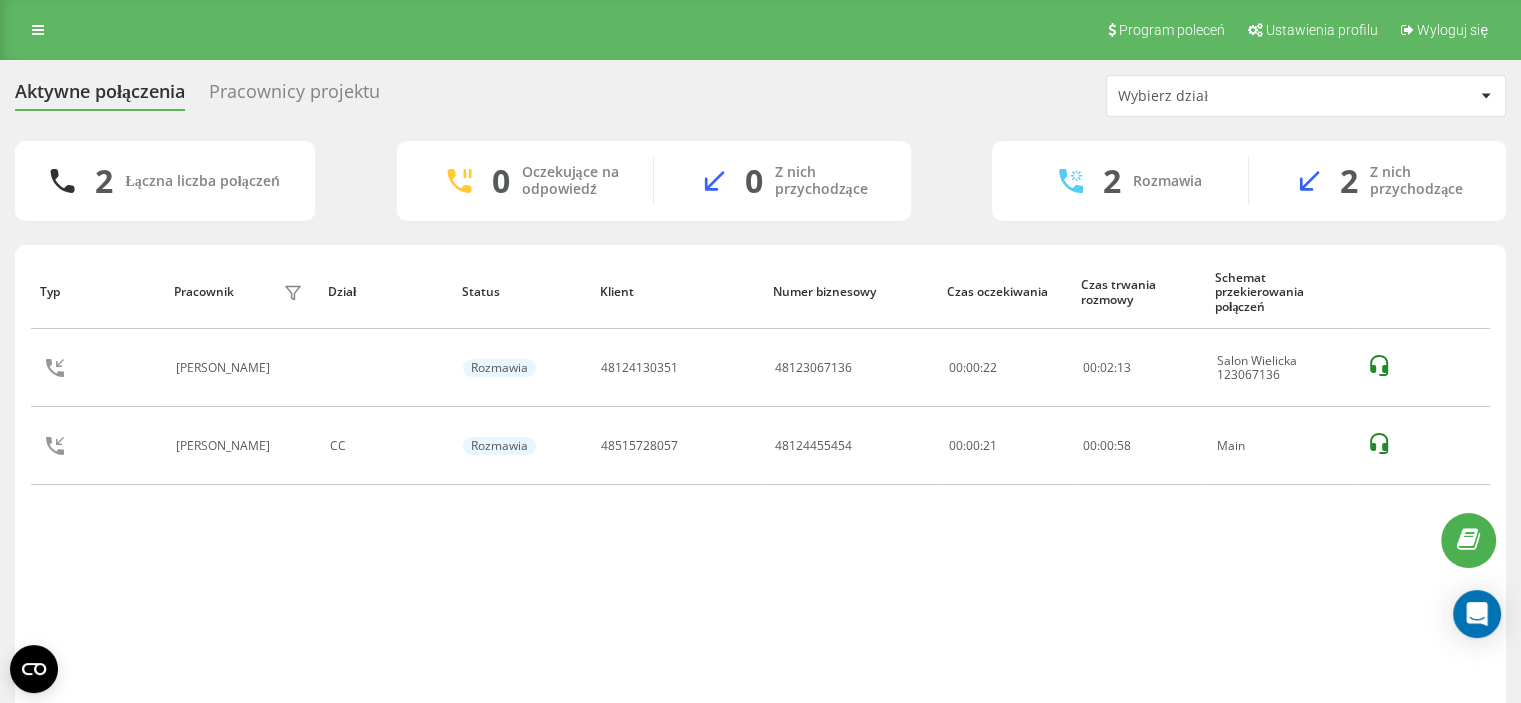 click on "Typ Pracownik  filtra  Dział Status Klient Numer biznesowy Czas oczekiwania Czas trwania rozmowy Schemat przekierowania połączeń Amso WIelicka Rozmawia 48124130351 48123067136 00:00:22 00 : 02 : 13 Salon Wielicka 123067136 Ilona Knap CC Rozmawia 48515728057 48124455454 00:00:21 00 : 00 : 58 Main" at bounding box center (760, 483) 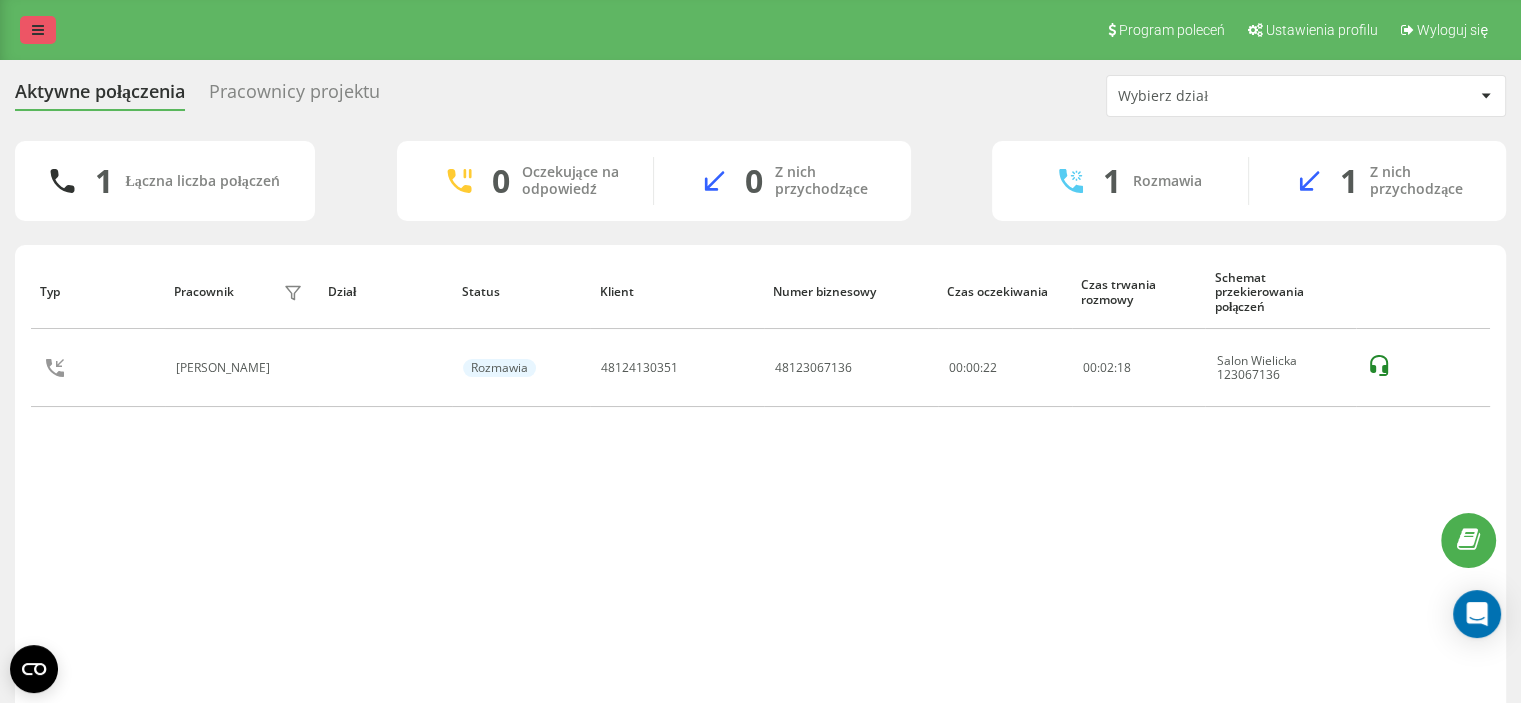 click at bounding box center (38, 30) 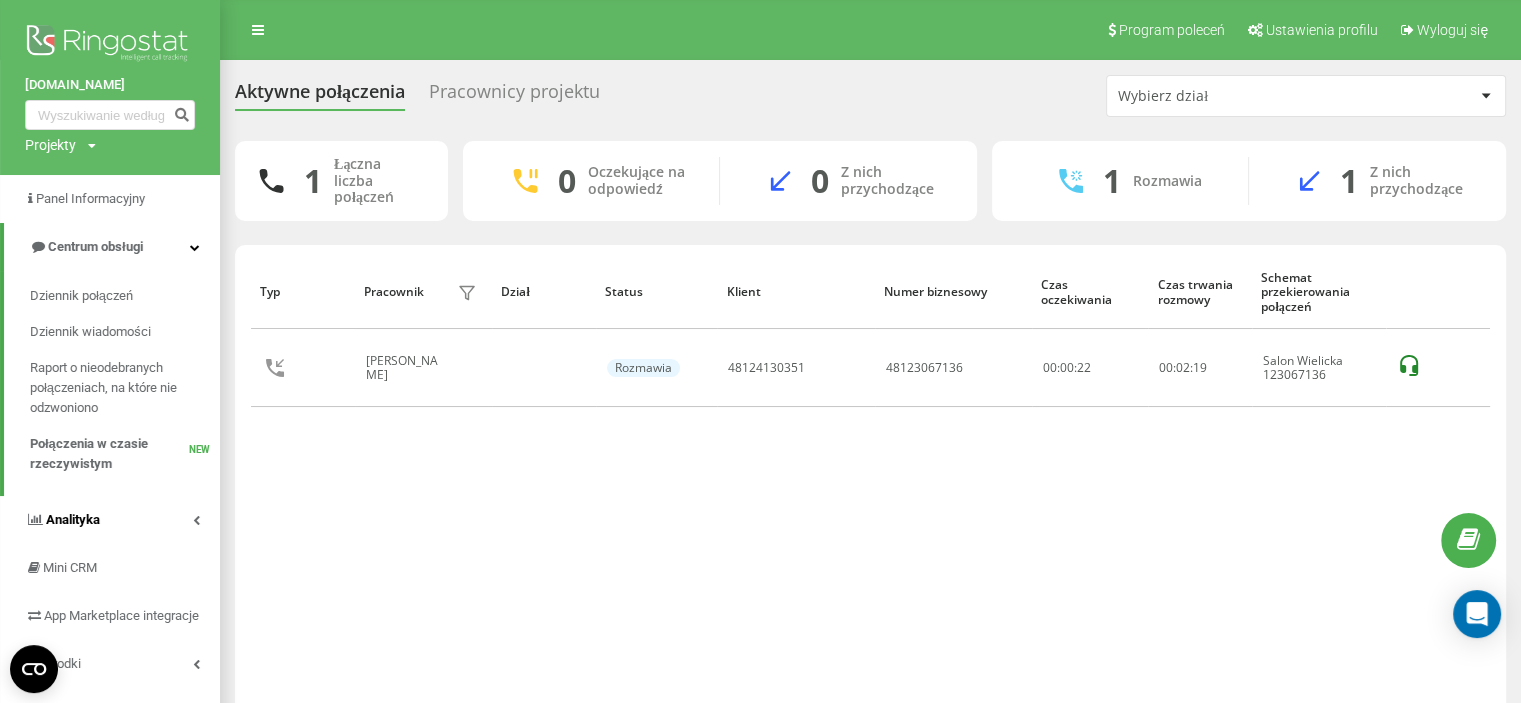 click on "Analityka" at bounding box center [110, 520] 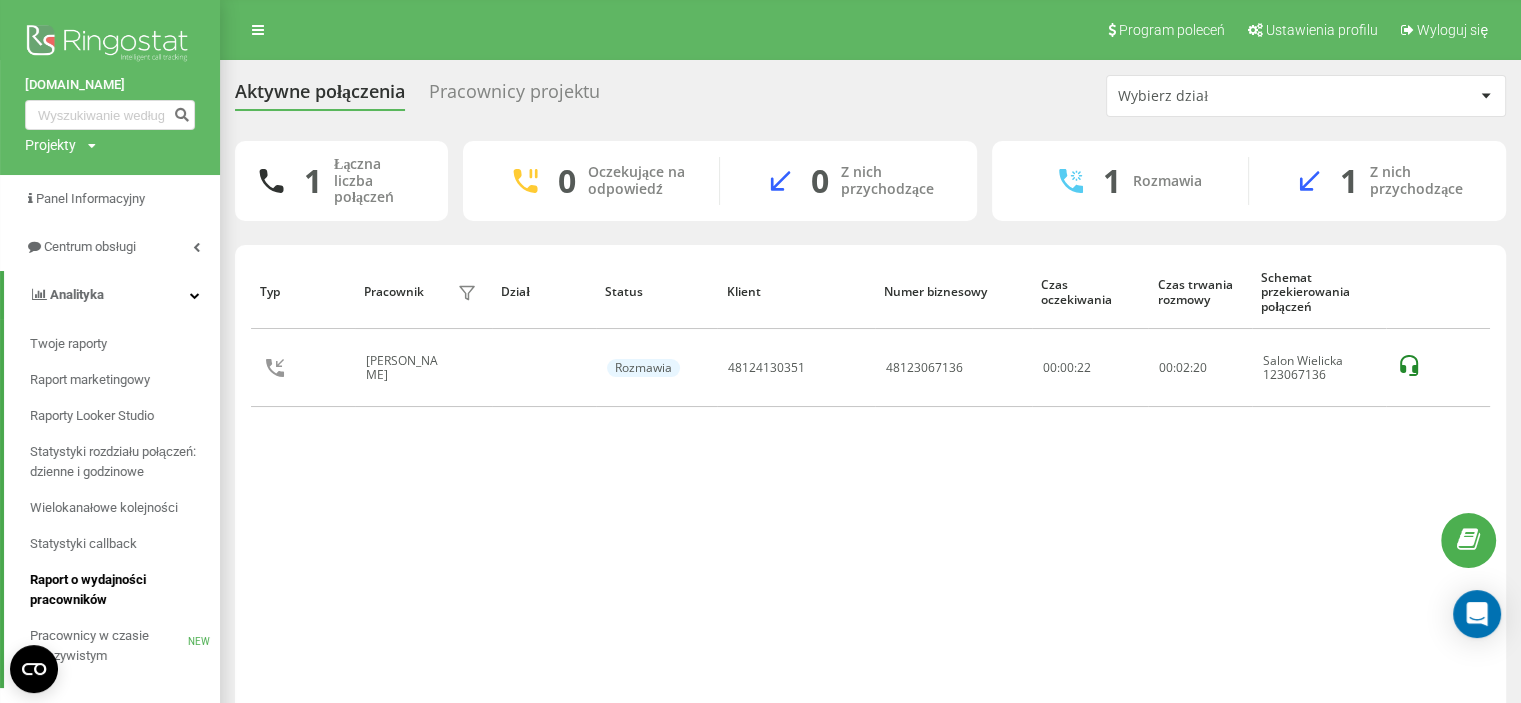 click on "Raport o wydajności pracowników" at bounding box center (120, 590) 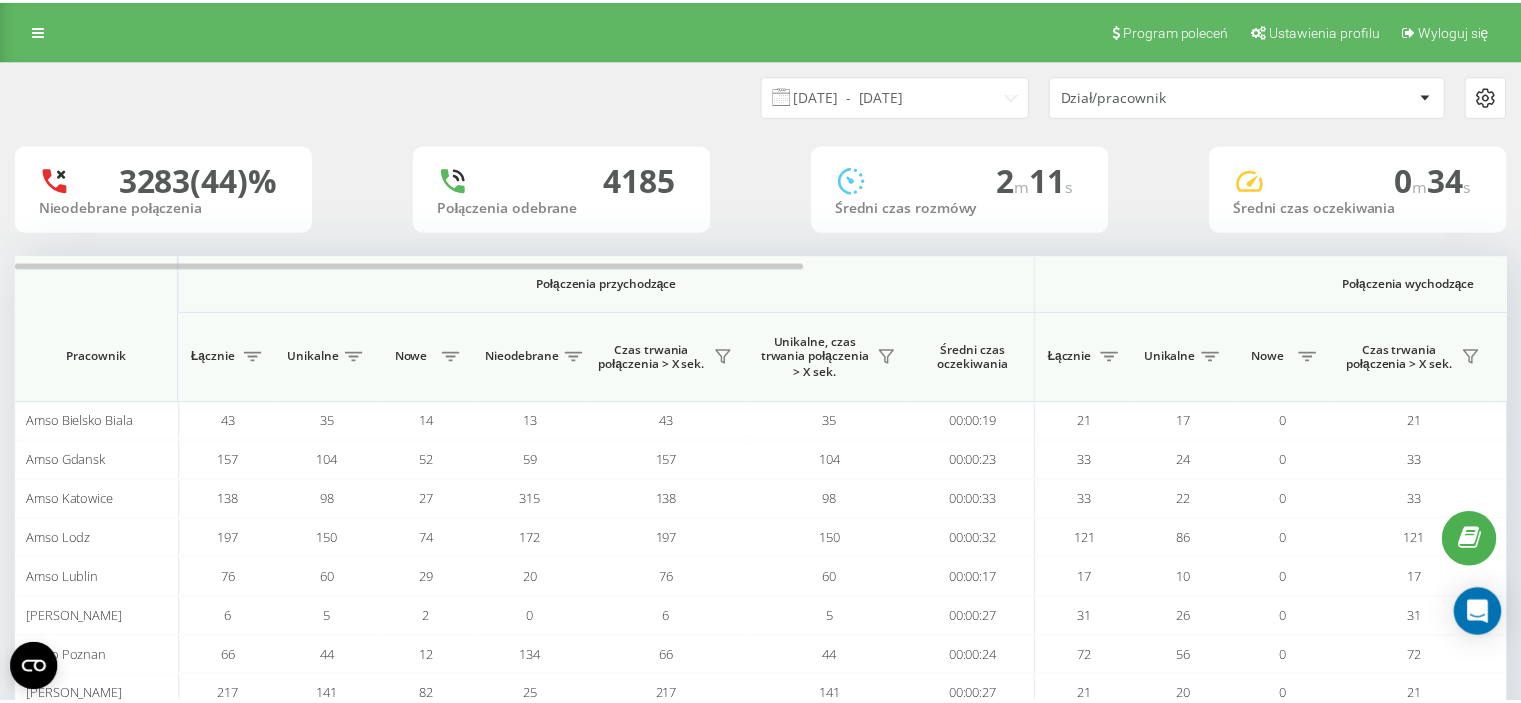 scroll, scrollTop: 0, scrollLeft: 0, axis: both 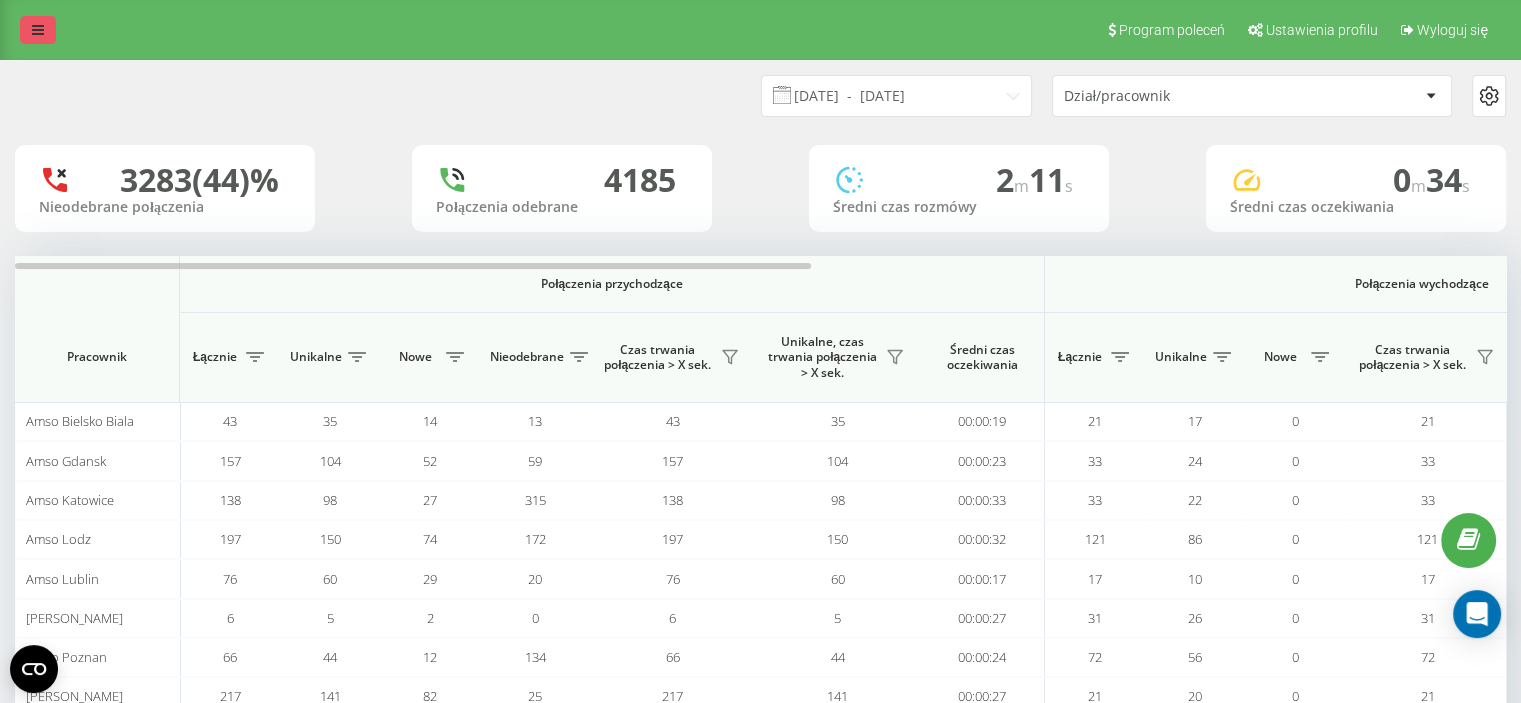 click at bounding box center (38, 30) 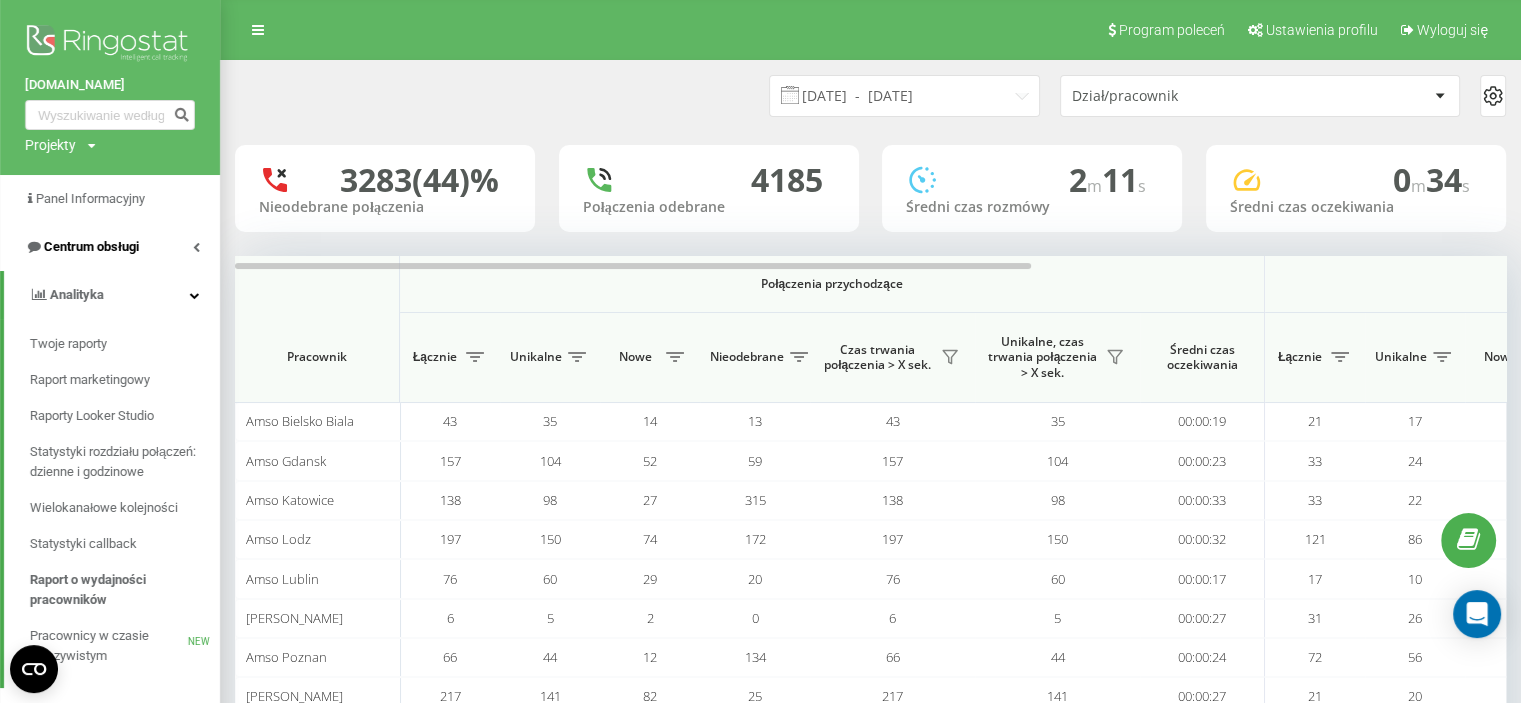 click on "Centrum obsługi" at bounding box center (110, 247) 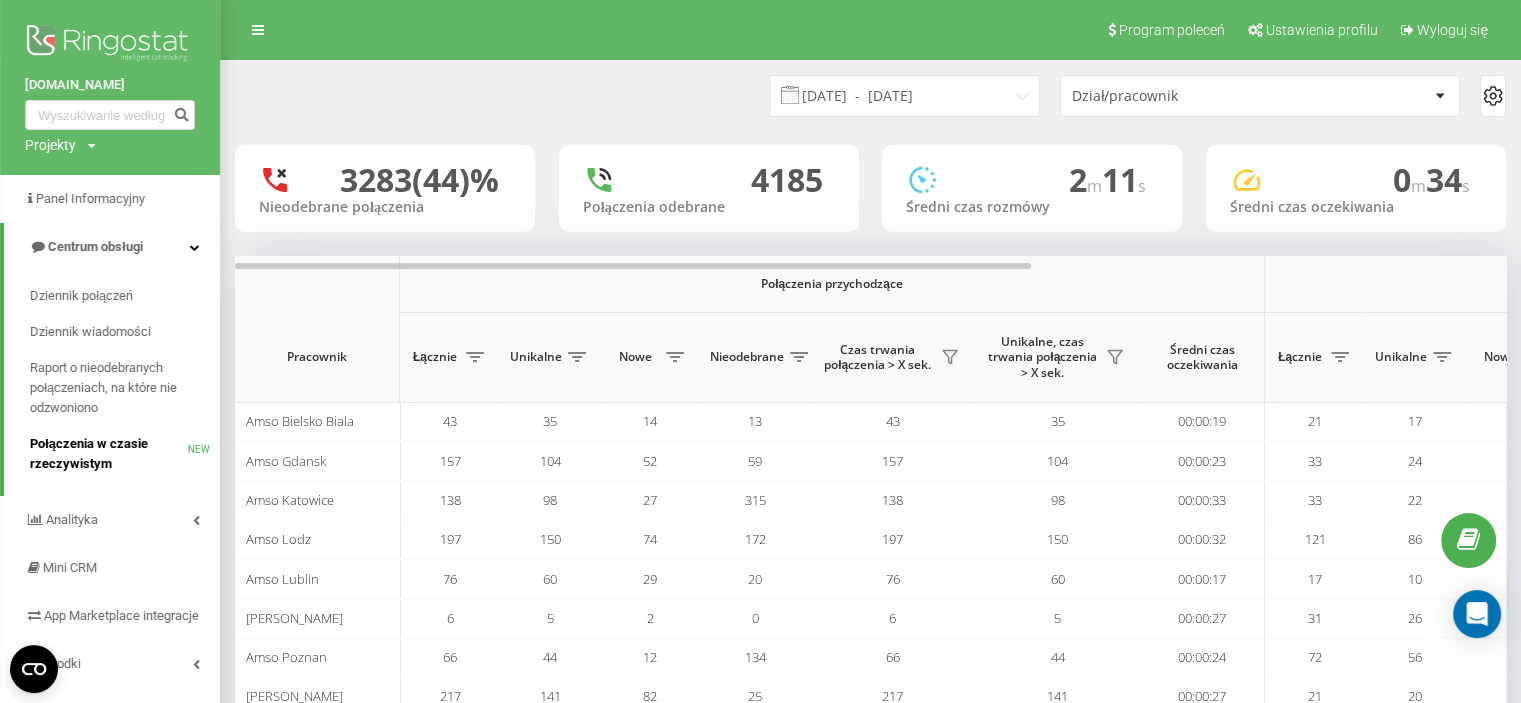 click on "Połączenia w czasie rzeczywistym" at bounding box center (109, 454) 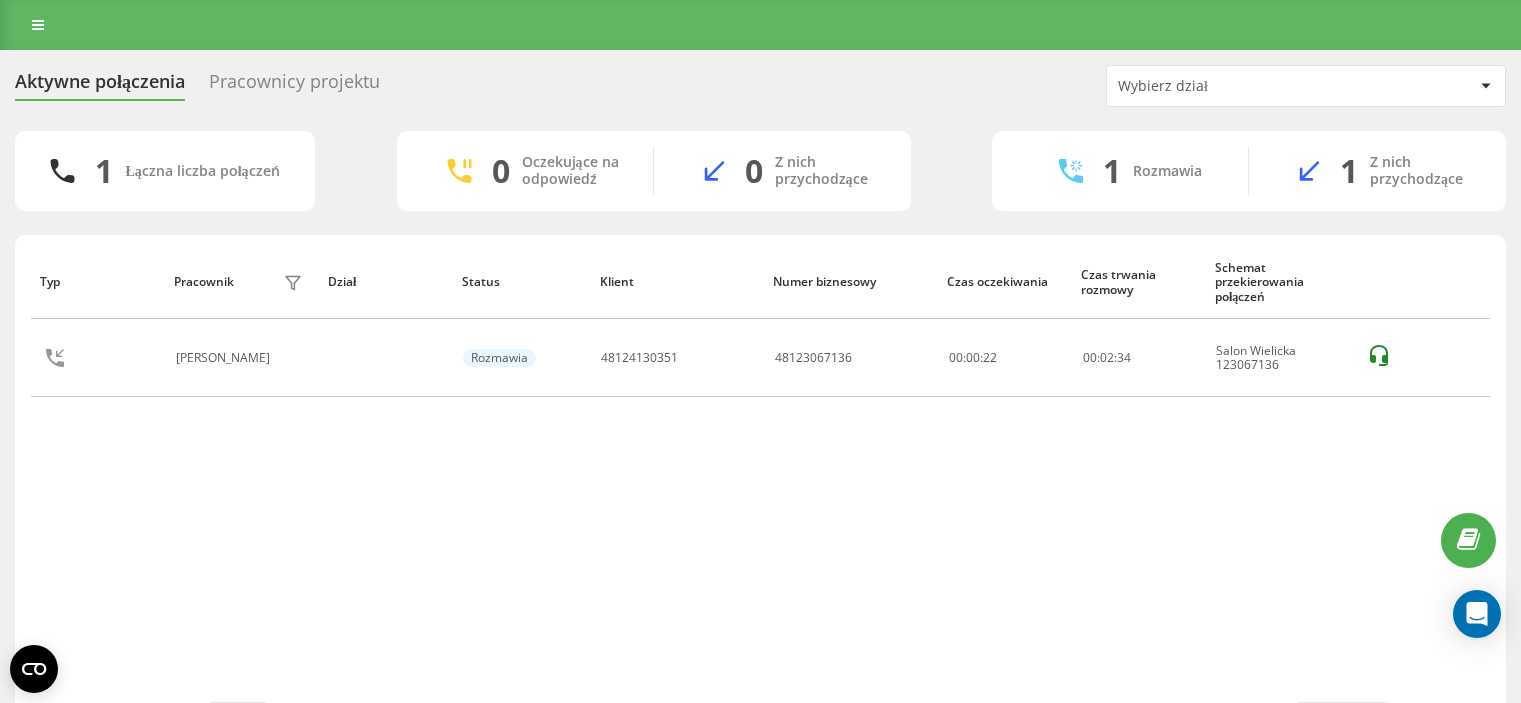 scroll, scrollTop: 0, scrollLeft: 0, axis: both 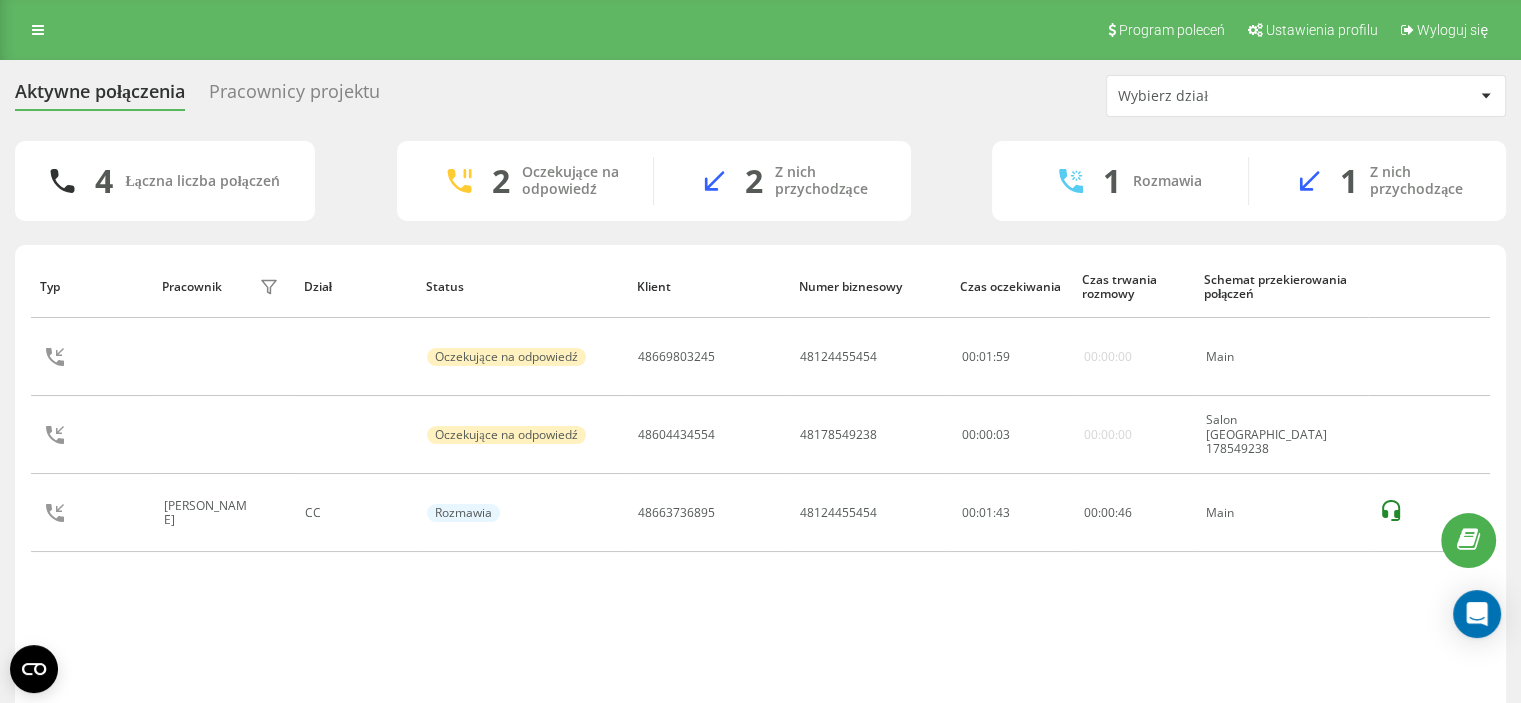 click on "Aktywne połączenia Pracownicy projektu Wybierz dział   4   Łączna liczba połączeń   2   Oczekujące na odpowiedź   2   Z nich przychodzące   1   Rozmawia   1   Z nich przychodzące Typ Pracownik  filtra  Dział Status Klient Numer biznesowy Czas oczekiwania Czas trwania rozmowy Schemat przekierowania połączeń Oczekujące na odpowiedź 48669803245 48124455454 00 : 01 : 59 00:00:00 Main Oczekujące na odpowiedź 48604434554 48178549238 00 : 00 : 03 00:00:00 Salon [GEOGRAPHIC_DATA] 178549238  [PERSON_NAME] CC Rozmawia 48663736895 48124455454 00:01:43 00 : 00 : 46 Main Wiersze na stronę 25 10 25 50 100 0 - 3 z 3 1" at bounding box center (760, 418) 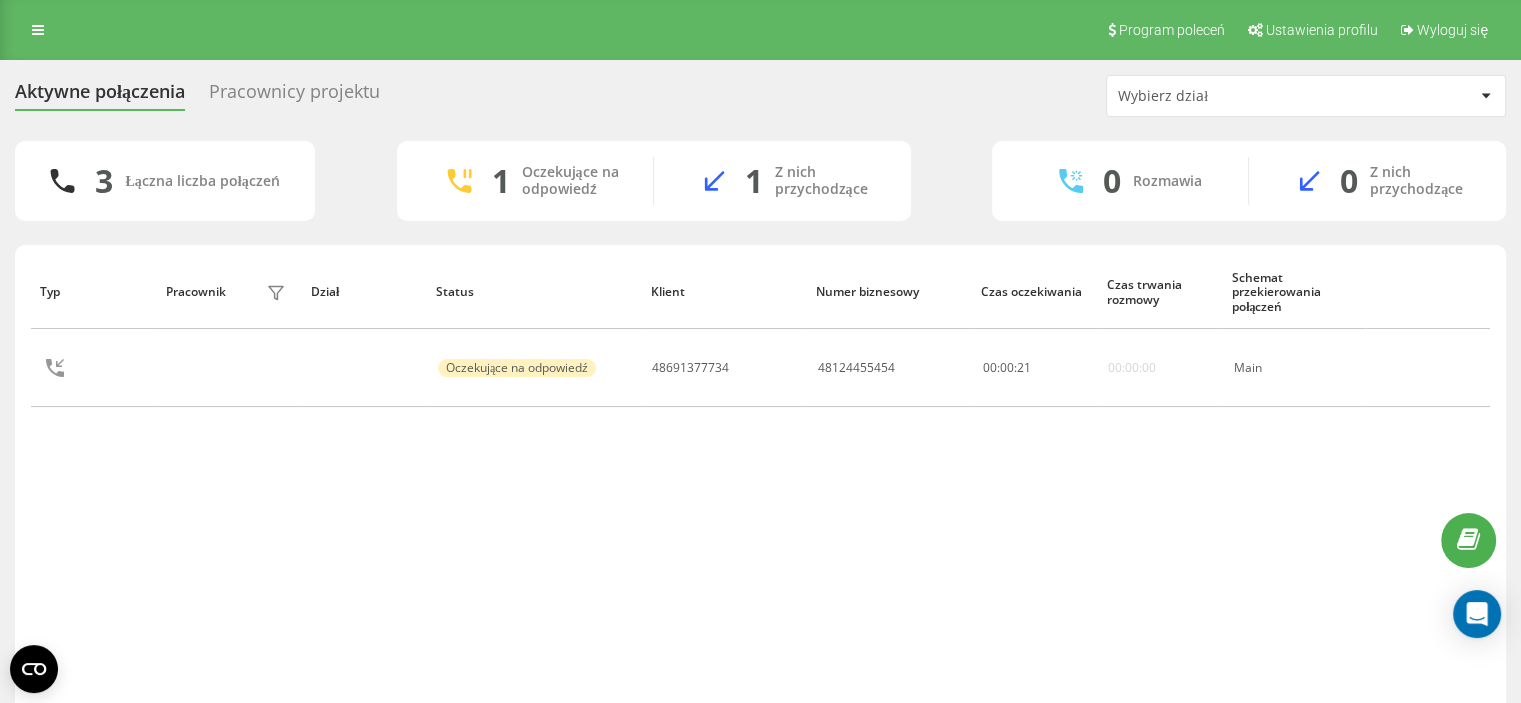 drag, startPoint x: 0, startPoint y: 497, endPoint x: 219, endPoint y: 450, distance: 223.9866 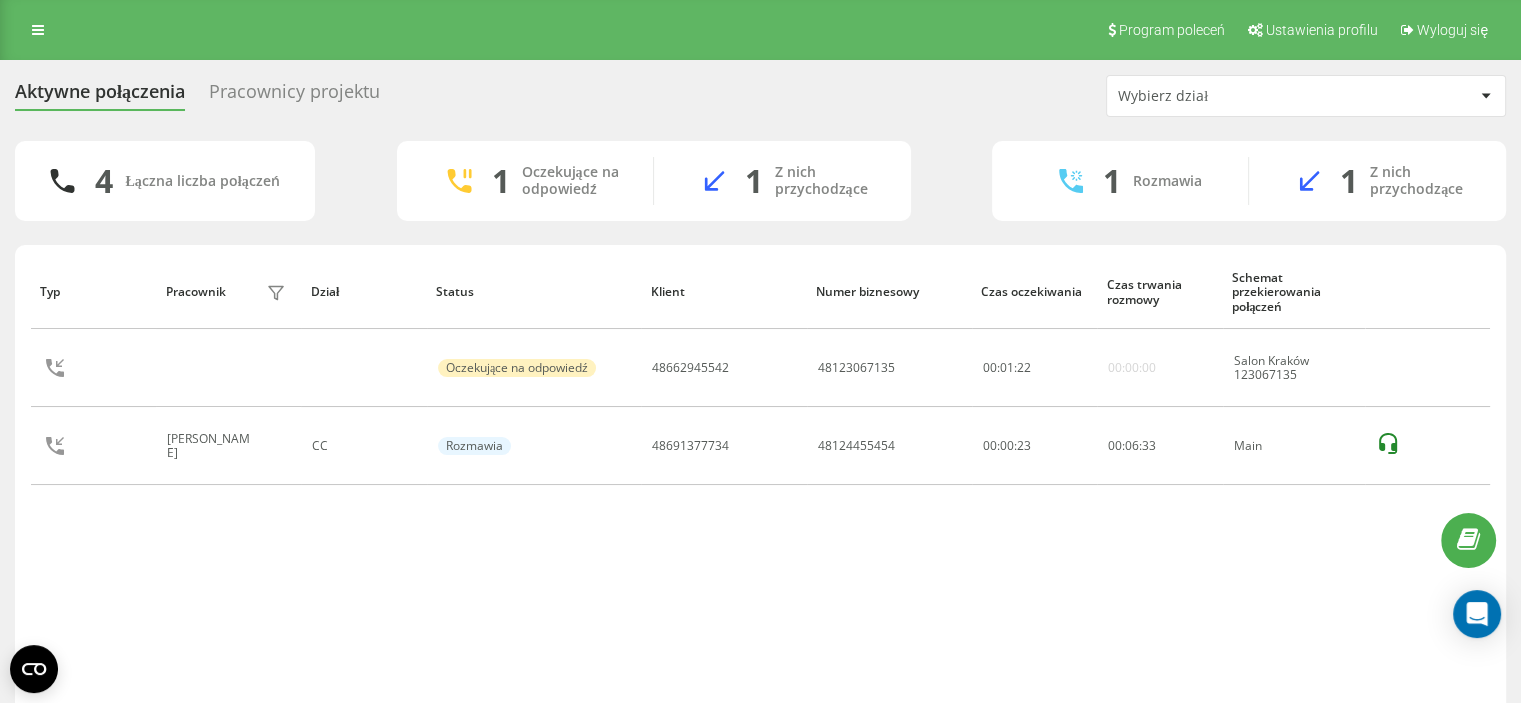 click on "Typ Pracownik  filtra  Dział Status Klient Numer biznesowy Czas oczekiwania Czas trwania rozmowy Schemat przekierowania połączeń Oczekujące na odpowiedź 48662945542 48123067135 00 : 01 : 22 00:00:00 Salon Kraków 123067135 Ilona Knap CC Rozmawia 48691377734 48124455454 00:00:23 00 : 06 : 33 Main" at bounding box center (760, 483) 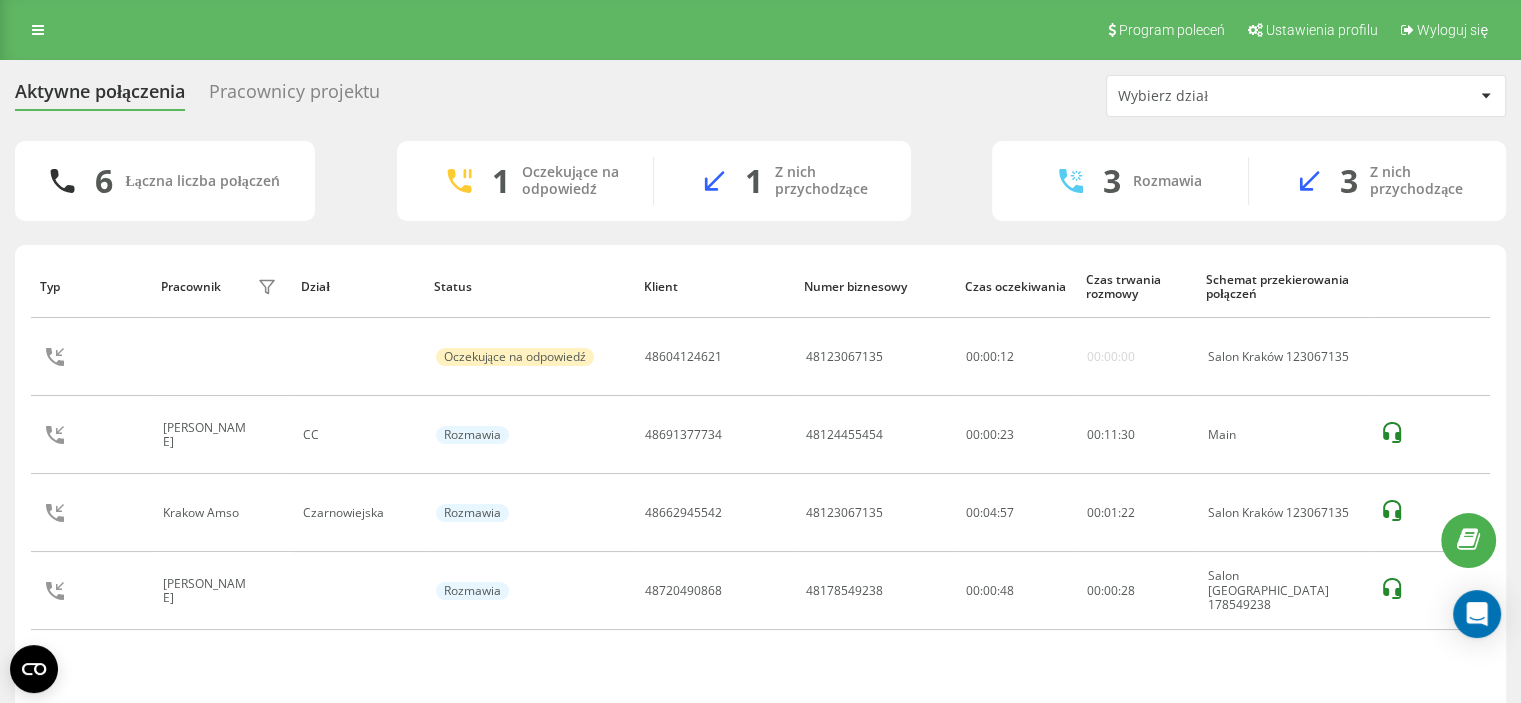 click on "Program poleceń Ustawienia profilu Wyloguj się" at bounding box center (760, 30) 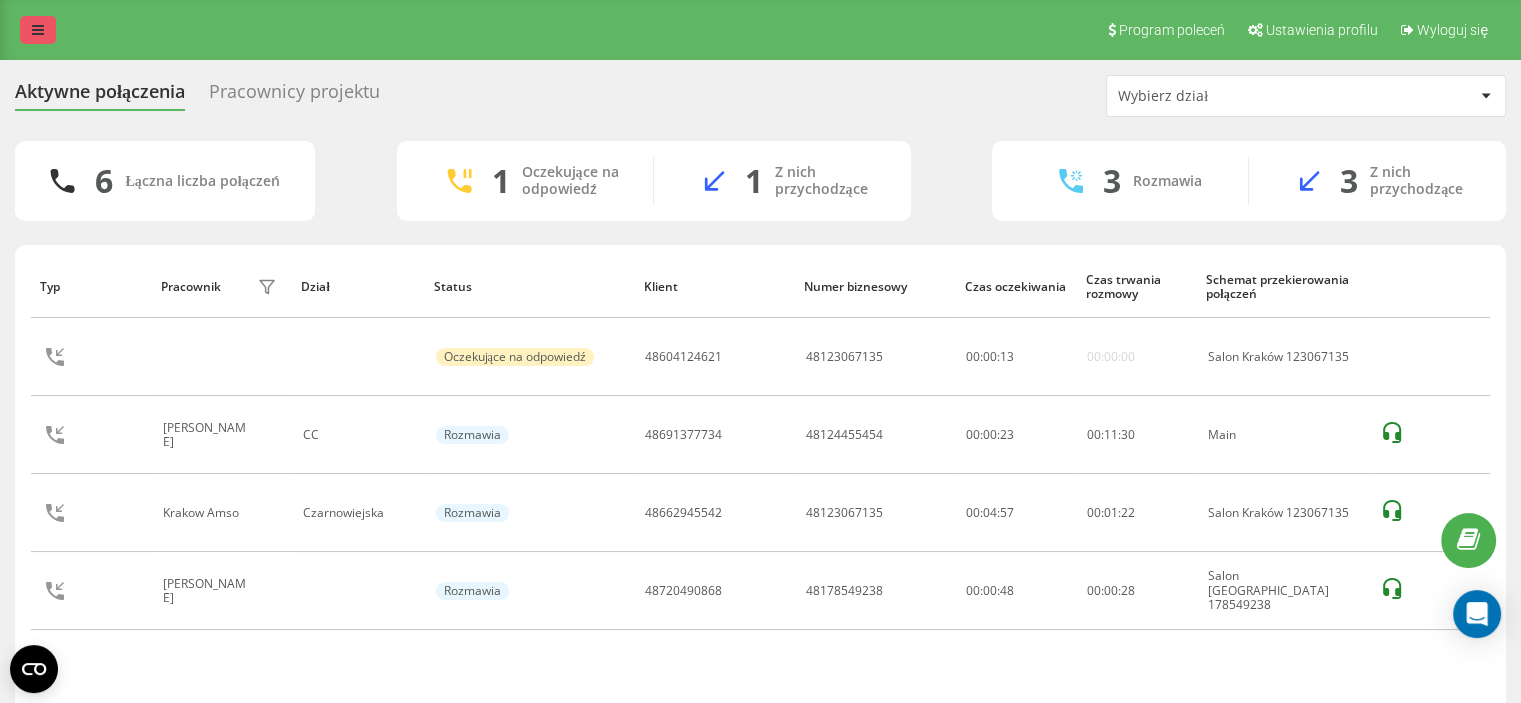 click at bounding box center [38, 30] 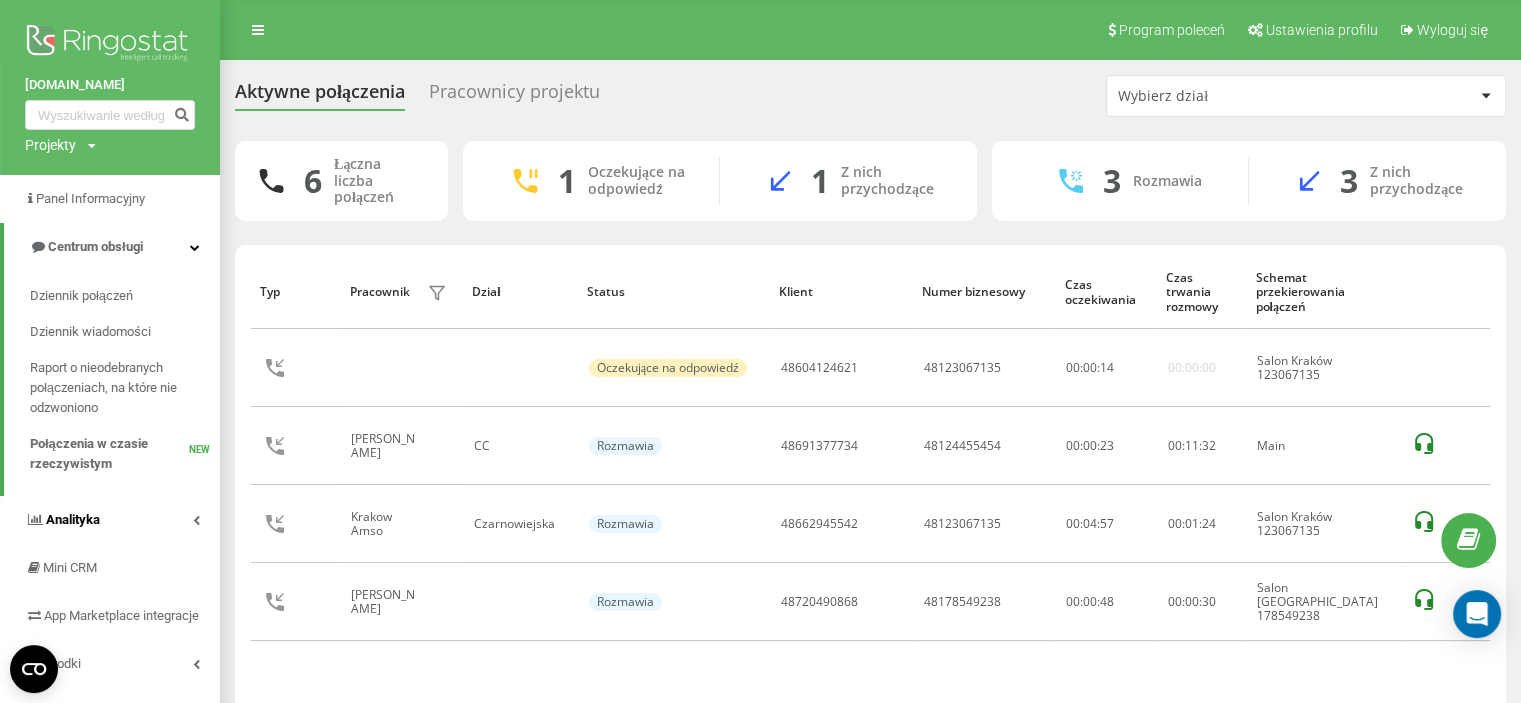 click on "Analityka" at bounding box center [110, 520] 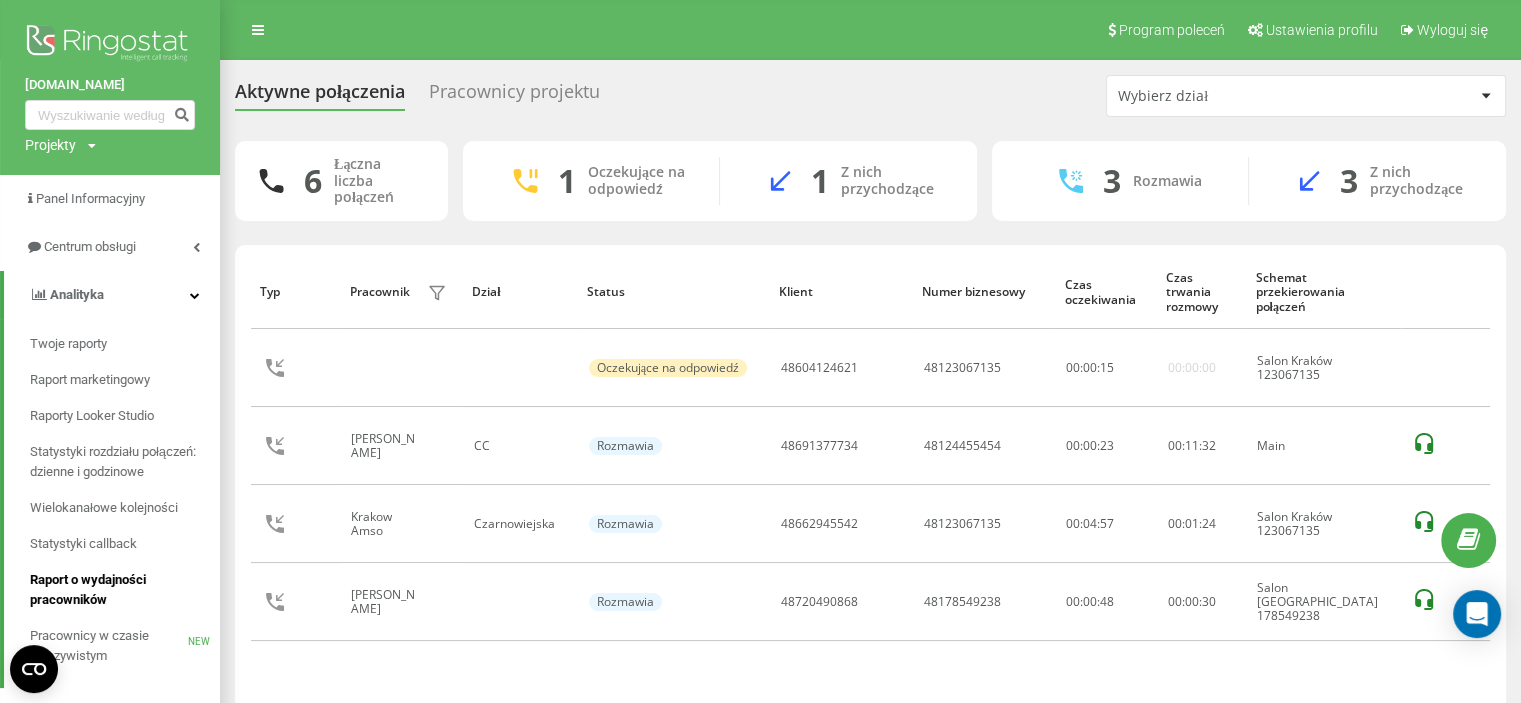 click on "Raport o wydajności pracowników" at bounding box center [120, 590] 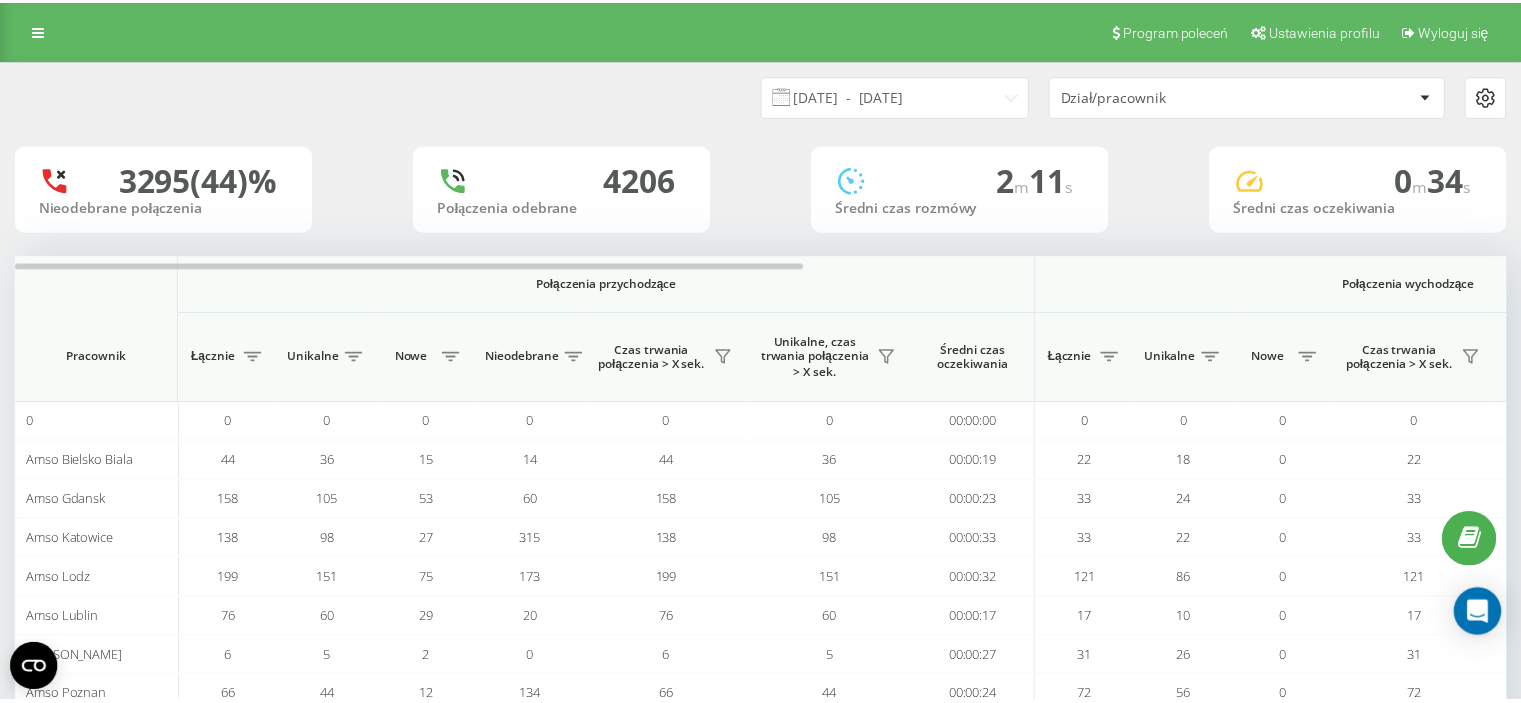 scroll, scrollTop: 0, scrollLeft: 0, axis: both 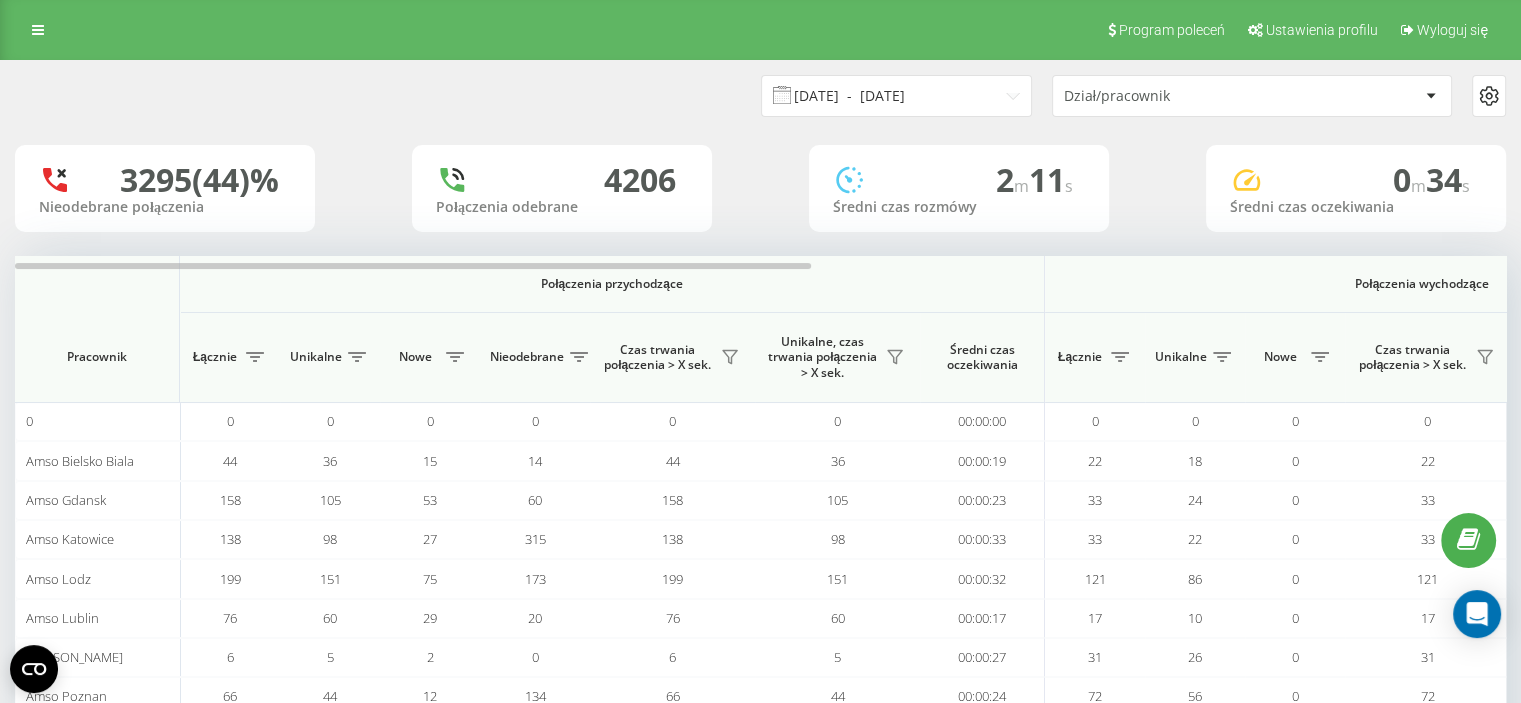 click on "[DATE]  -  [DATE]" at bounding box center (896, 96) 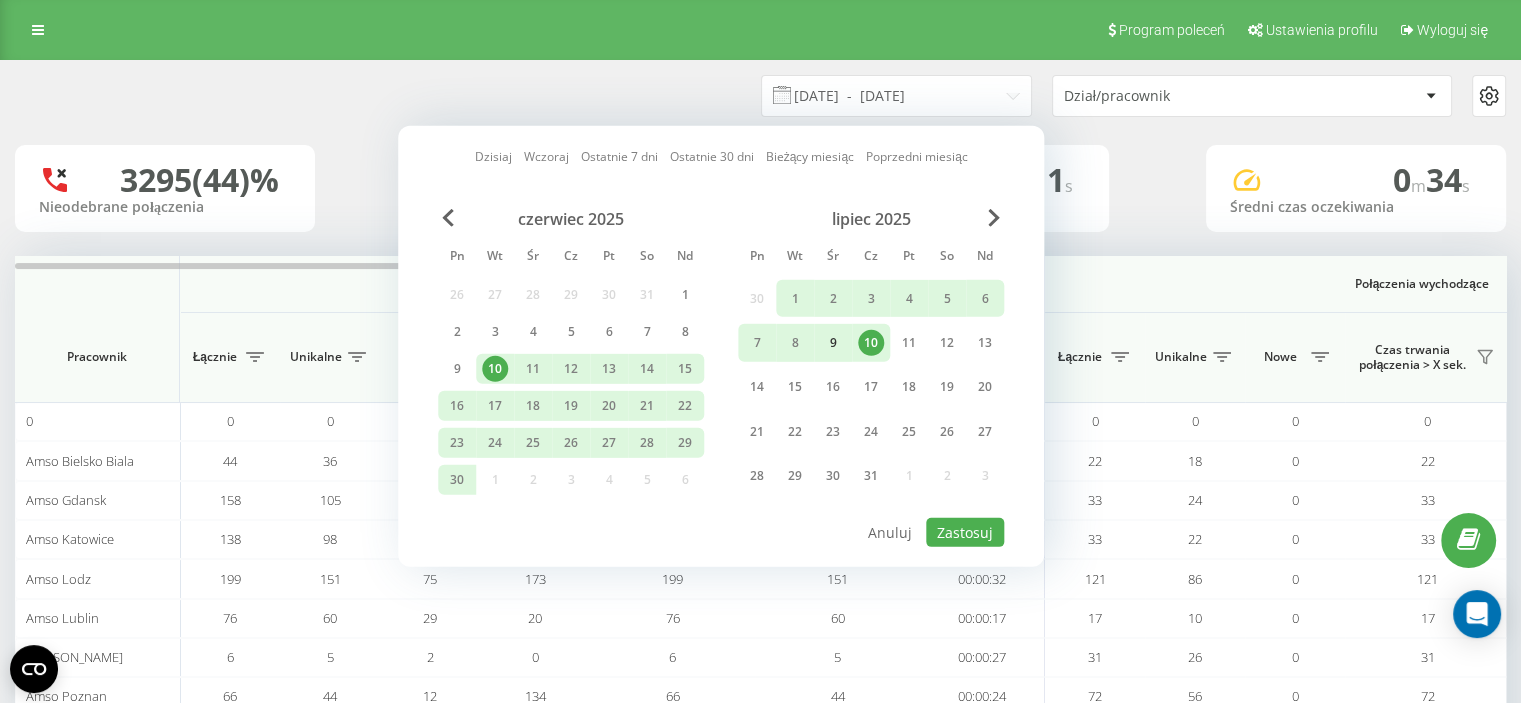 click on "9" at bounding box center (833, 343) 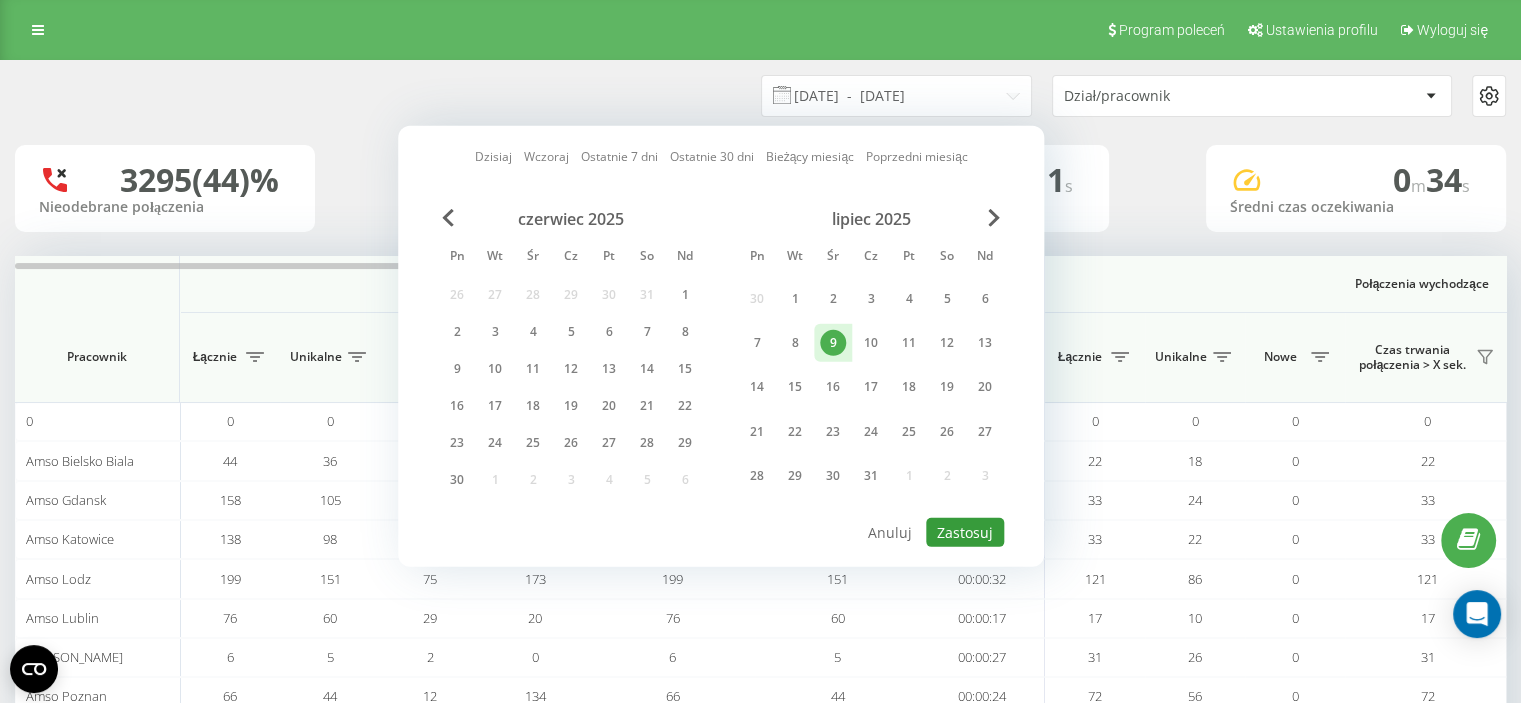 click on "Zastosuj" at bounding box center (965, 532) 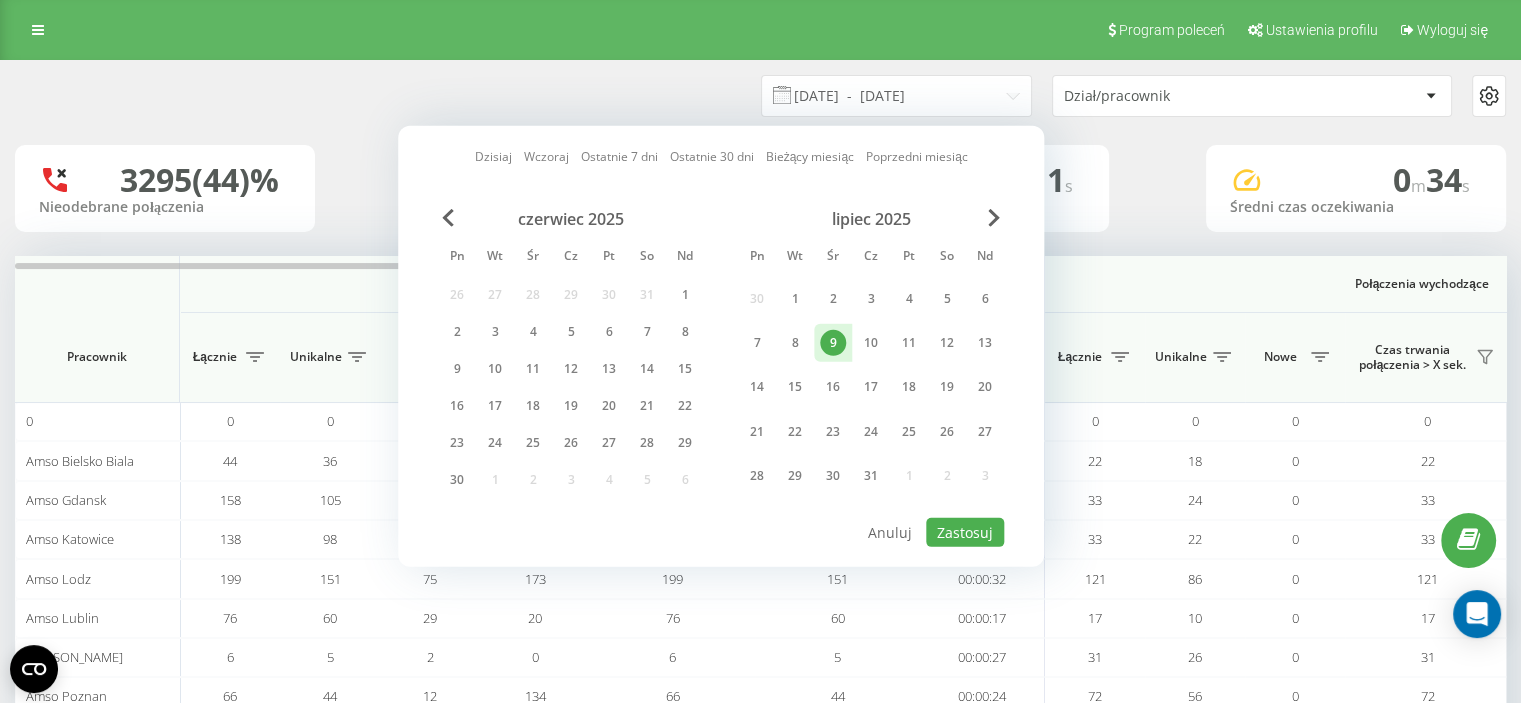 type on "[DATE]  -  [DATE]" 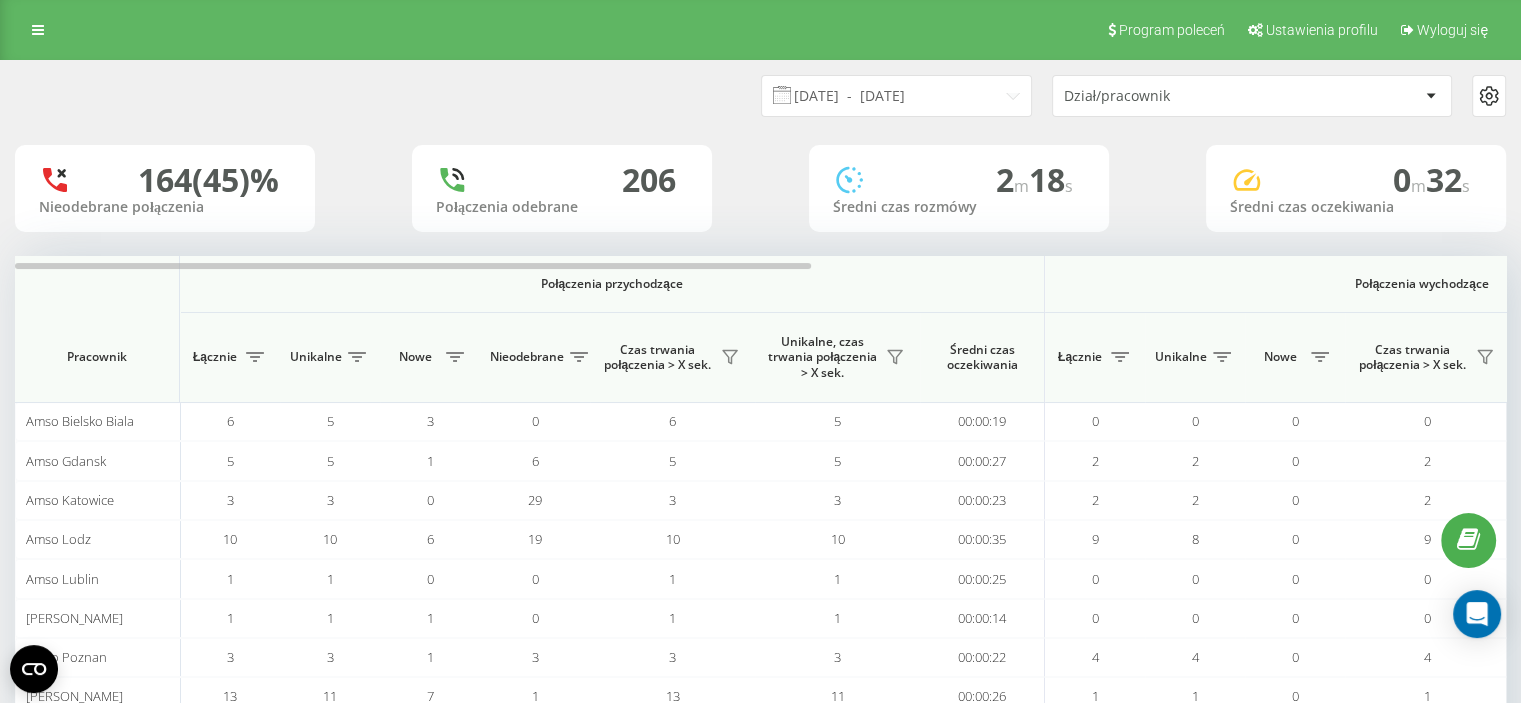 click on "Dział/pracownik" at bounding box center (1252, 96) 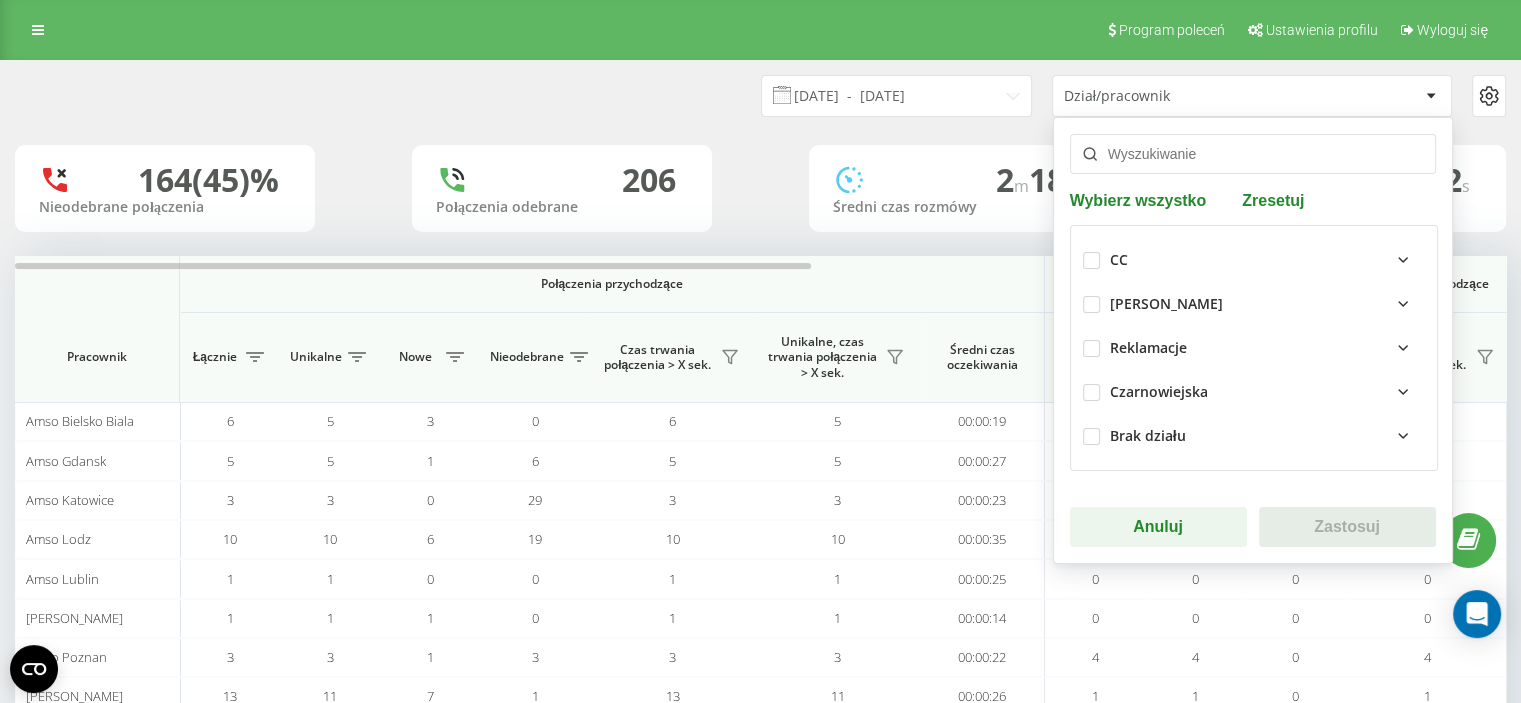 click on "CC" at bounding box center (1254, 260) 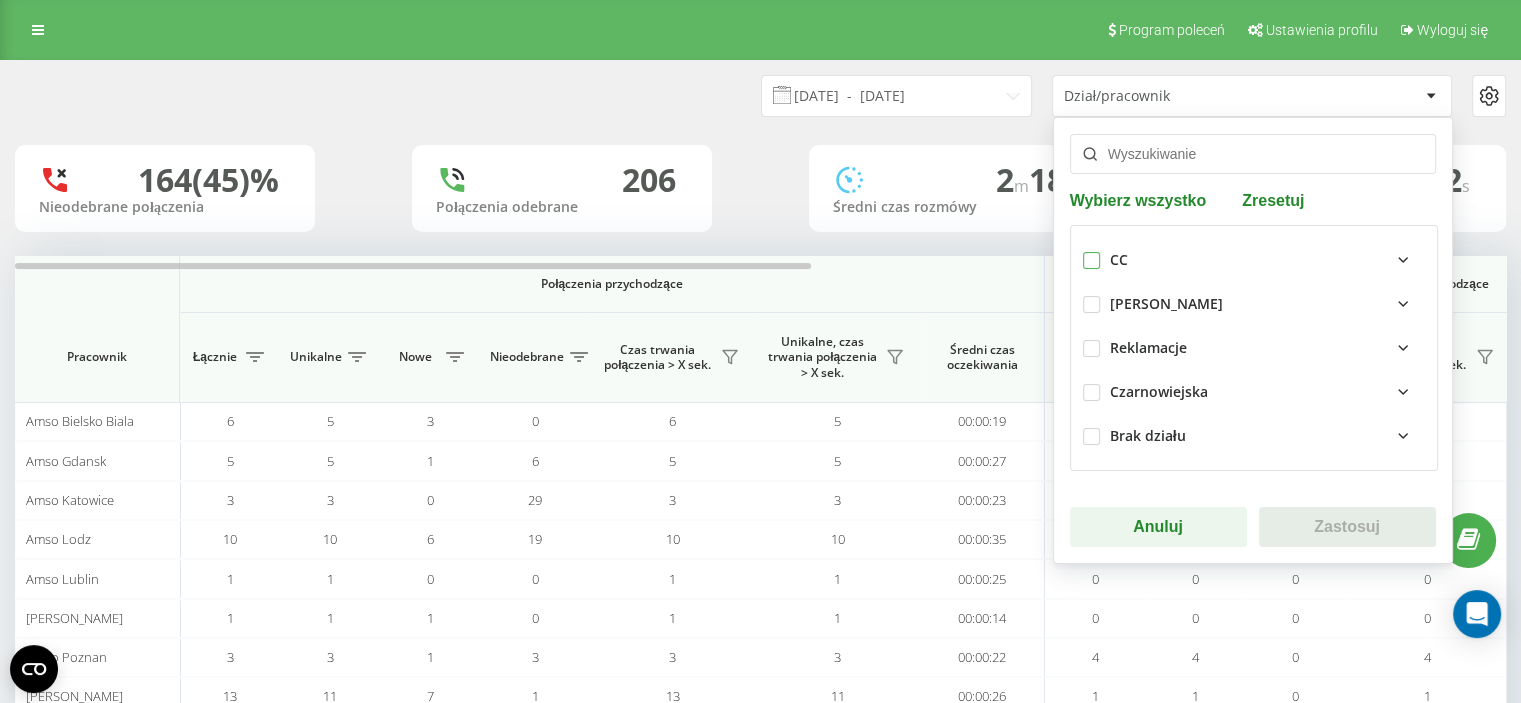 click at bounding box center [1091, 252] 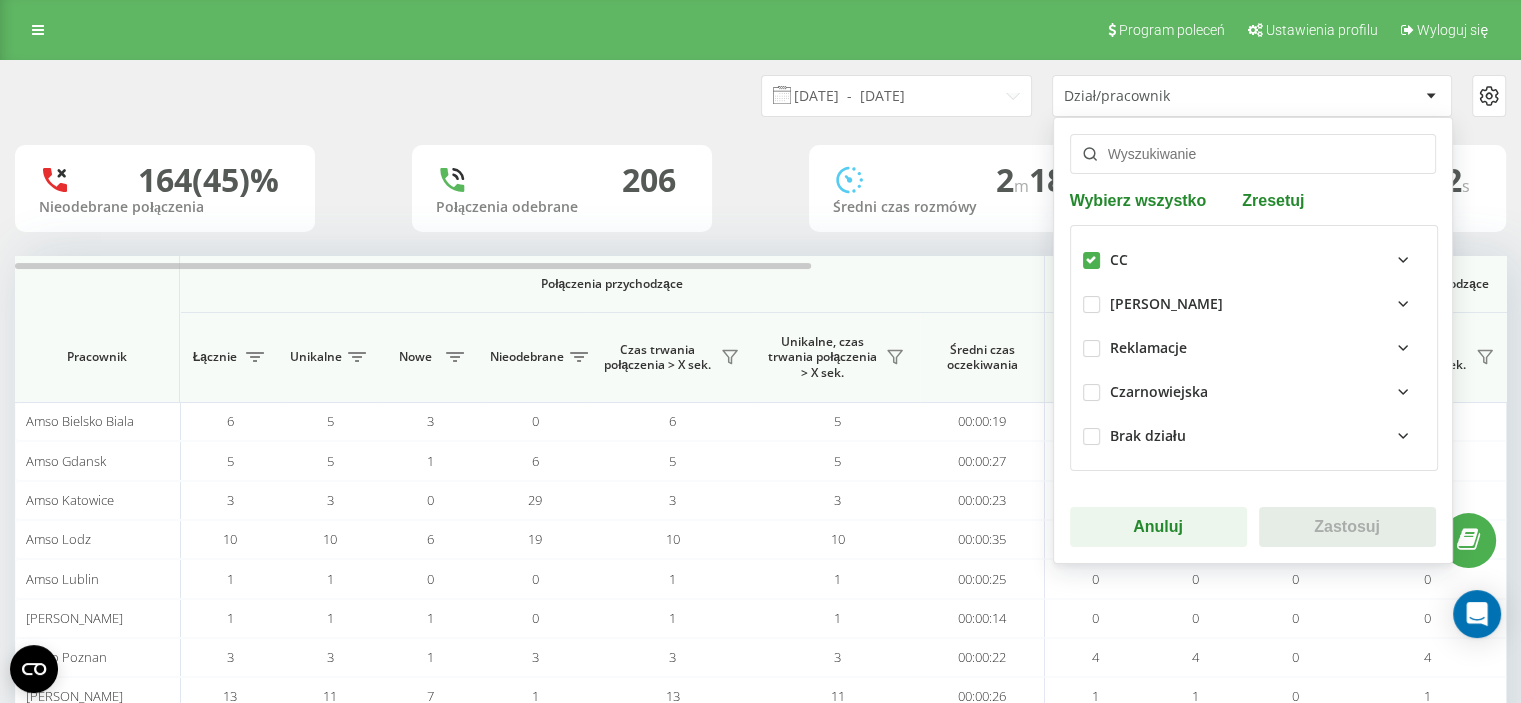 checkbox on "true" 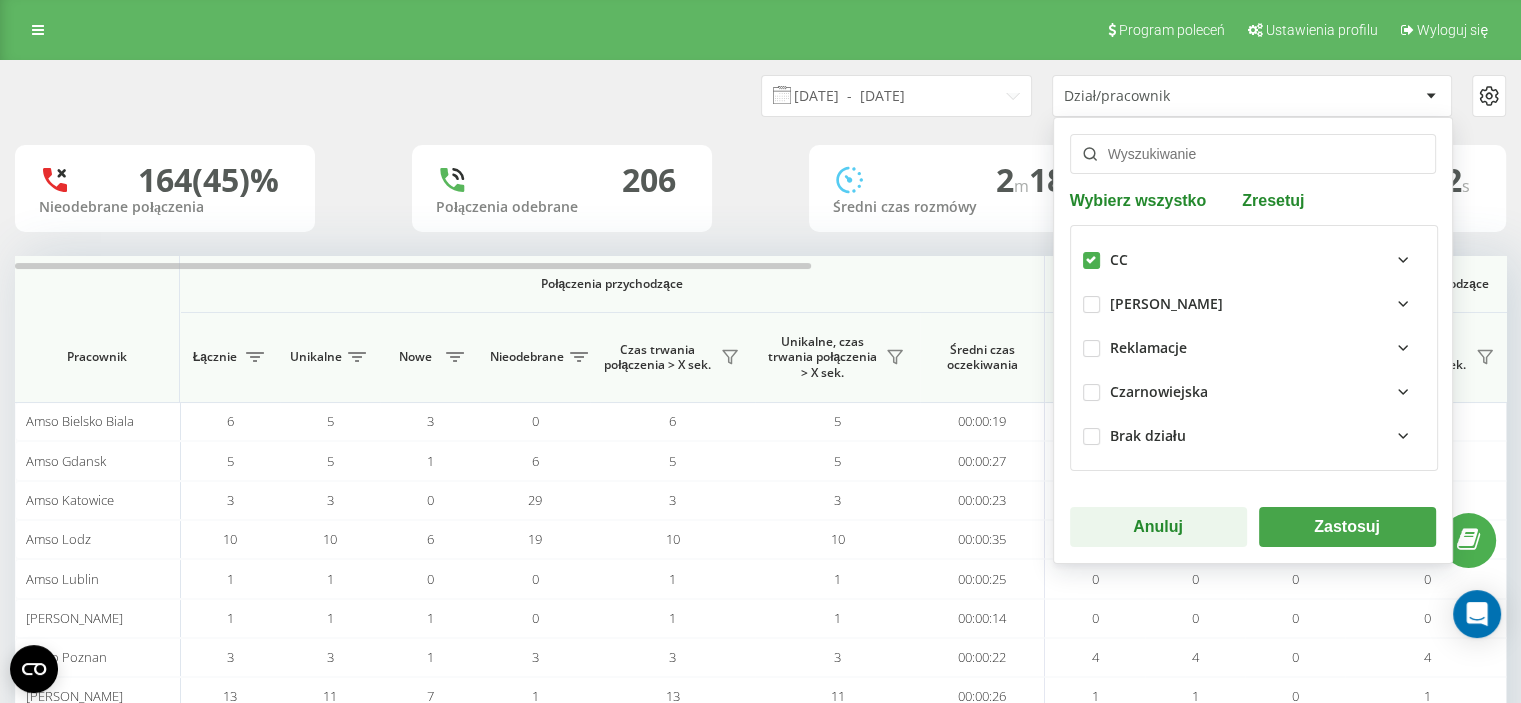 click on "Zastosuj" at bounding box center (1347, 527) 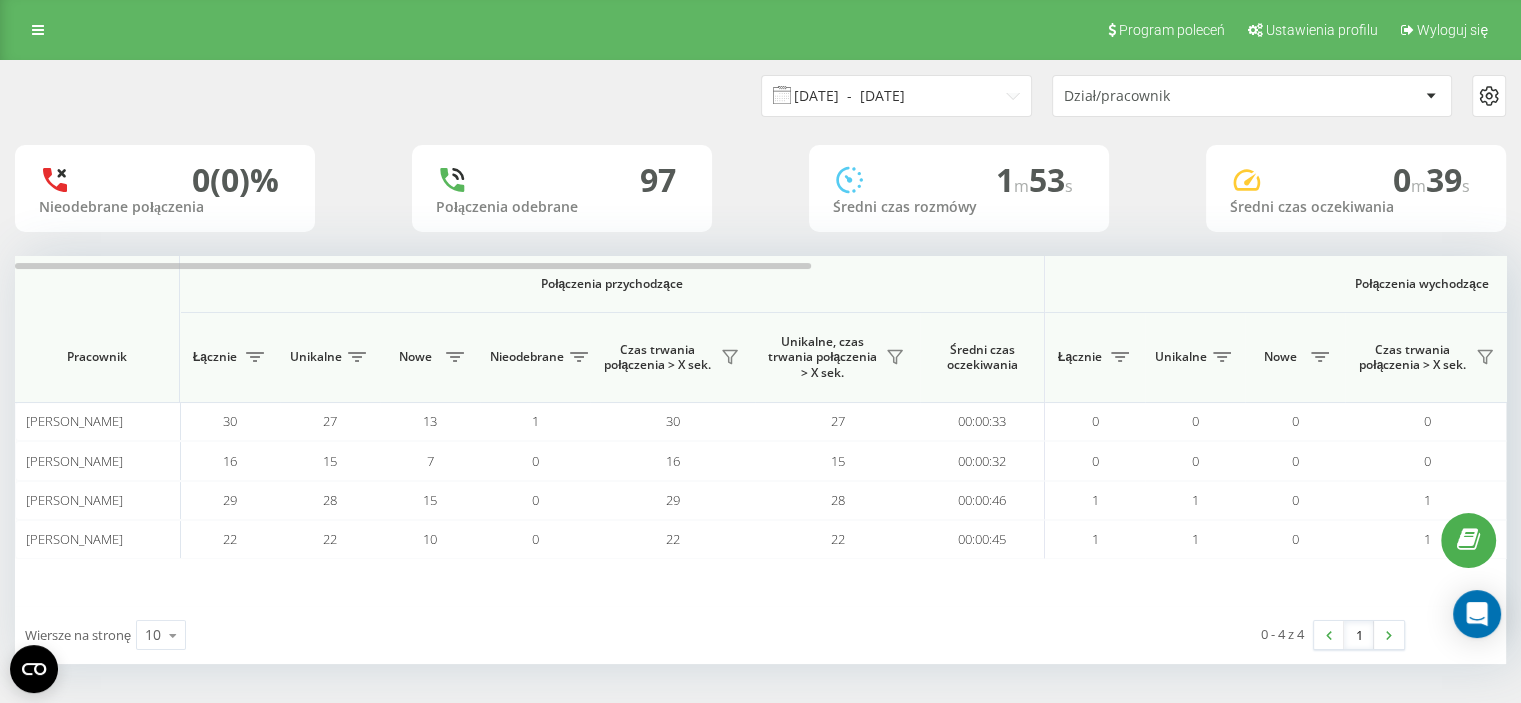click on "09.07.2025  -  09.07.2025" at bounding box center [896, 96] 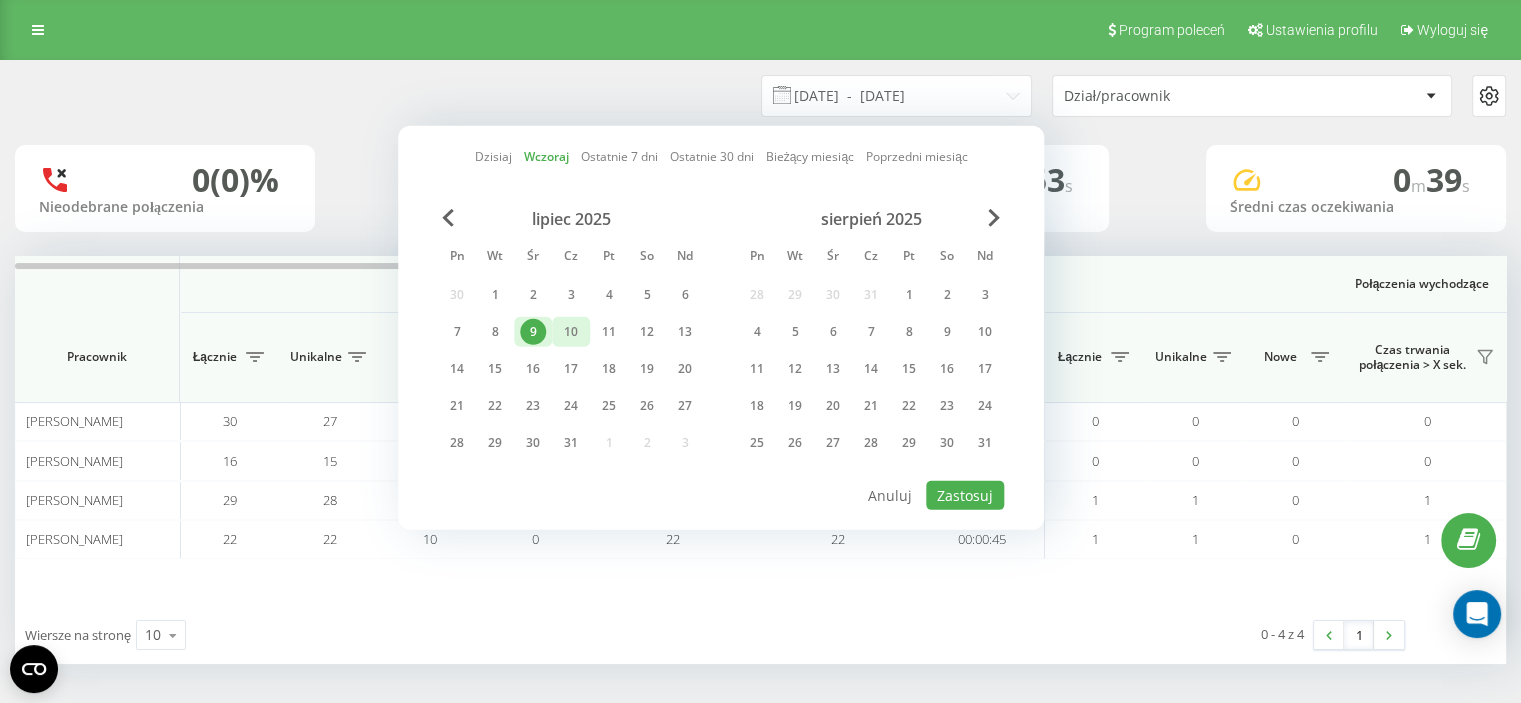 click on "10" at bounding box center (571, 332) 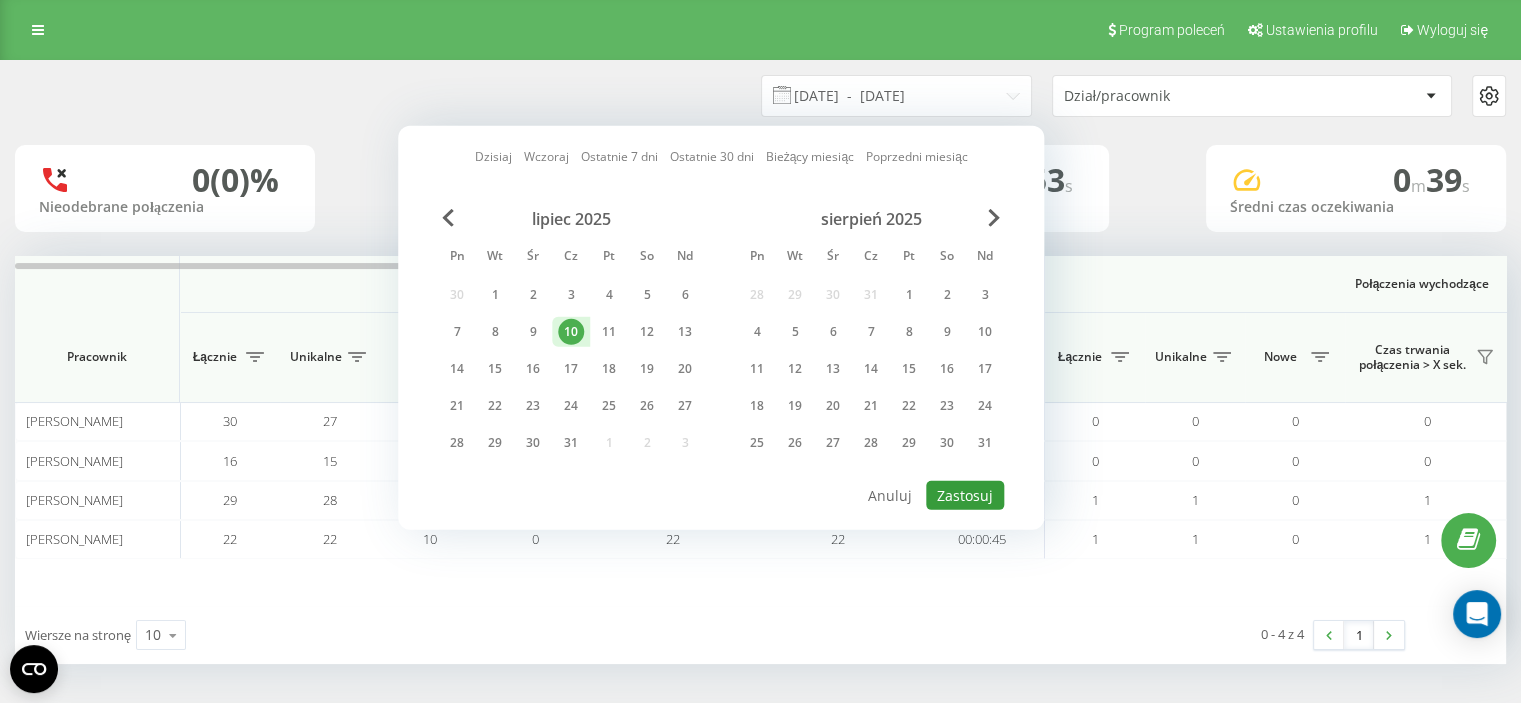 click on "Zastosuj" at bounding box center (965, 495) 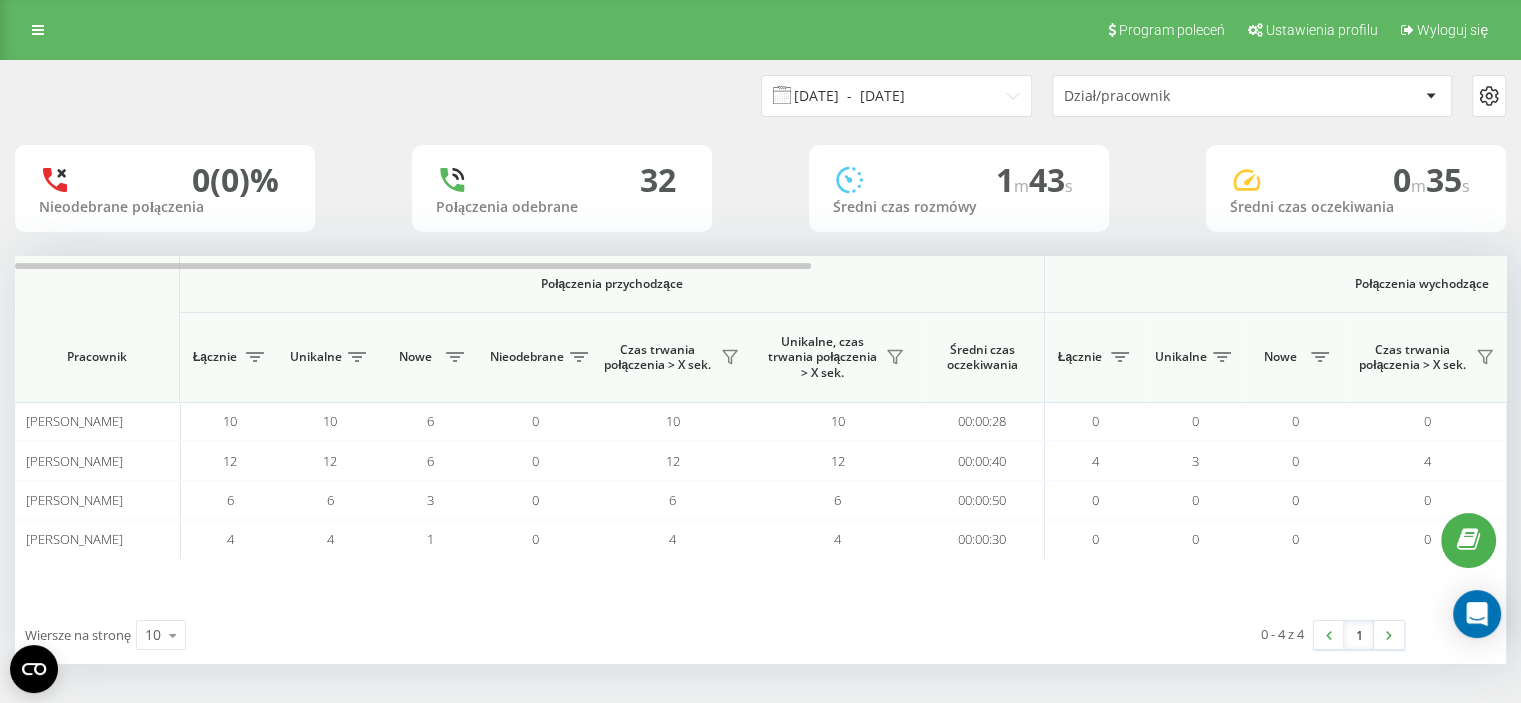 click on "[DATE]  -  [DATE]" at bounding box center [896, 96] 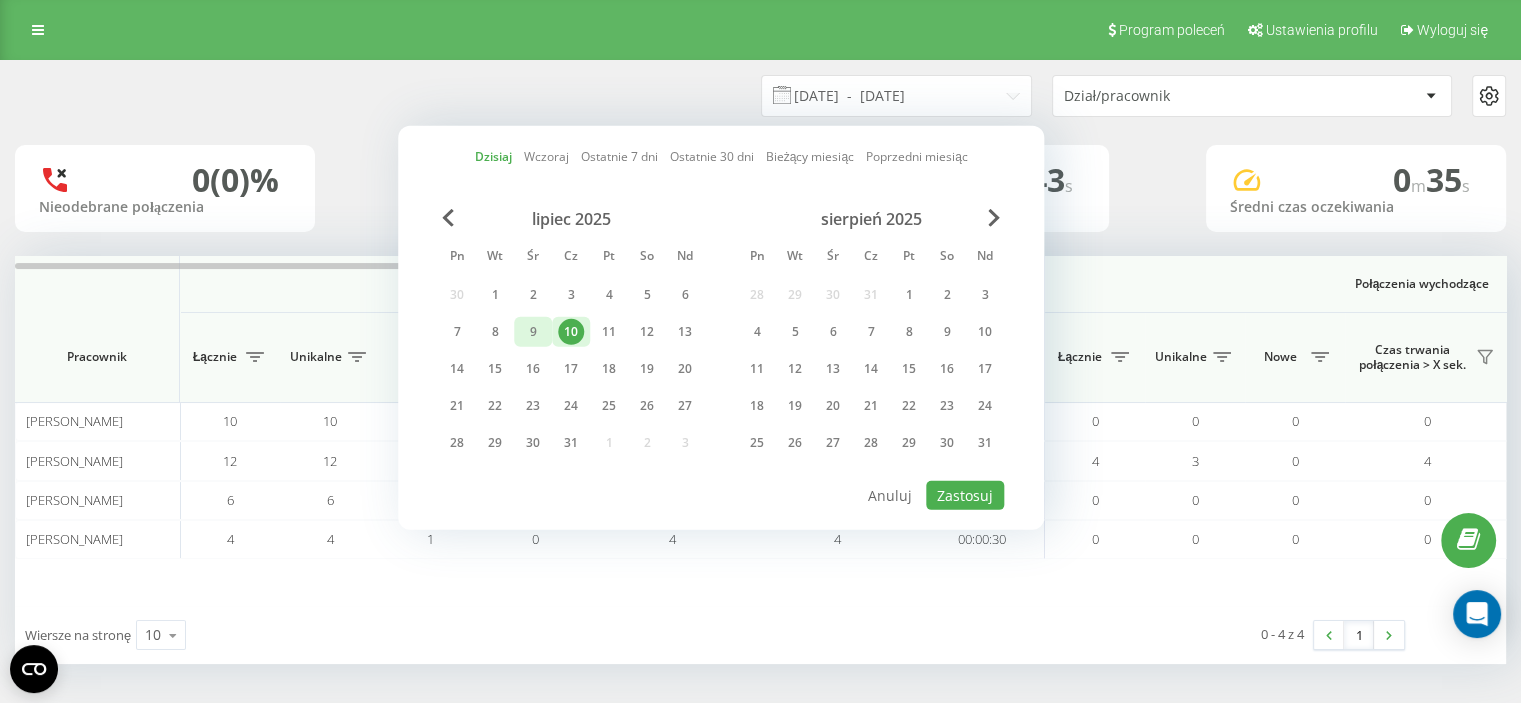 click on "9" at bounding box center [533, 332] 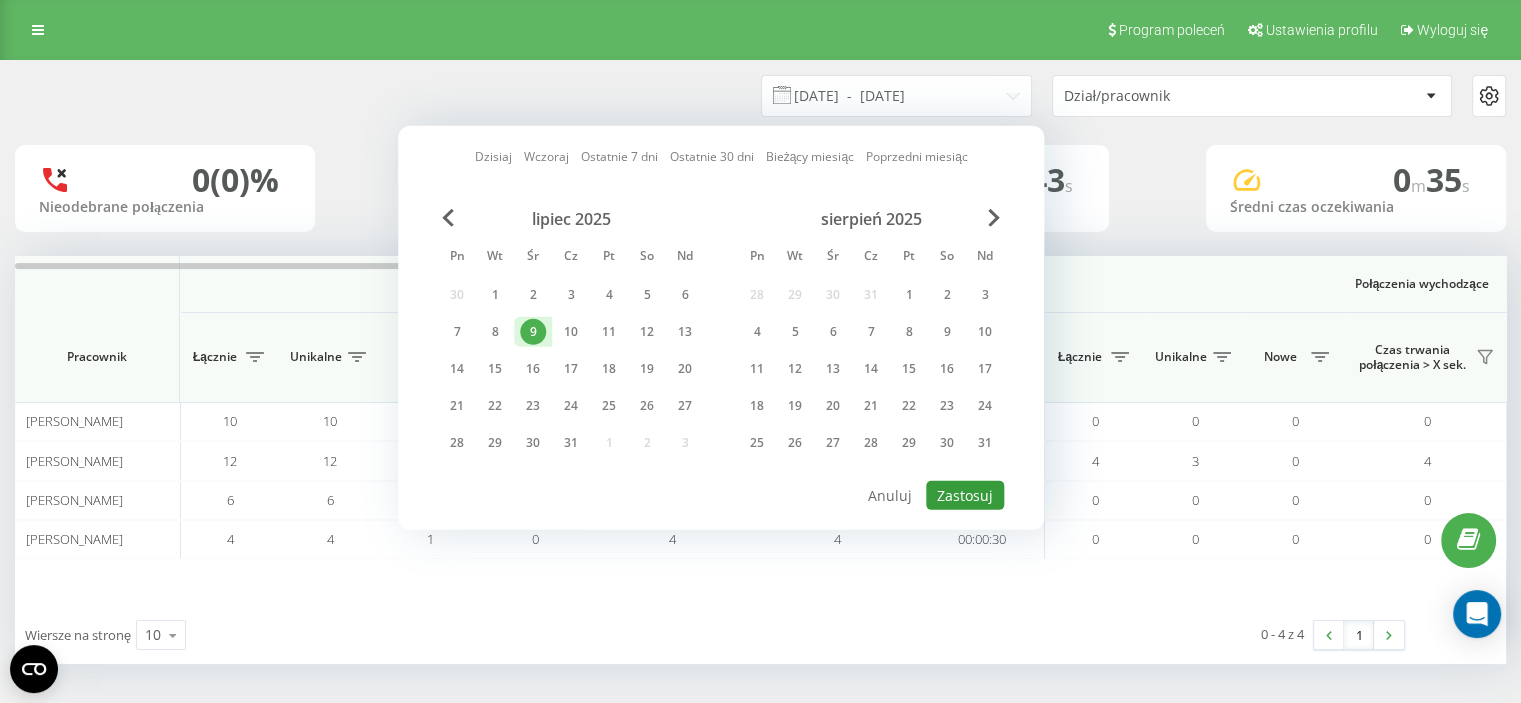 click on "Zastosuj" at bounding box center (965, 495) 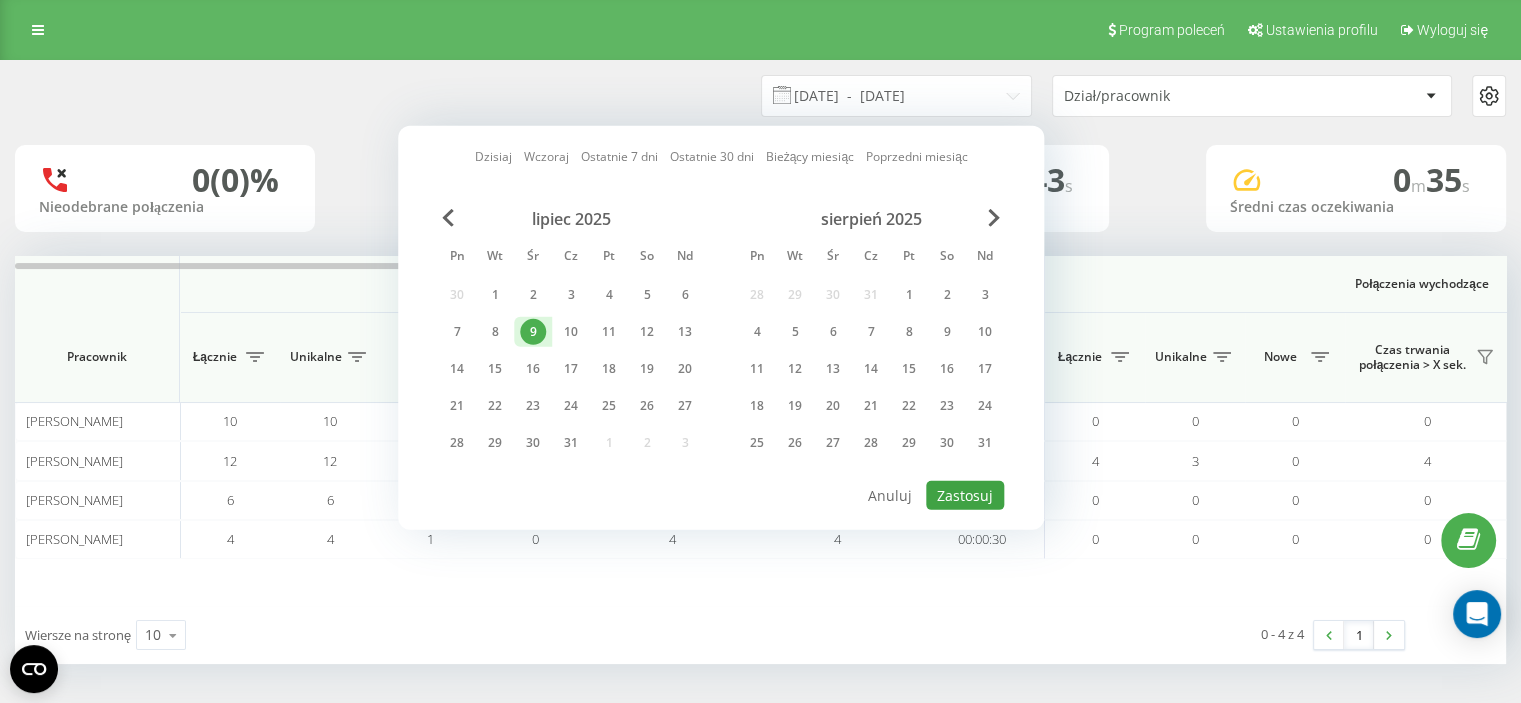 type on "09.07.2025  -  09.07.2025" 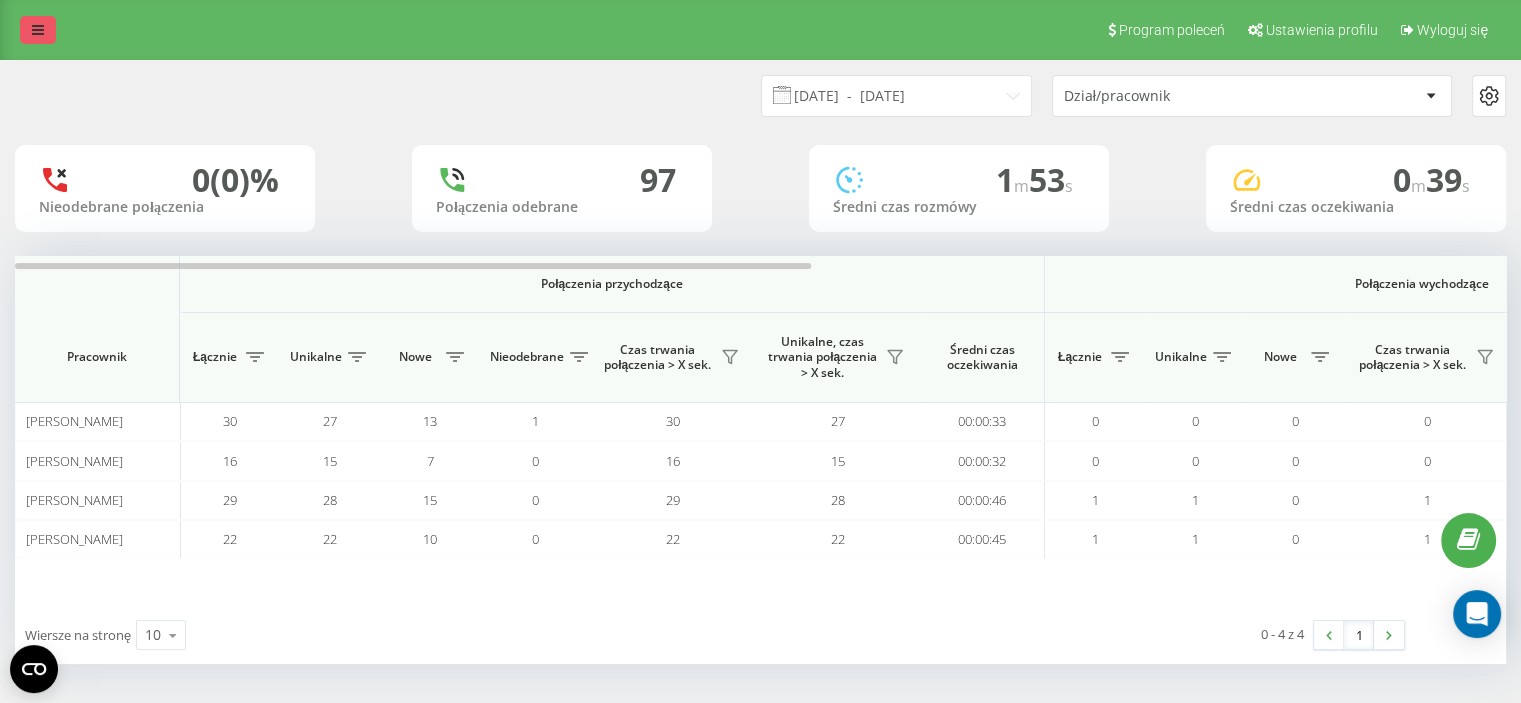 click at bounding box center [38, 30] 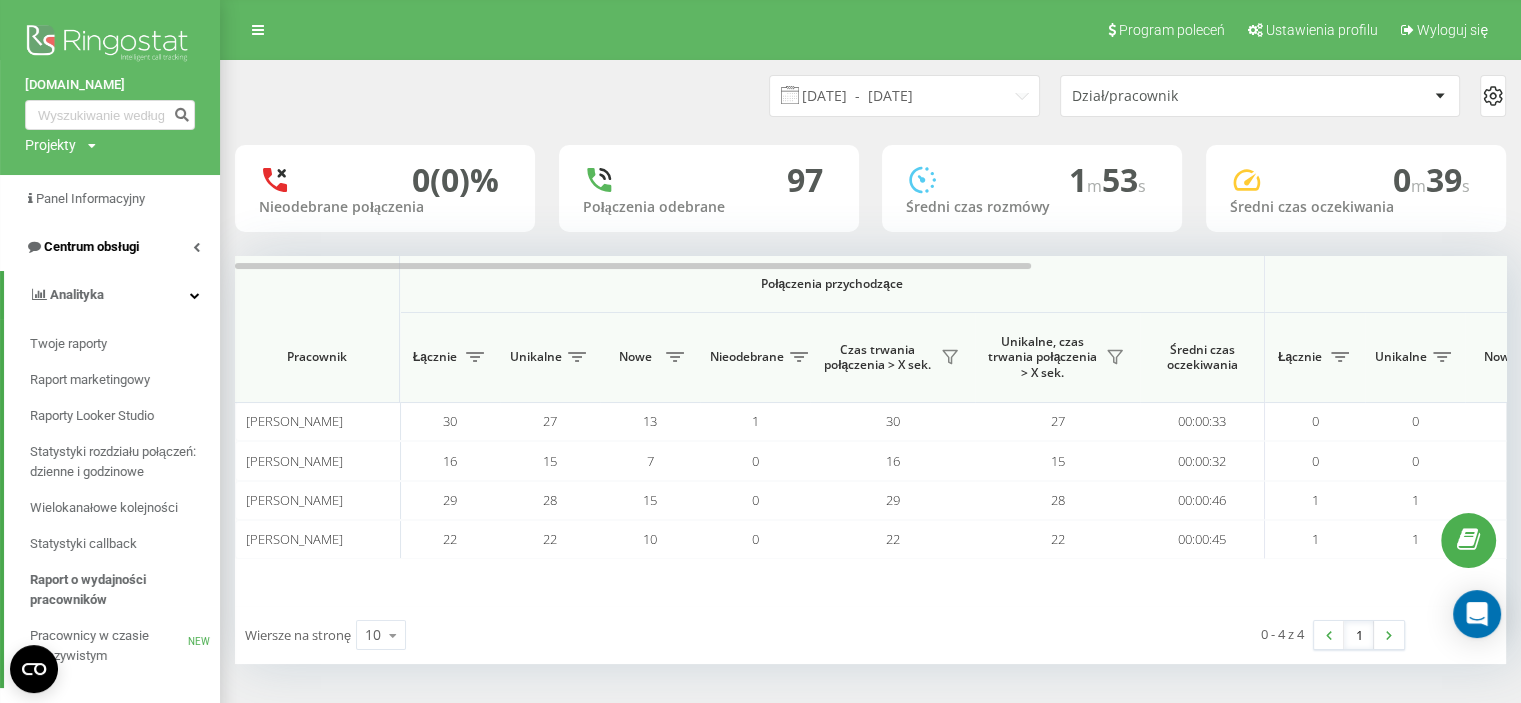 click on "Centrum obsługi" at bounding box center (110, 247) 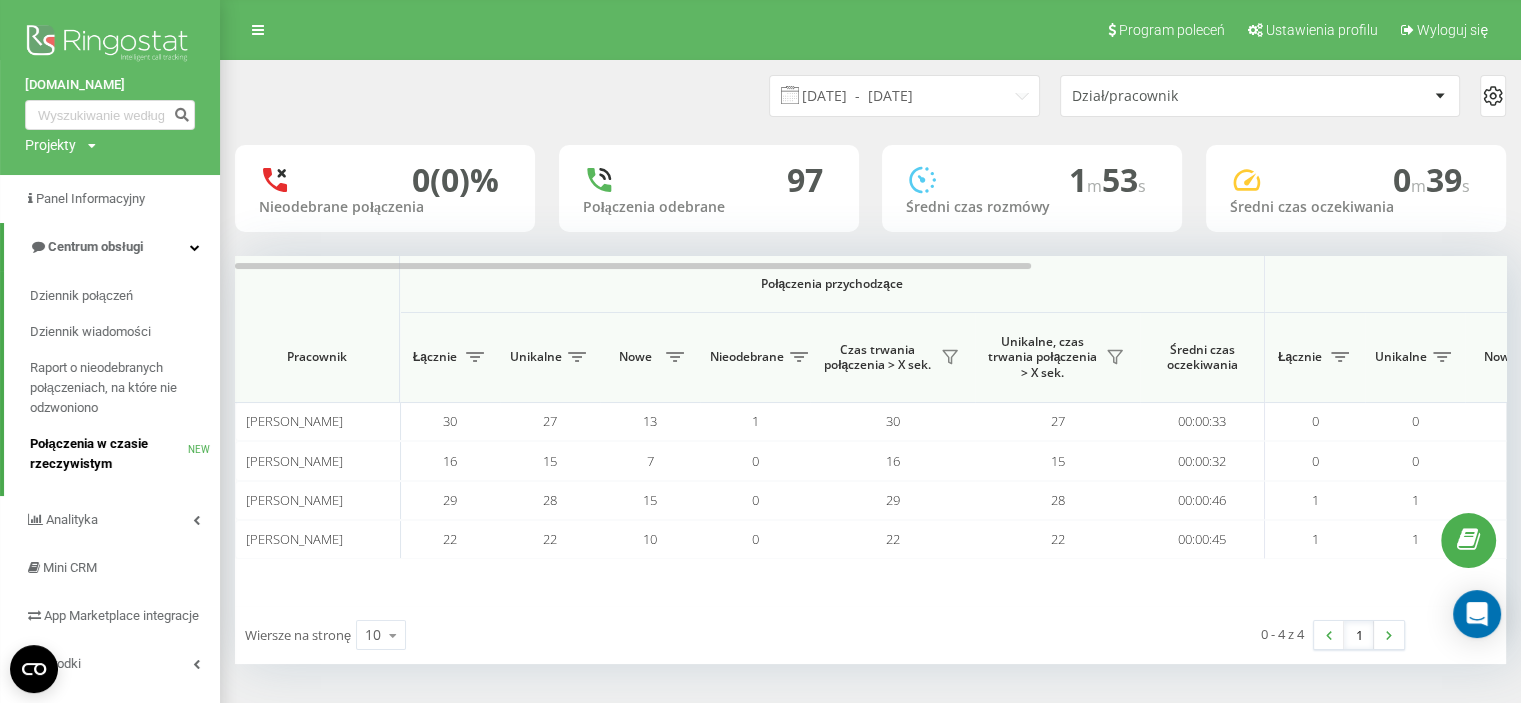 click on "Połączenia w czasie rzeczywistym" at bounding box center [109, 454] 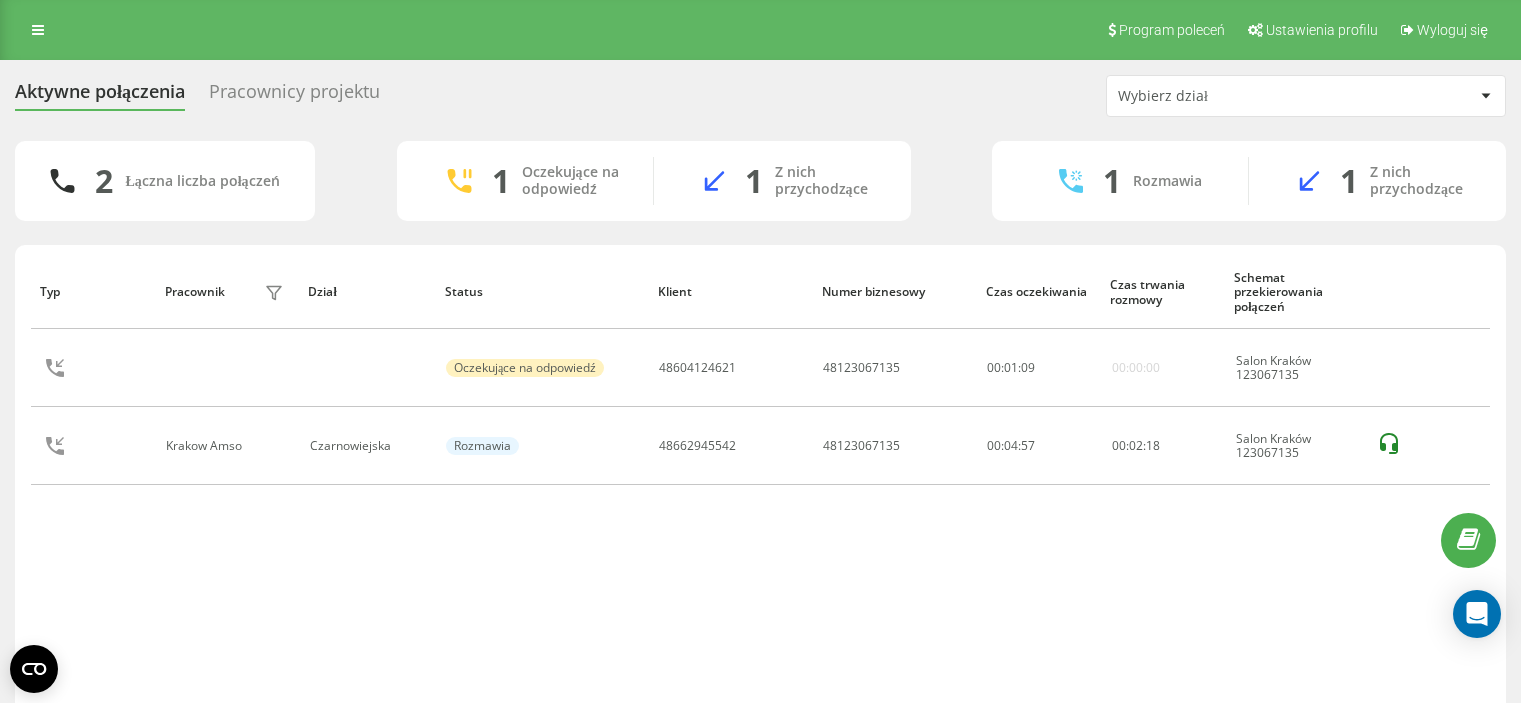 scroll, scrollTop: 0, scrollLeft: 0, axis: both 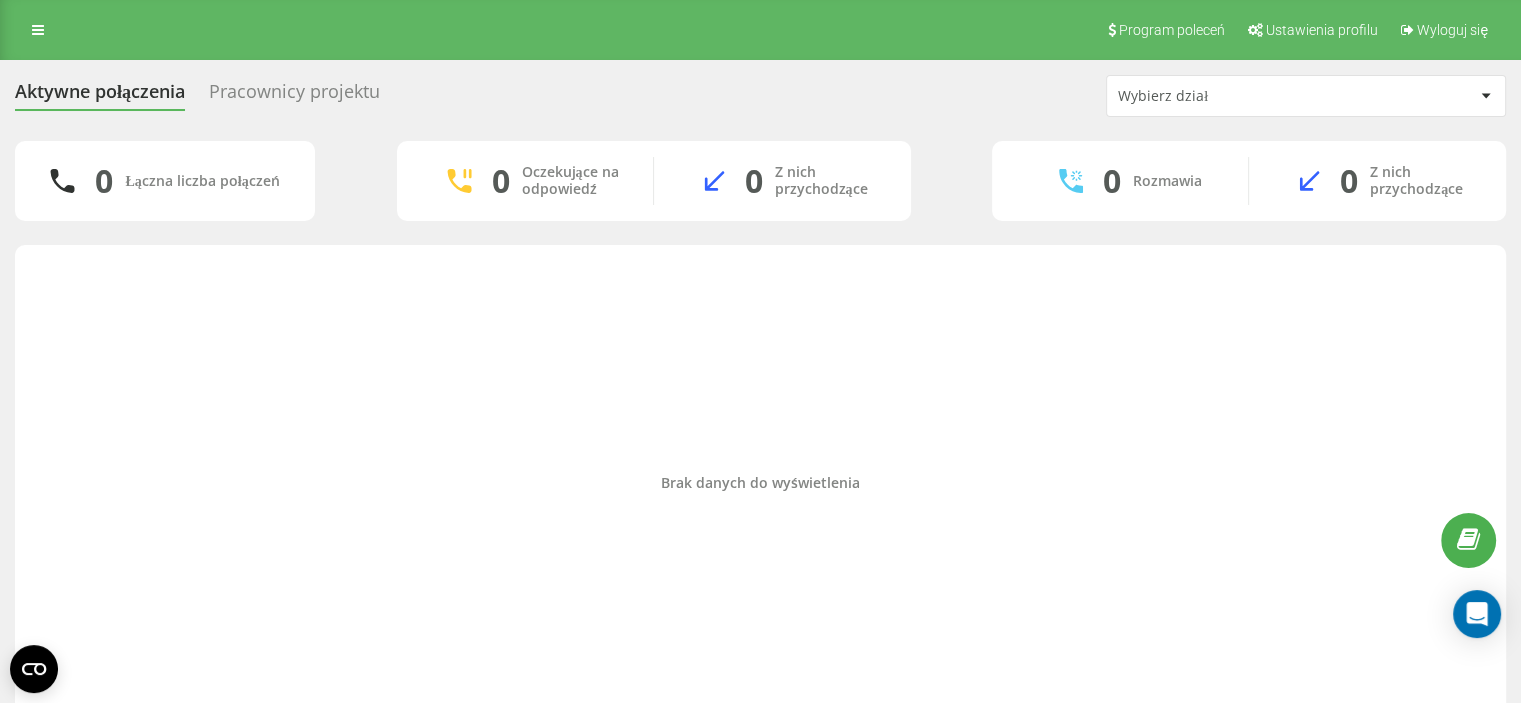 click on "Brak danych do wyświetlenia" at bounding box center [760, 483] 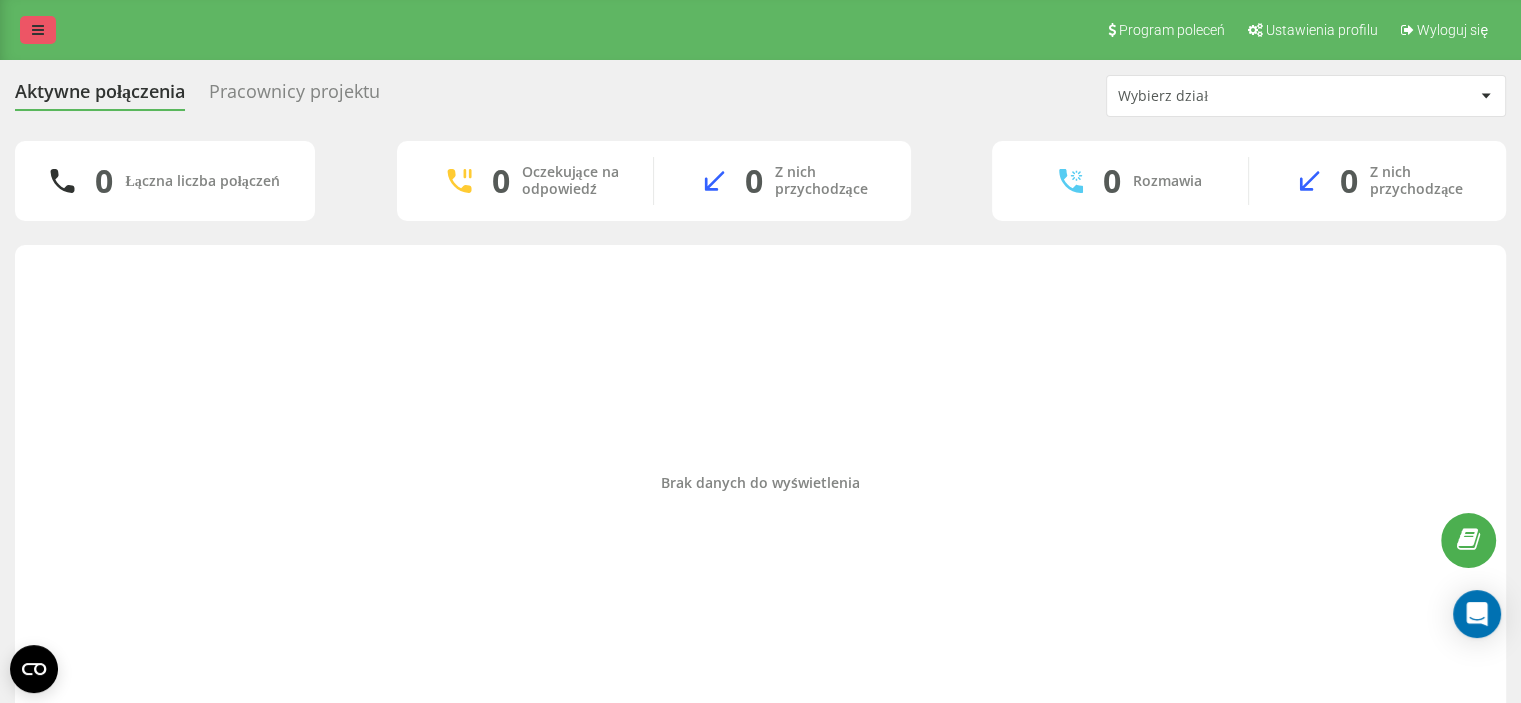 click at bounding box center [38, 30] 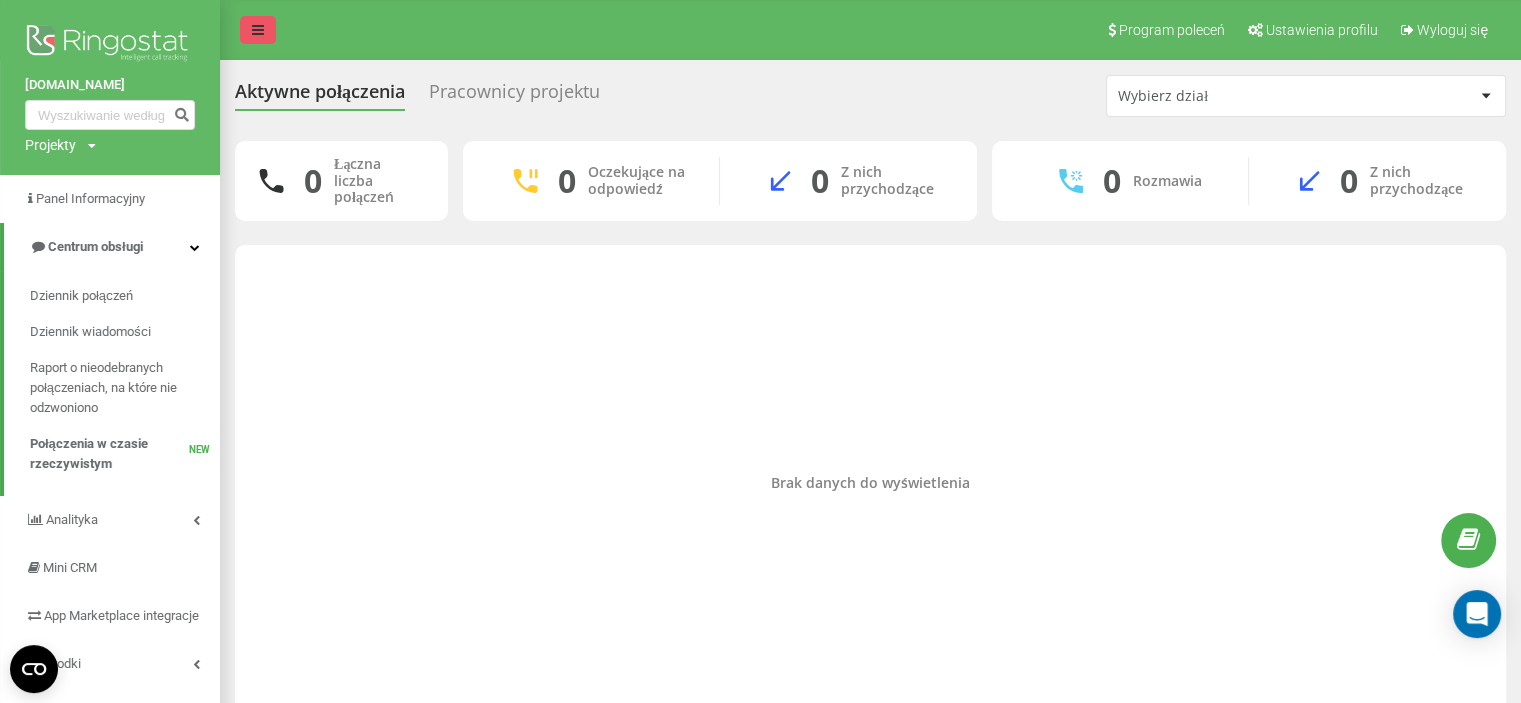 click at bounding box center [258, 30] 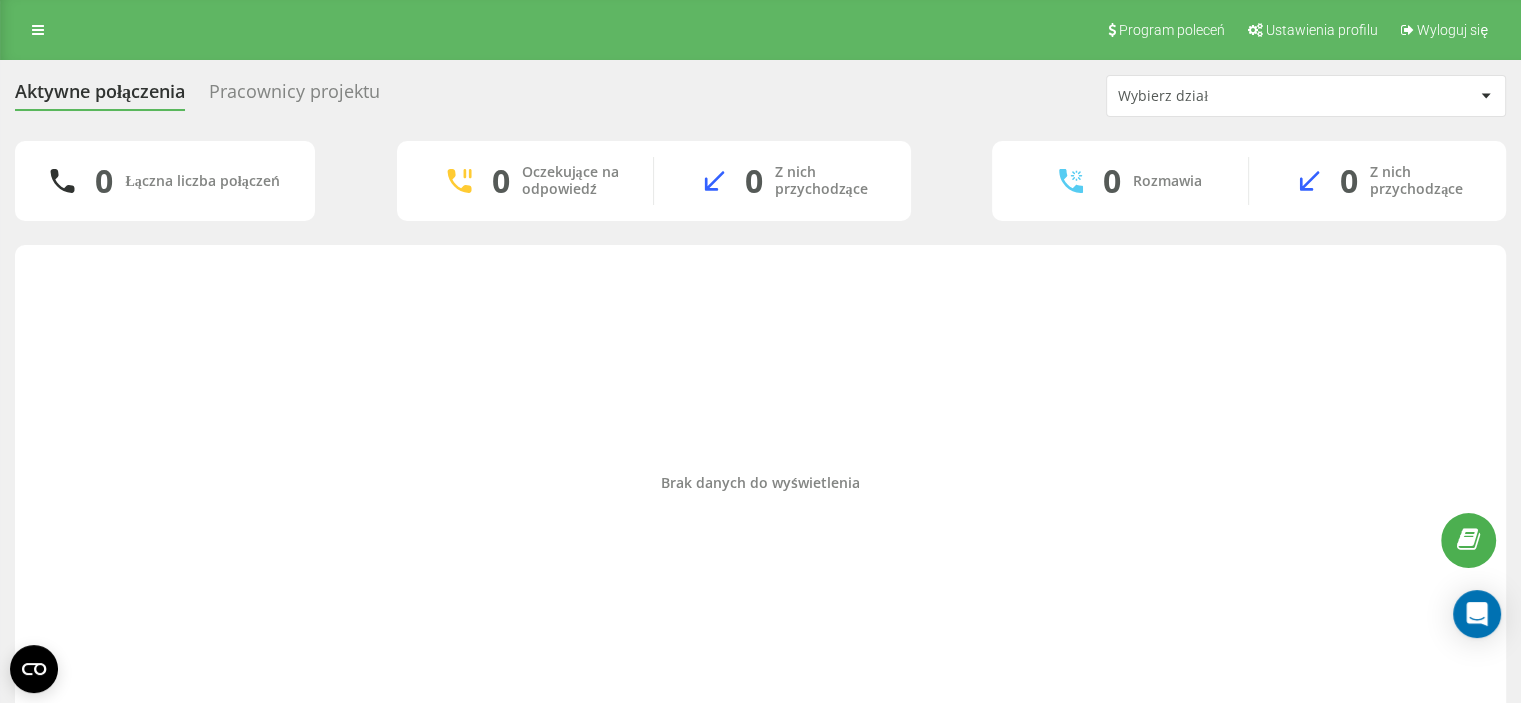 click on "Brak danych do wyświetlenia" at bounding box center (760, 483) 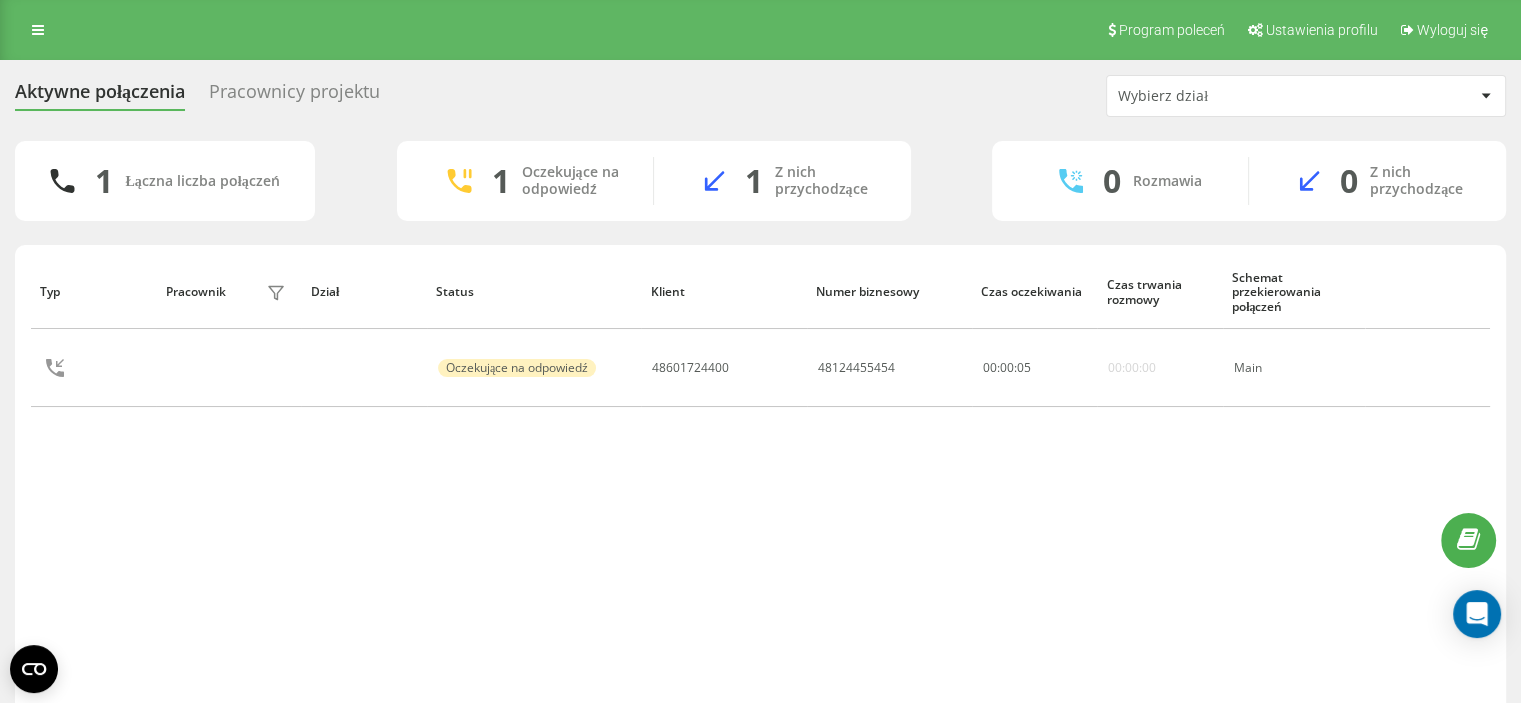 click on "Typ Pracownik  filtra  Dział Status Klient Numer biznesowy Czas oczekiwania Czas trwania rozmowy Schemat przekierowania połączeń Oczekujące na odpowiedź 48601724400 48124455454 00 : 00 : 05 00:00:00 Main" at bounding box center (760, 483) 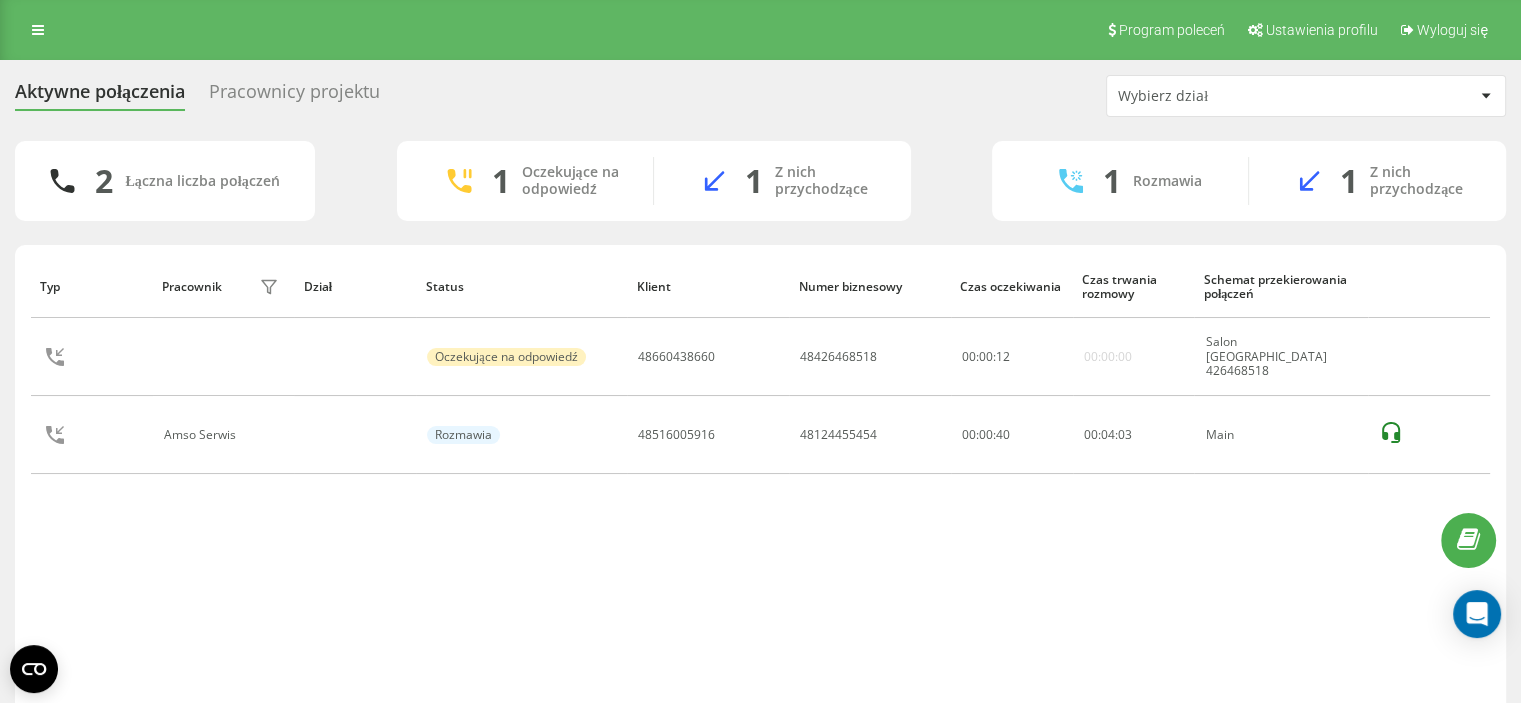click on "Aktywne połączenia Pracownicy projektu Wybierz dział   2   Łączna liczba połączeń   1   Oczekujące na odpowiedź   1   Z nich przychodzące   1   Rozmawia   1   Z nich przychodzące Typ Pracownik  filtra  Dział Status Klient Numer biznesowy Czas oczekiwania Czas trwania rozmowy Schemat przekierowania połączeń Oczekujące na odpowiedź 48660438660 48426468518 00 : 00 : 12 00:00:00 Salon Łódź 426468518  Amso Serwis Rozmawia 48516005916 48124455454 00:00:40 00 : 04 : 03 Main Wiersze na stronę 25 10 25 50 100 0 - 2 z 2 1" at bounding box center (760, 418) 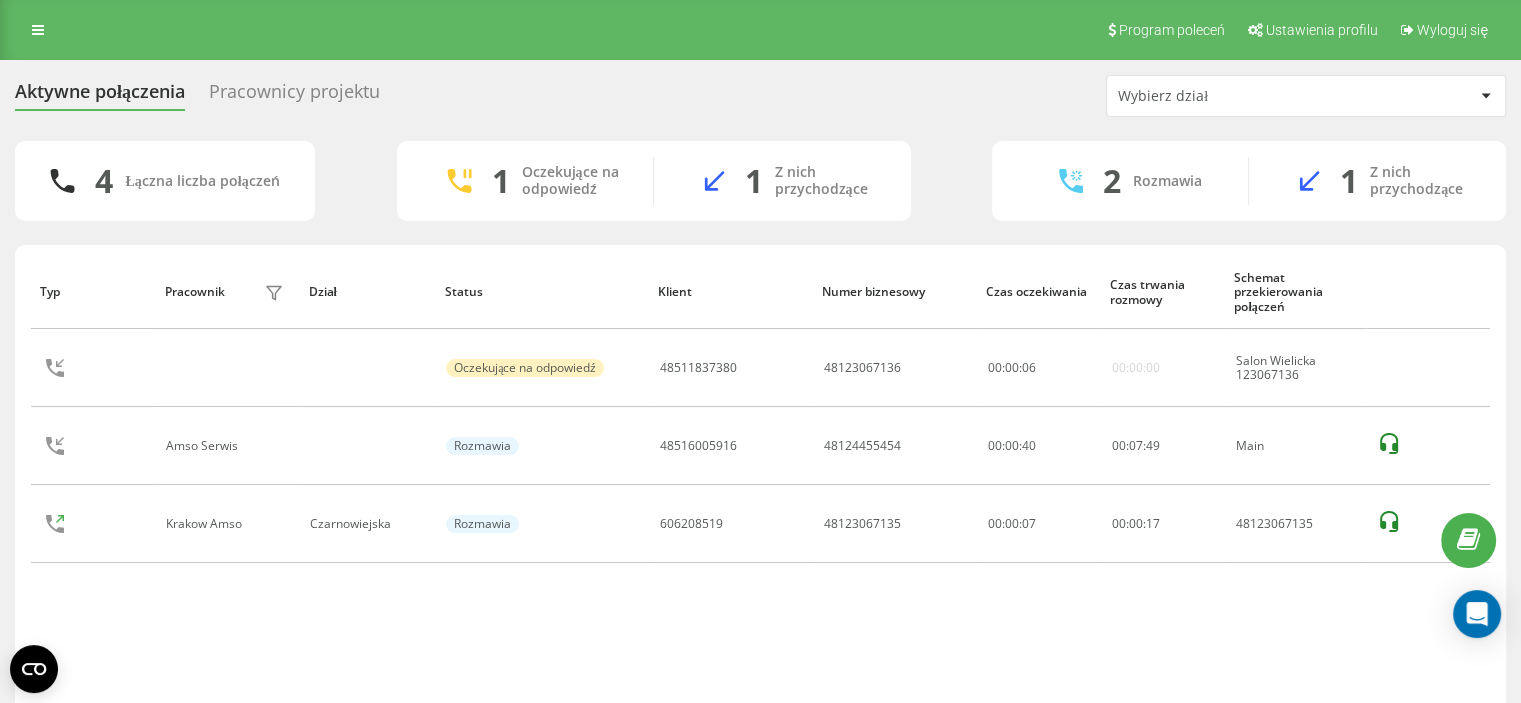 click on "Aktywne połączenia Pracownicy projektu Wybierz dział   4   Łączna liczba połączeń   1   Oczekujące na odpowiedź   1   Z nich przychodzące   2   Rozmawia   1   Z nich przychodzące Typ Pracownik  filtra  Dział Status Klient Numer biznesowy Czas oczekiwania Czas trwania rozmowy Schemat przekierowania połączeń Oczekujące na odpowiedź 48511837380 48123067136 00 : 00 : 06 00:00:00 Salon Wielicka 123067136 Amso Serwis Rozmawia 48516005916 48124455454 00:00:40 00 : 07 : 49 Main Krakow Amso Czarnowiejska Rozmawia 606208519 48123067135 00:00:07 00 : 00 : 17 48123067135 Wiersze na stronę 25 10 25 50 100 0 - 3 z 3 1" at bounding box center [760, 418] 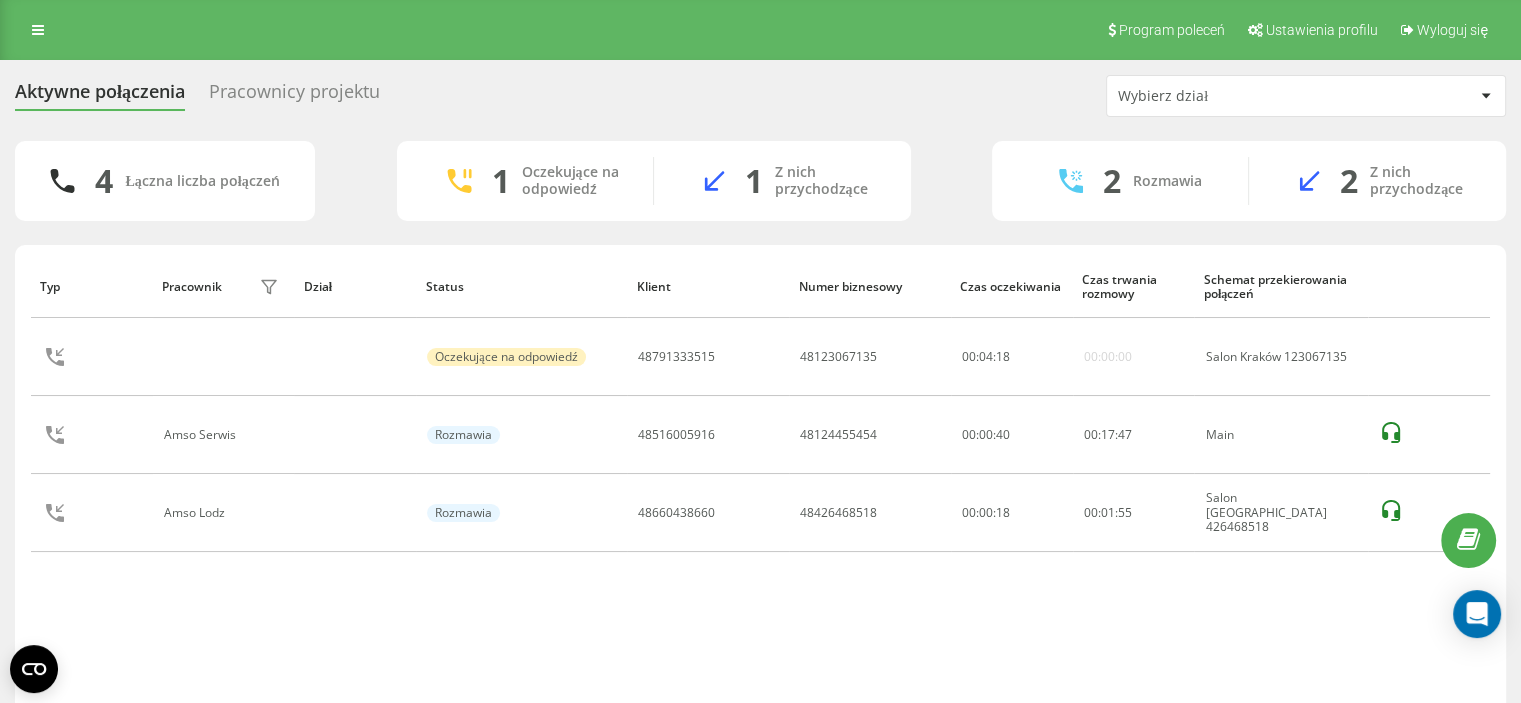 click on "Program poleceń Ustawienia profilu Wyloguj się" at bounding box center (760, 30) 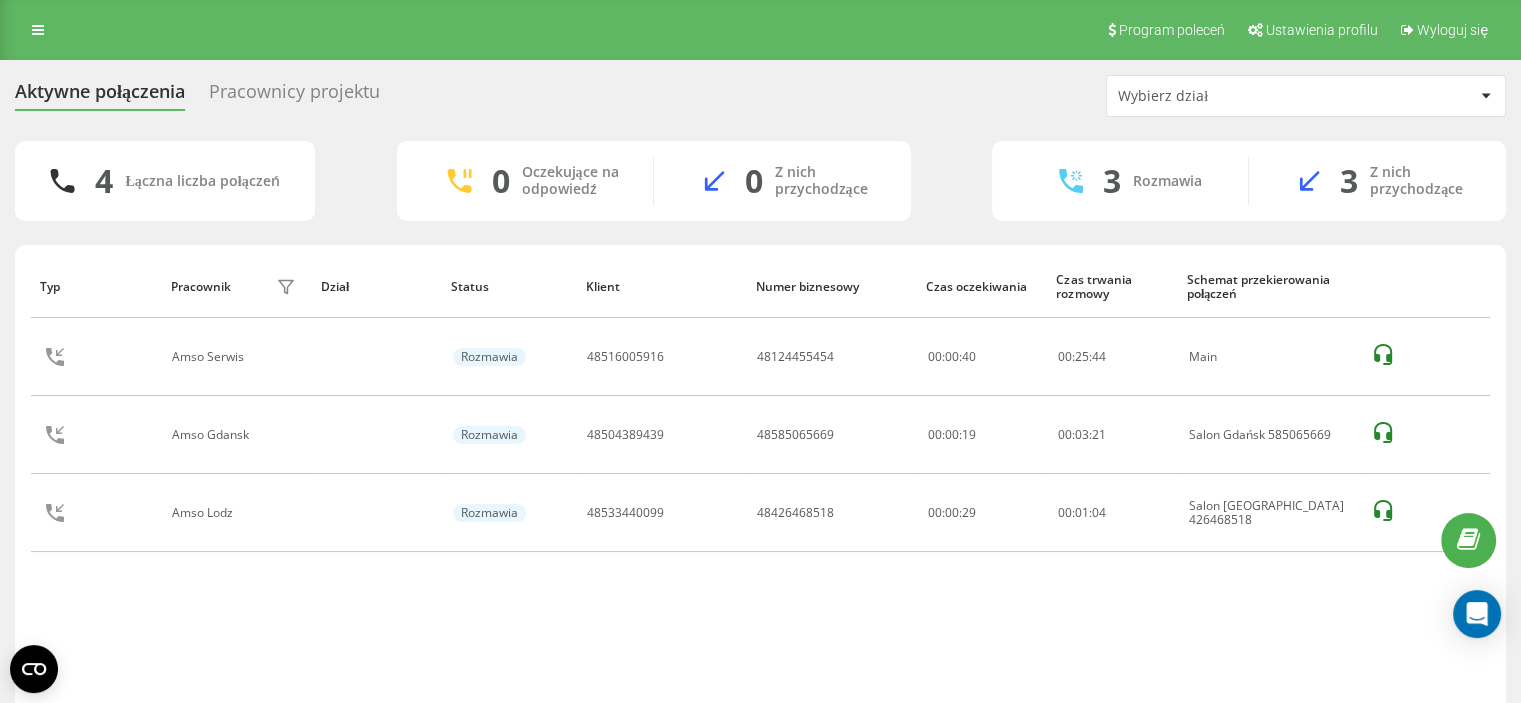 click on "Aktywne połączenia Pracownicy projektu Wybierz dział   4   Łączna liczba połączeń   0   Oczekujące na odpowiedź   0   Z nich przychodzące   3   Rozmawia   3   Z nich przychodzące Typ Pracownik  filtra  Dział Status Klient Numer biznesowy Czas oczekiwania Czas trwania rozmowy Schemat przekierowania połączeń Amso Serwis Rozmawia 48516005916 48124455454 00:00:40 00 : 25 : 44 Main Amso Gdansk Rozmawia 48504389439 48585065669 00:00:19 00 : 03 : 21 Salon Gdańsk 585065669 Amso Lodz Rozmawia 48533440099 48426468518 00:00:29 00 : 01 : 04 Salon Łódź 426468518  Wiersze na stronę 25 10 25 50 100 0 - 3 z 3 1" at bounding box center (760, 418) 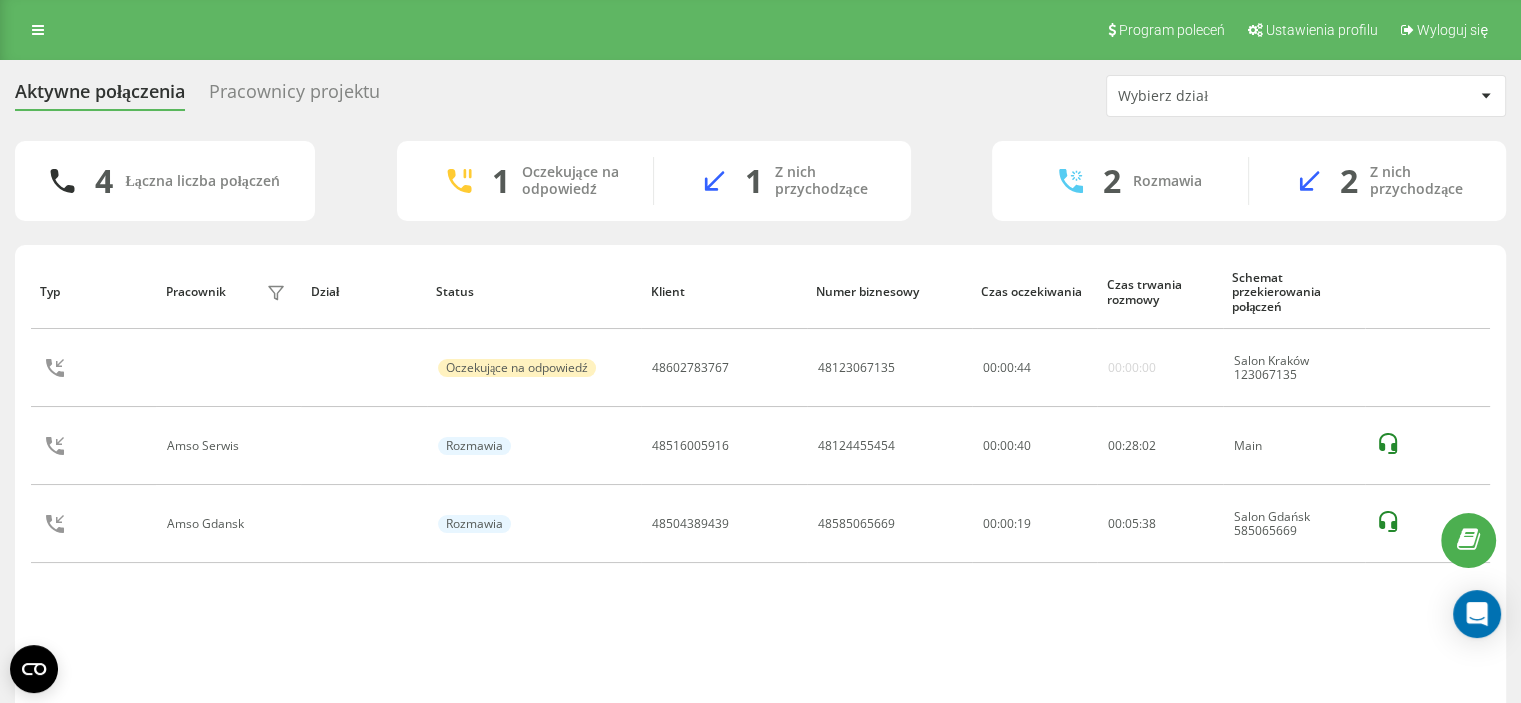 click on "4   Łączna liczba połączeń   1   Oczekujące na odpowiedź   1   Z nich przychodzące   2   Rozmawia   2   Z nich przychodzące Typ Pracownik  filtra  Dział Status Klient Numer biznesowy Czas oczekiwania Czas trwania rozmowy Schemat przekierowania połączeń Oczekujące na odpowiedź 48602783767 48123067135 00 : 00 : 44 00:00:00 Salon Kraków 123067135 Amso Serwis Rozmawia 48516005916 48124455454 00:00:40 00 : 28 : 02 Main Amso Gdansk Rozmawia 48504389439 48585065669 00:00:19 00 : 05 : 38 Salon Gdańsk 585065669 Wiersze na stronę 25 10 25 50 100 0 - 3 z 3 1" at bounding box center [760, 451] 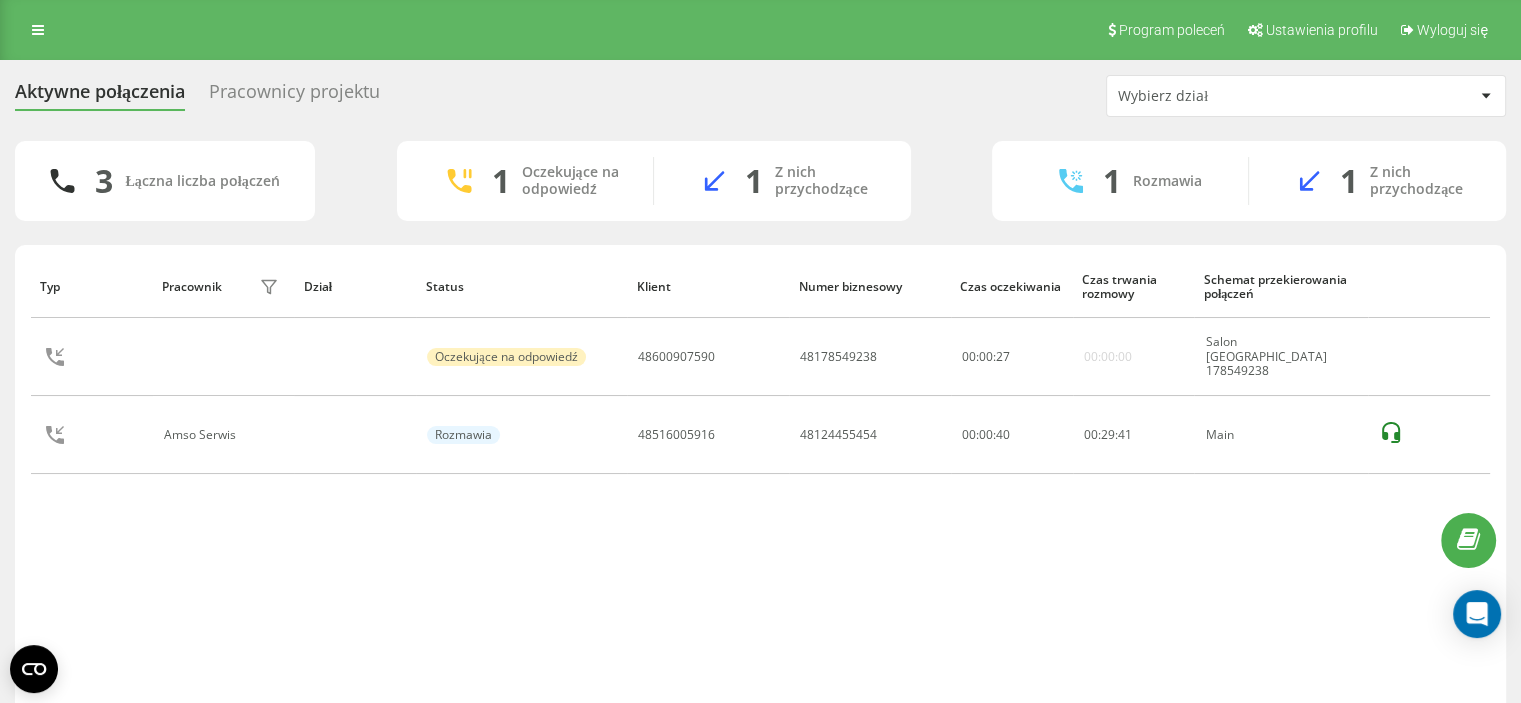 click on "Typ Pracownik  filtra  Dział Status Klient Numer biznesowy Czas oczekiwania Czas trwania rozmowy Schemat przekierowania połączeń Oczekujące na odpowiedź 48600907590 48178549238 00 : 00 : 27 00:00:00 Salon Rzeszów 178549238  Amso Serwis Rozmawia 48516005916 48124455454 00:00:40 00 : 29 : 41 Main" at bounding box center (760, 483) 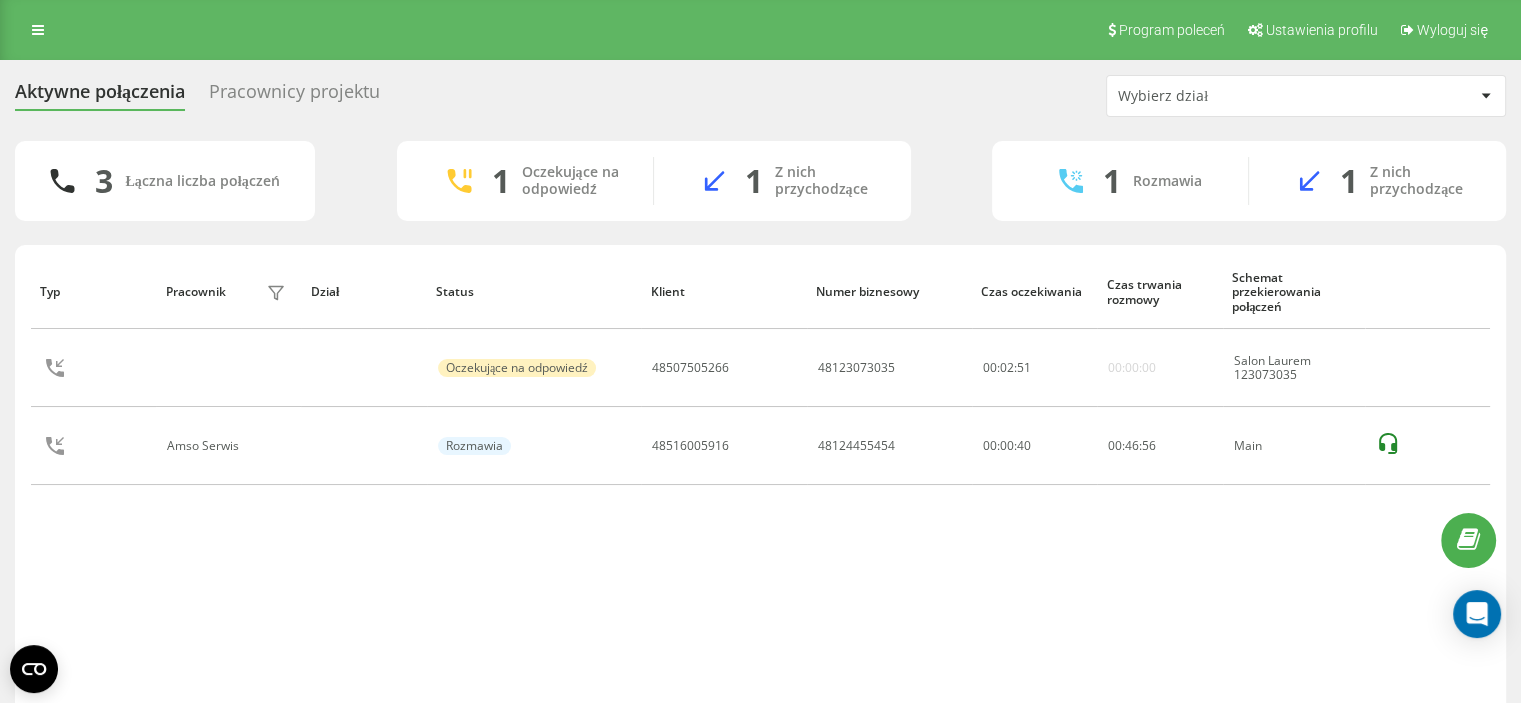 click on "Typ Pracownik  filtra  Dział Status Klient Numer biznesowy Czas oczekiwania Czas trwania rozmowy Schemat przekierowania połączeń Oczekujące na odpowiedź 48507505266 48123073035 00 : 02 : 51 00:00:00 Salon Laurem 123073035  Amso Serwis Rozmawia 48516005916 48124455454 00:00:40 00 : 46 : 56 Main" at bounding box center (760, 483) 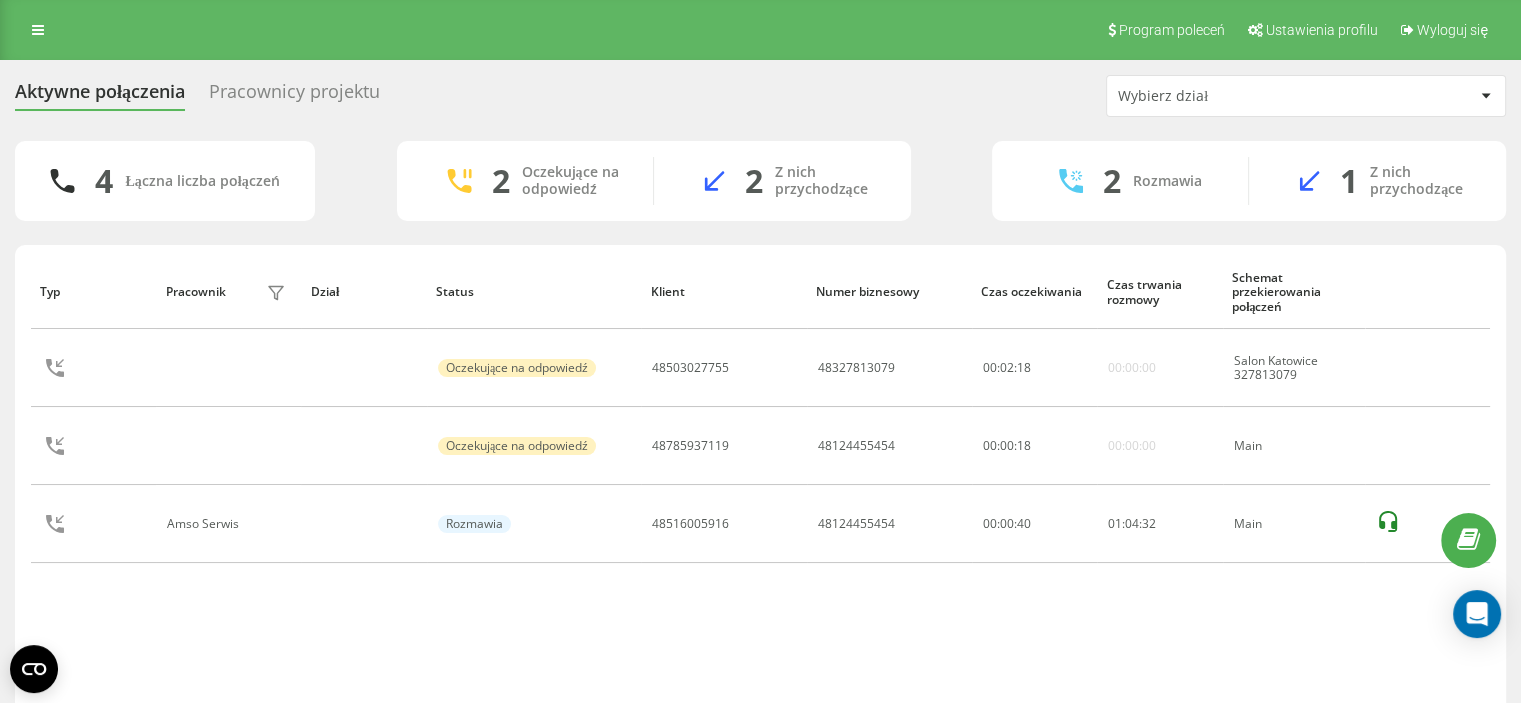 click on "4   Łączna liczba połączeń   2   Oczekujące na odpowiedź   2   Z nich przychodzące   2   Rozmawia   1   Z nich przychodzące Typ Pracownik  filtra  Dział Status Klient Numer biznesowy Czas oczekiwania Czas trwania rozmowy Schemat przekierowania połączeń Oczekujące na odpowiedź 48503027755 48327813079 00 : 02 : 18 00:00:00 Salon Katowice 327813079  Oczekujące na odpowiedź 48785937119 48124455454 00 : 00 : 18 00:00:00 Main Amso Serwis Rozmawia 48516005916 48124455454 00:00:40 01 : 04 : 32 Main Wiersze na stronę 25 10 25 50 100 0 - 3 z 3 1" at bounding box center (760, 451) 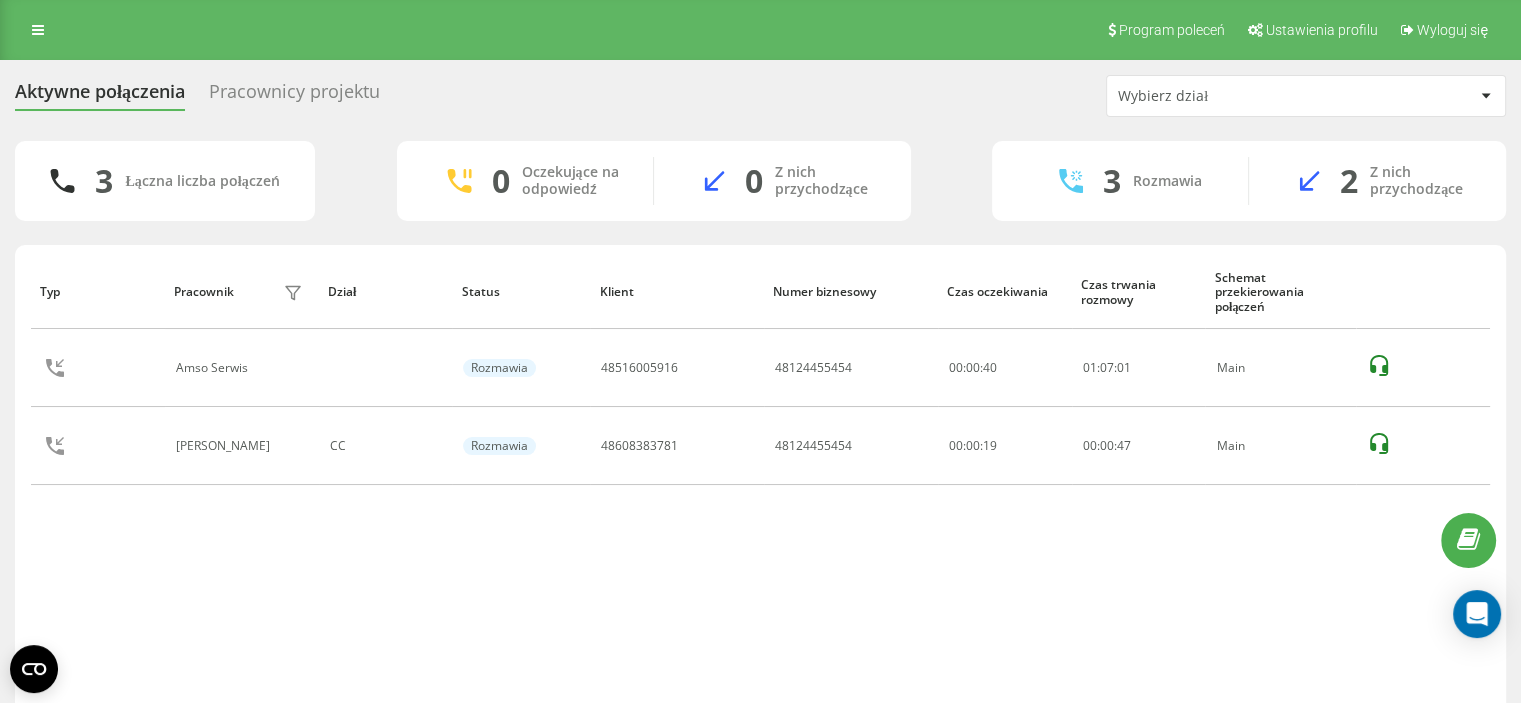 click on "Typ Pracownik  filtra  Dział Status Klient Numer biznesowy Czas oczekiwania Czas trwania rozmowy Schemat przekierowania połączeń Amso Serwis Rozmawia 48516005916 48124455454 00:00:40 01 : 07 : 01 Main Ilona Knap CC Rozmawia 48608383781 48124455454 00:00:19 00 : 00 : 47 Main" at bounding box center (760, 483) 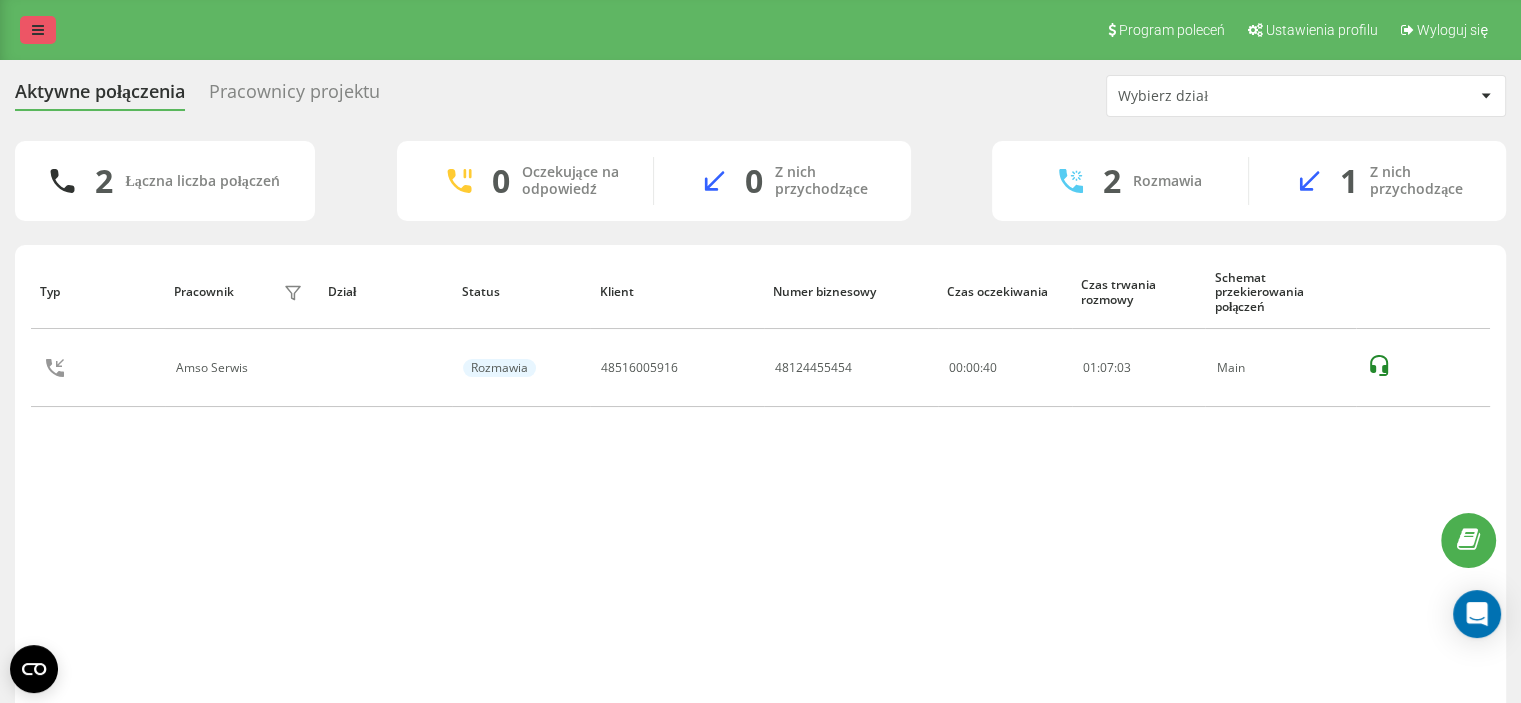 click at bounding box center [38, 30] 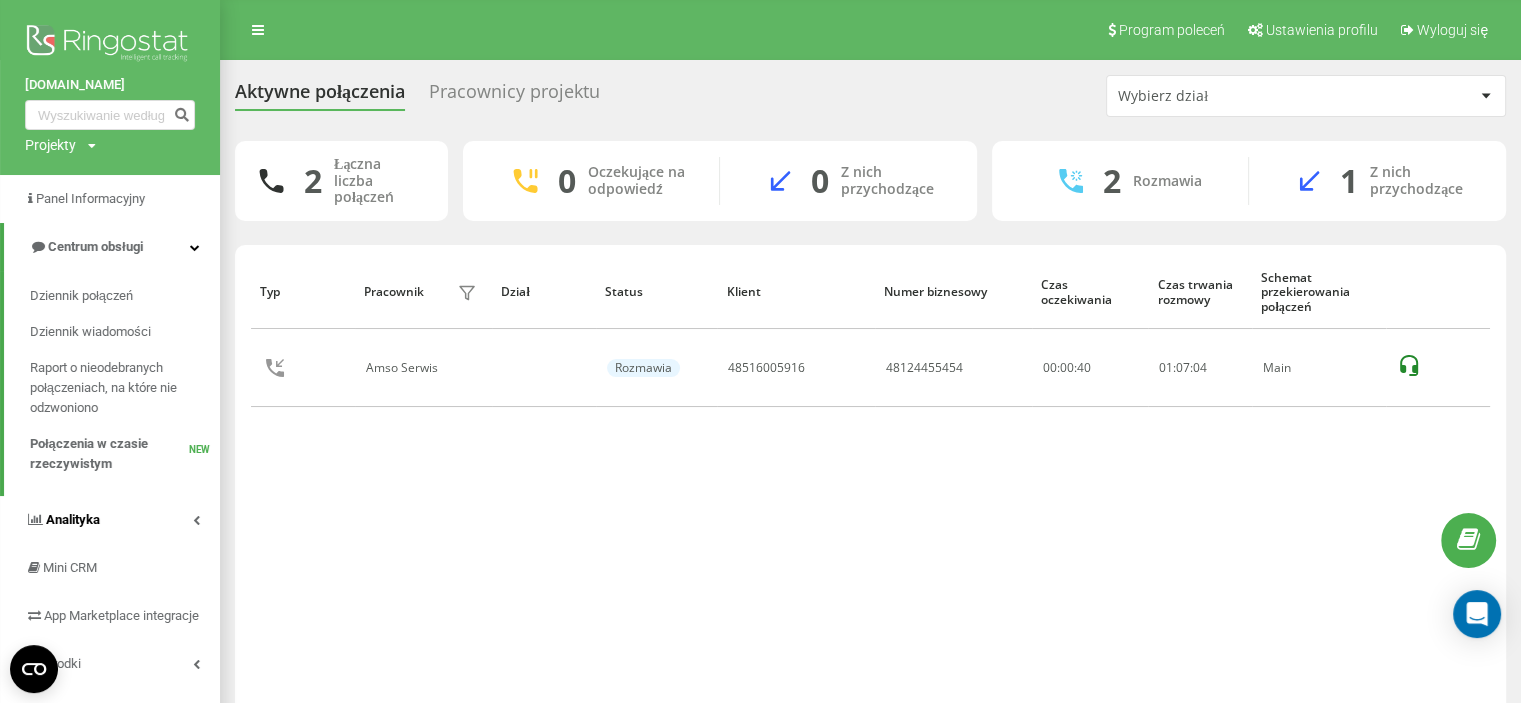 click on "Analityka" at bounding box center [110, 520] 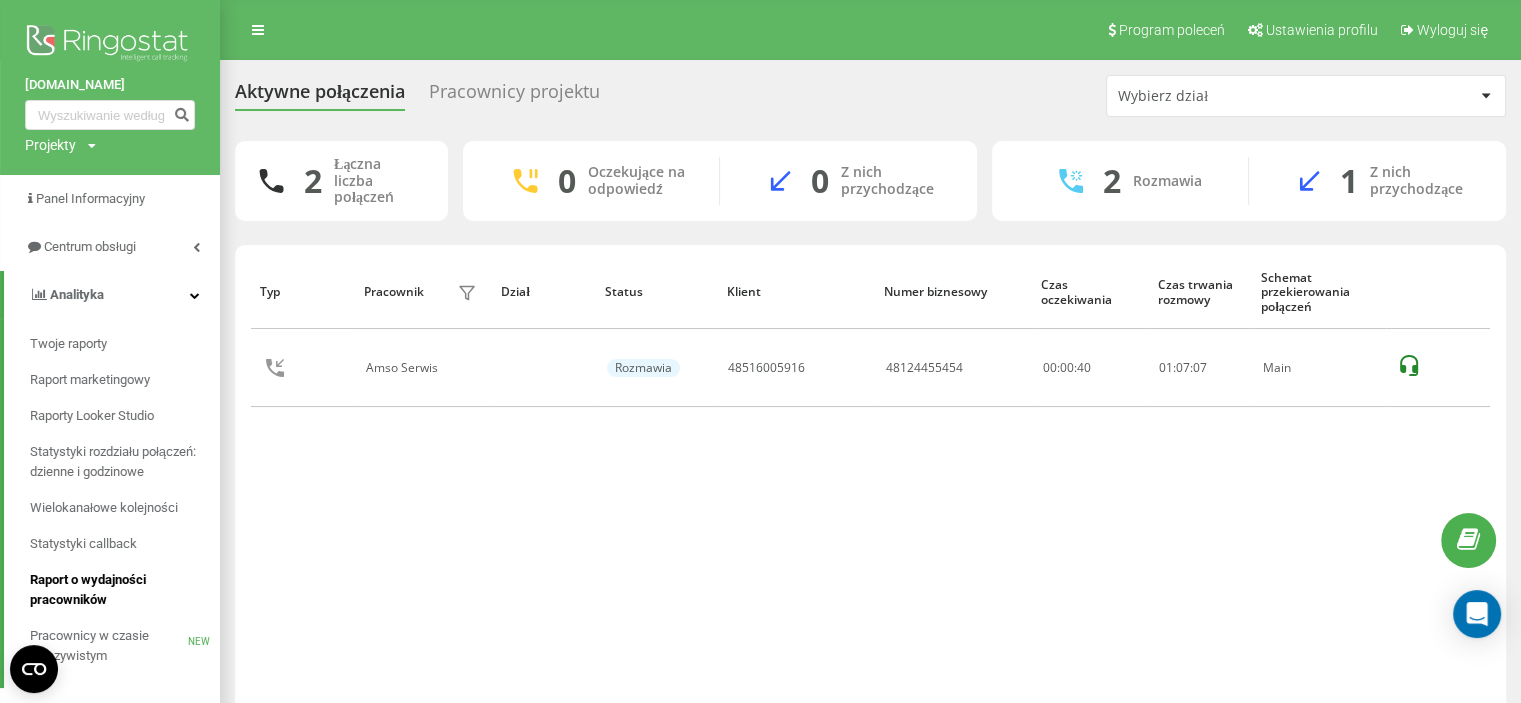 click on "Raport o wydajności pracowników" at bounding box center (120, 590) 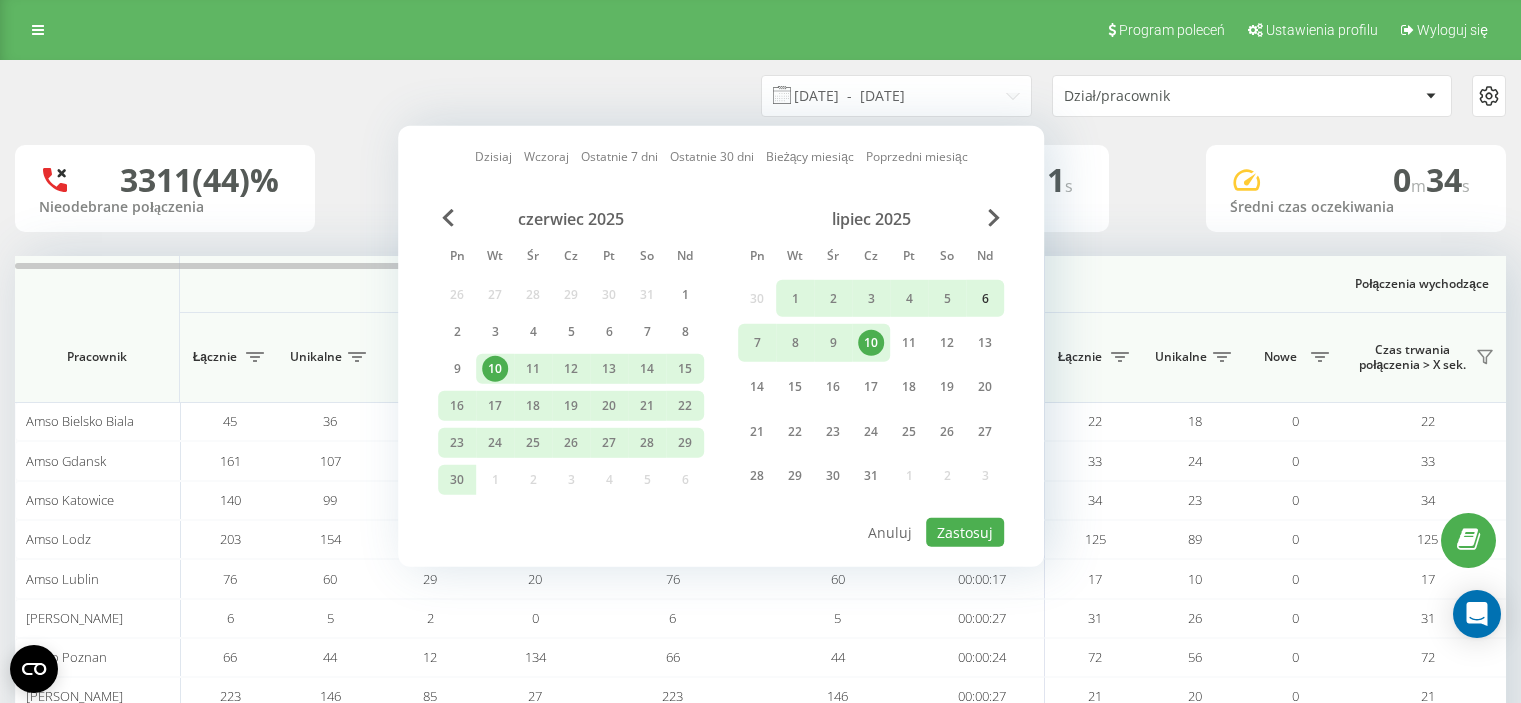 scroll, scrollTop: 0, scrollLeft: 0, axis: both 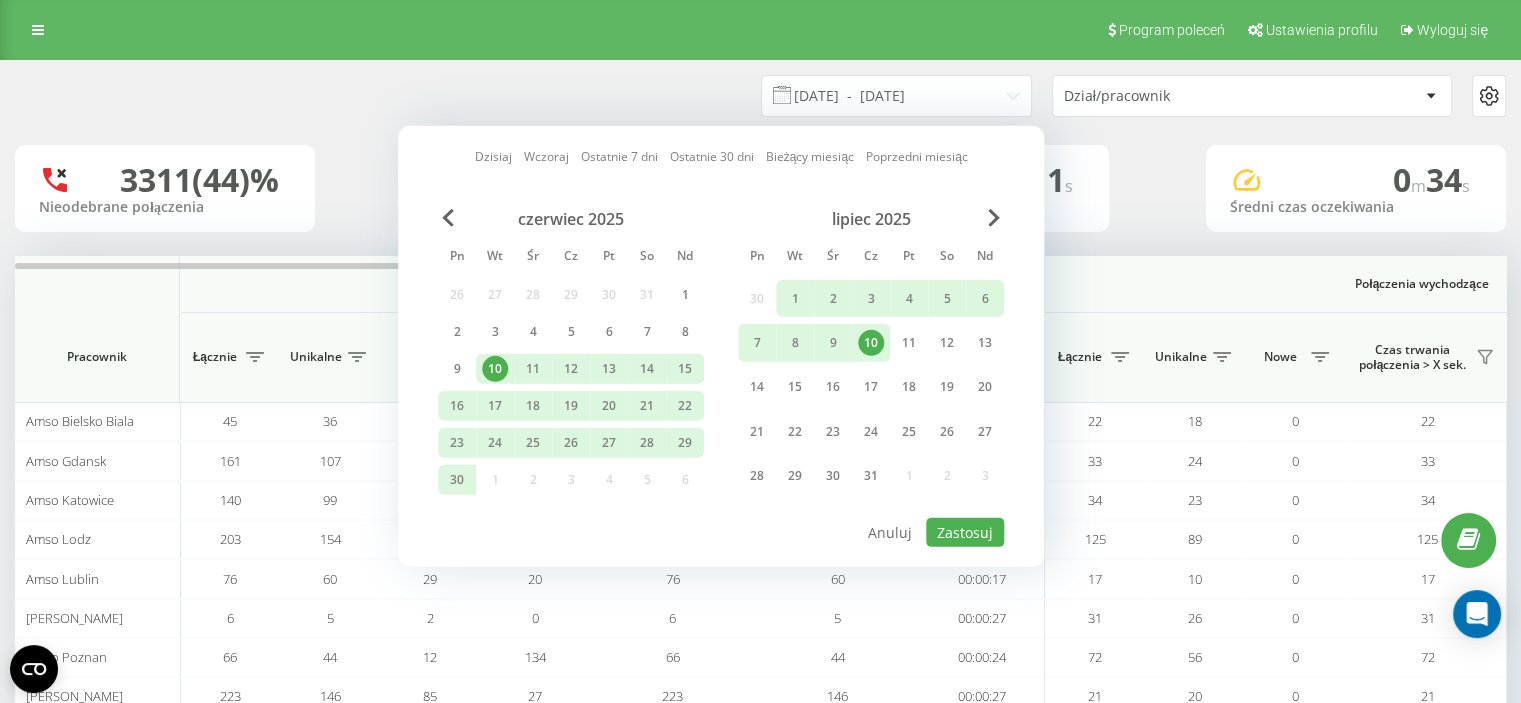 click on "10" at bounding box center [871, 343] 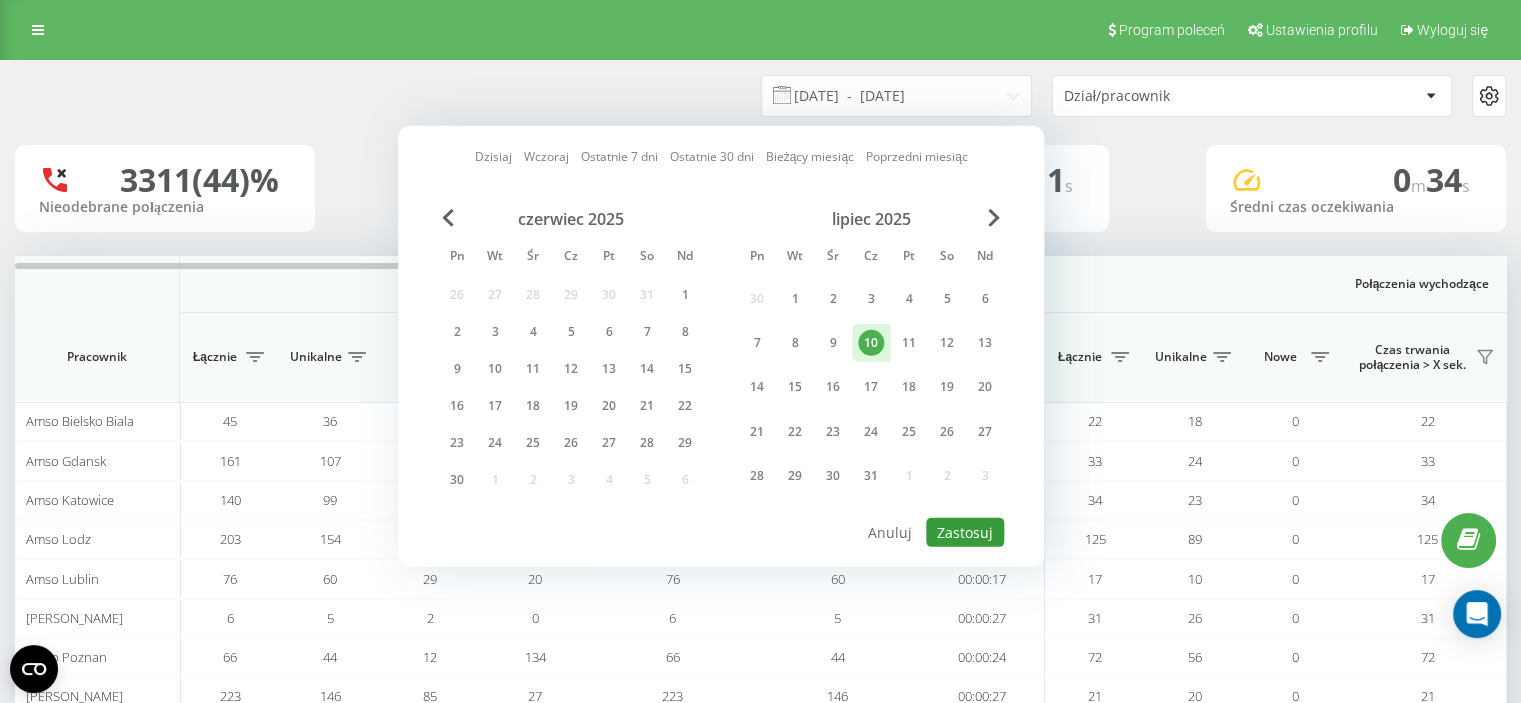 click on "Zastosuj" at bounding box center (965, 532) 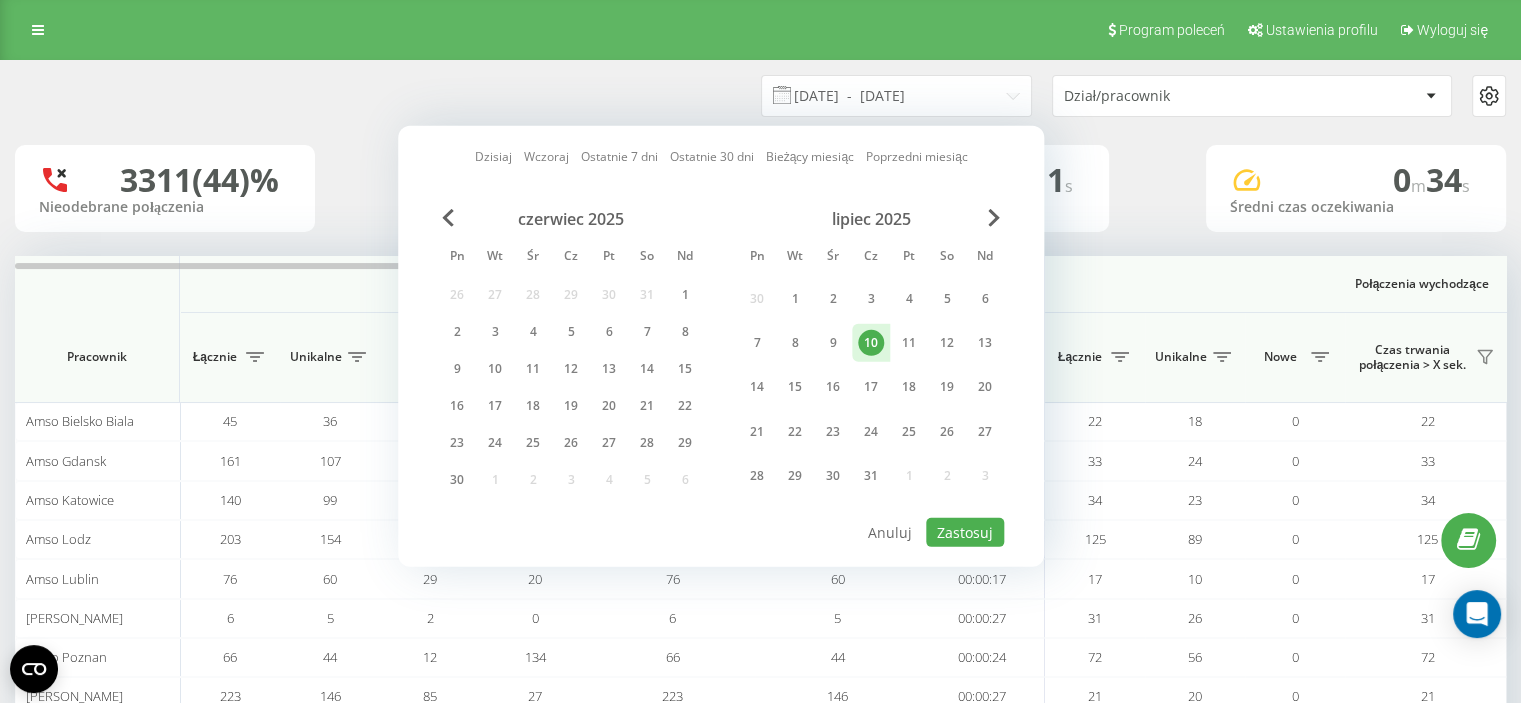 type on "[DATE]  -  [DATE]" 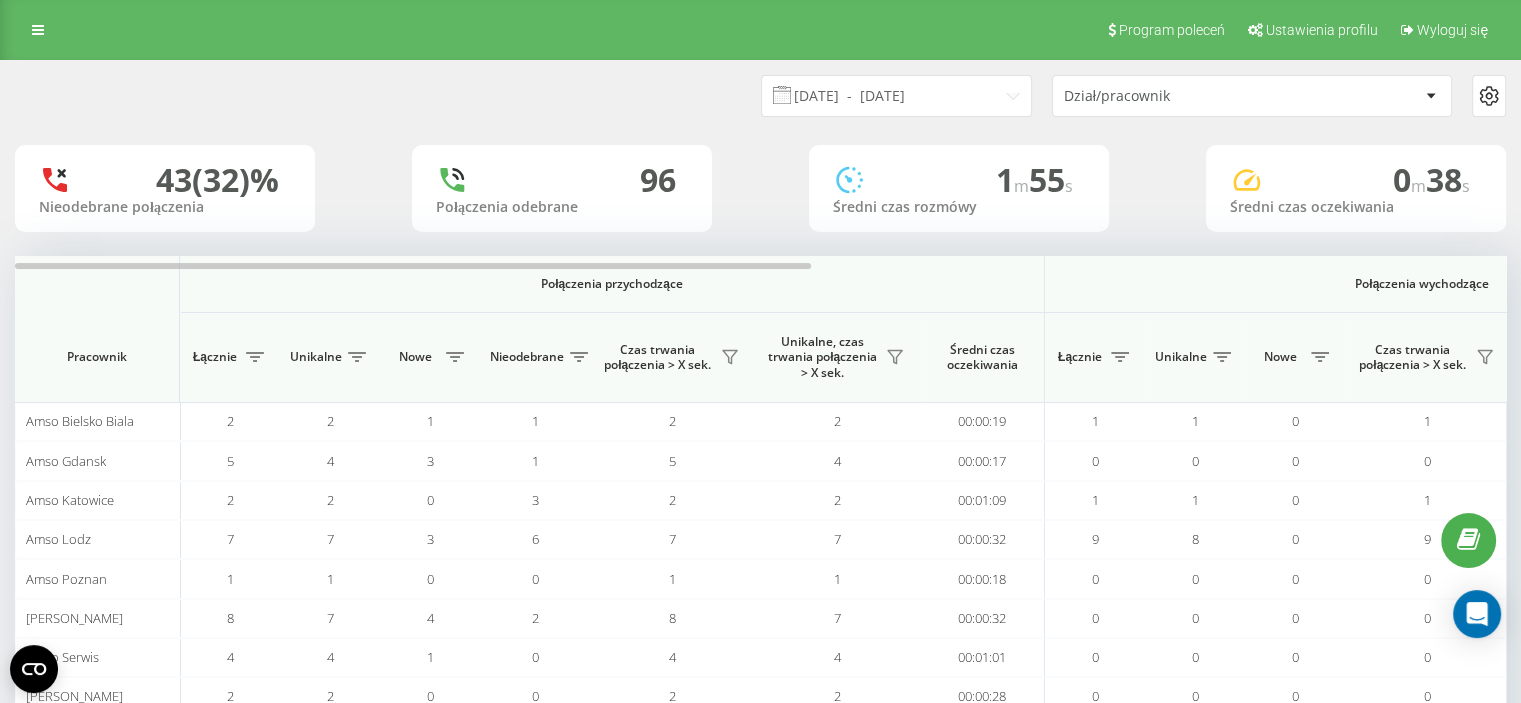 click on "Dział/pracownik" at bounding box center (1183, 96) 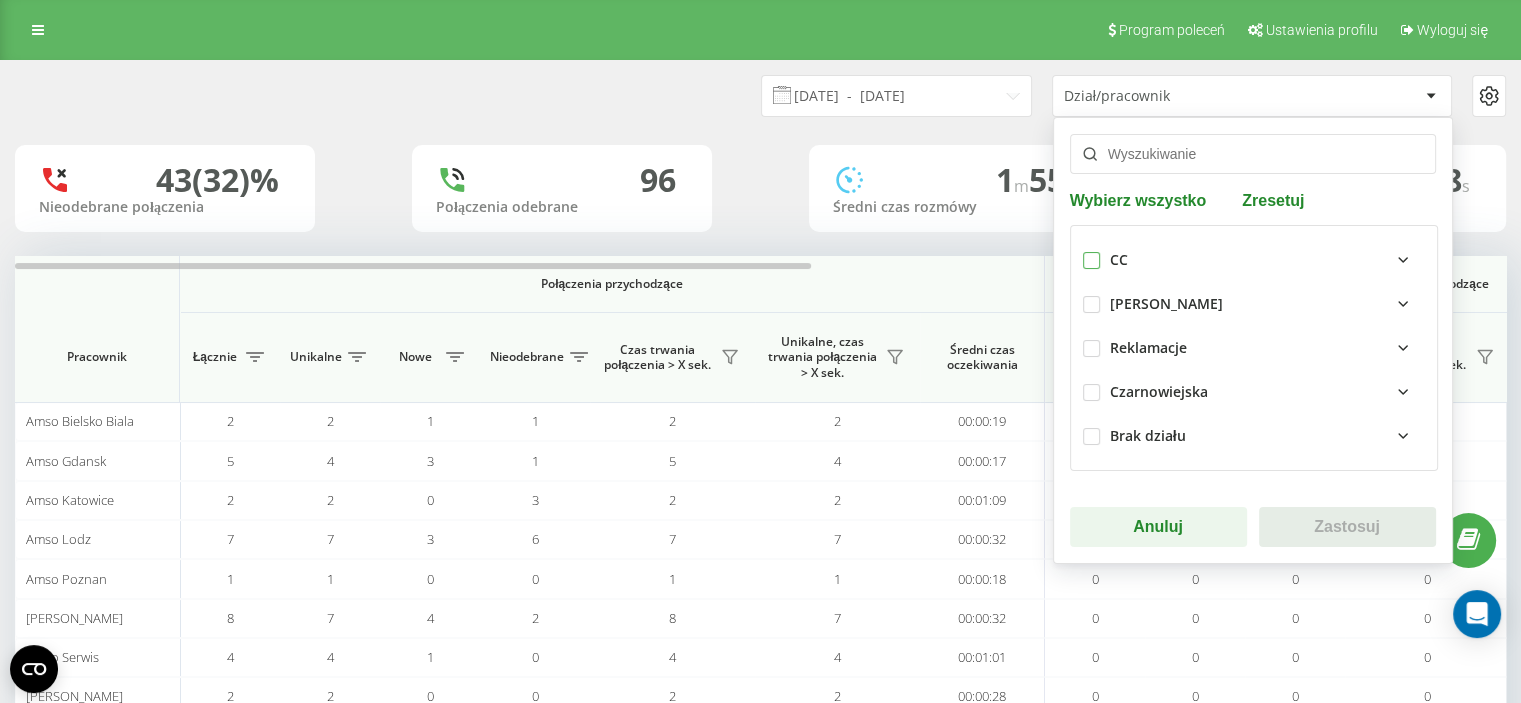 click at bounding box center (1091, 252) 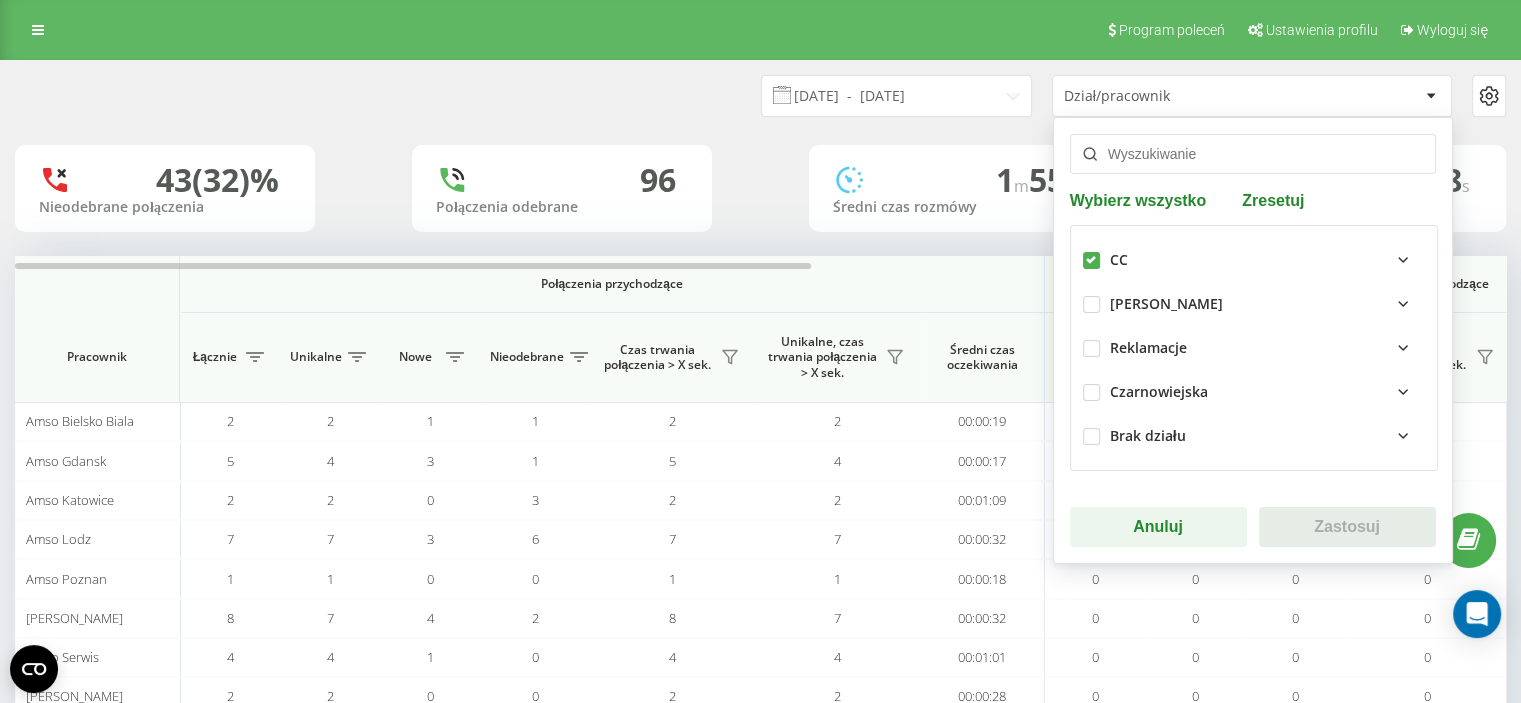 checkbox on "true" 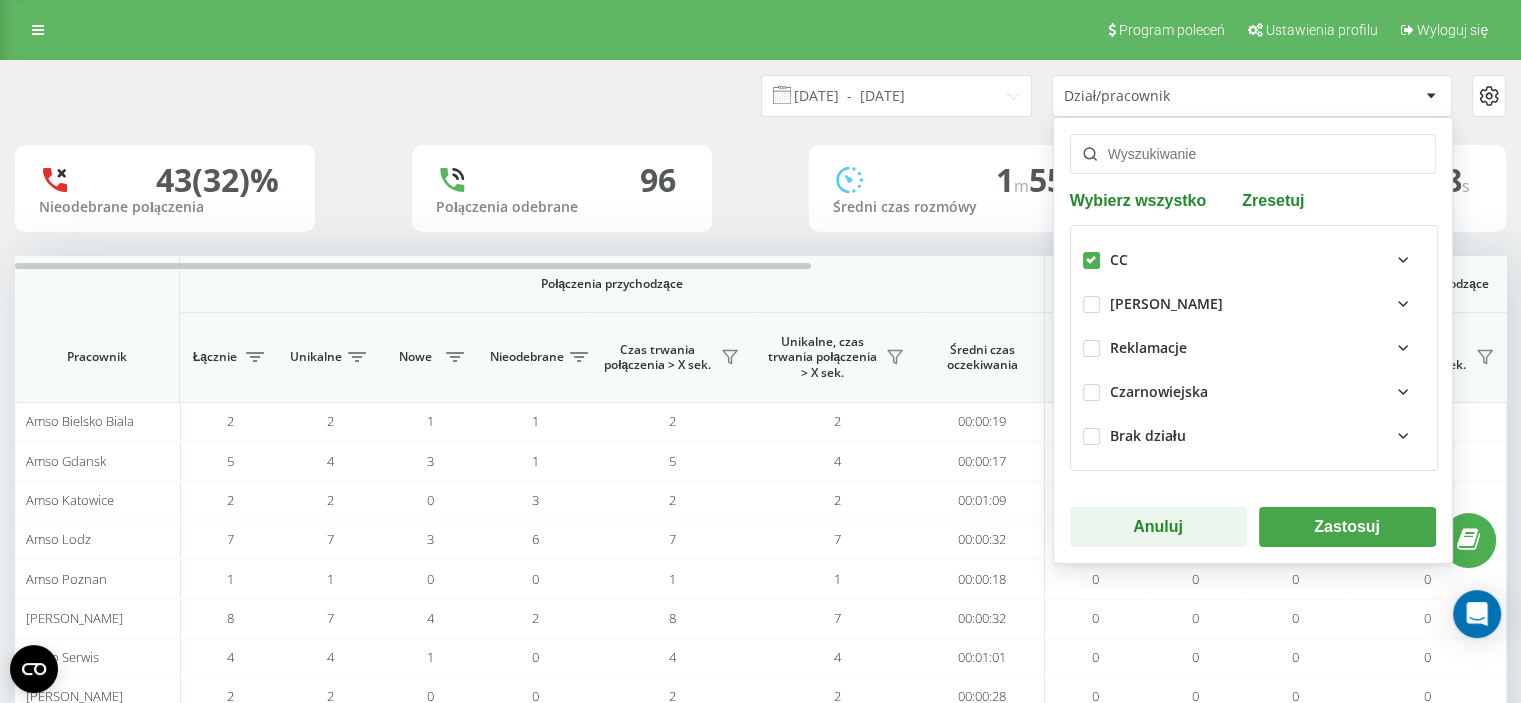 click on "Zastosuj" at bounding box center (1347, 527) 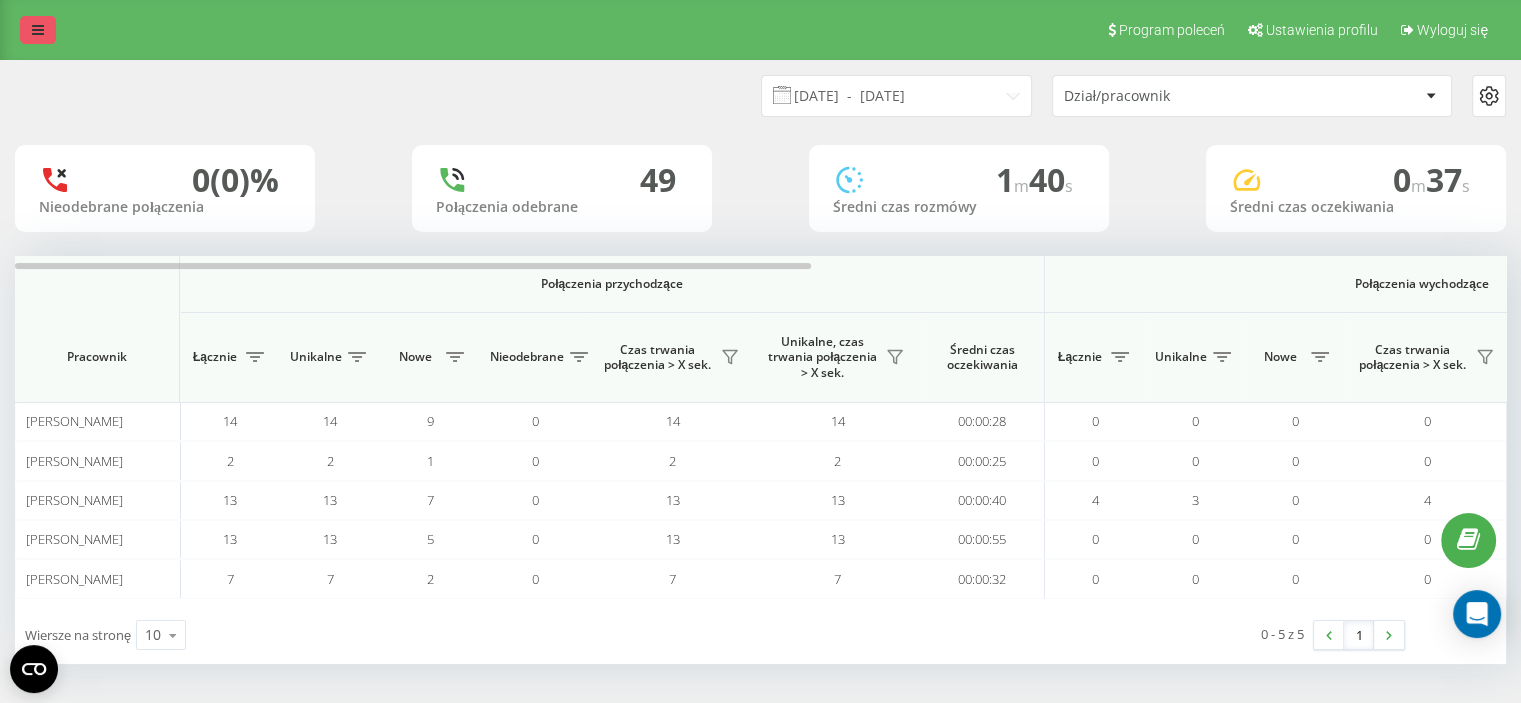 click at bounding box center (38, 30) 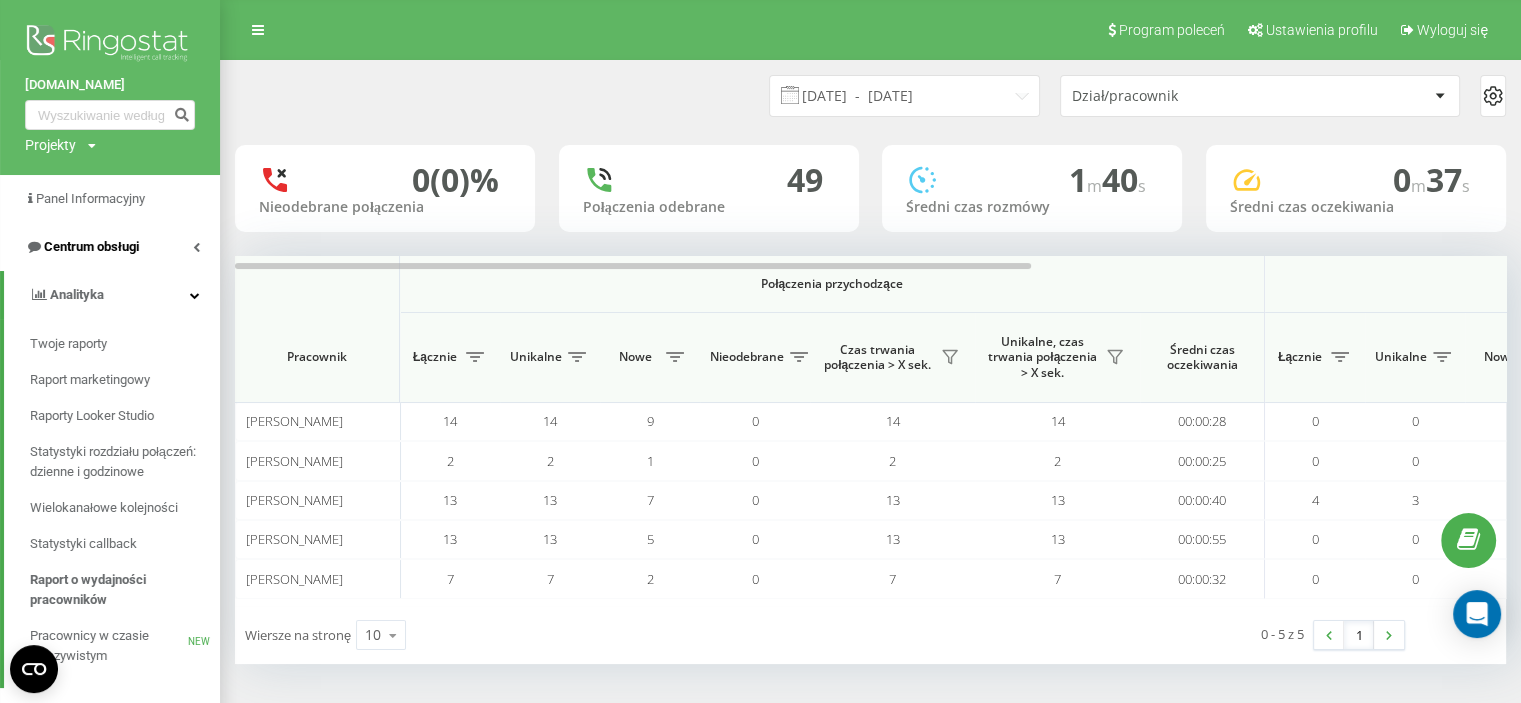 click on "Centrum obsługi" at bounding box center (91, 246) 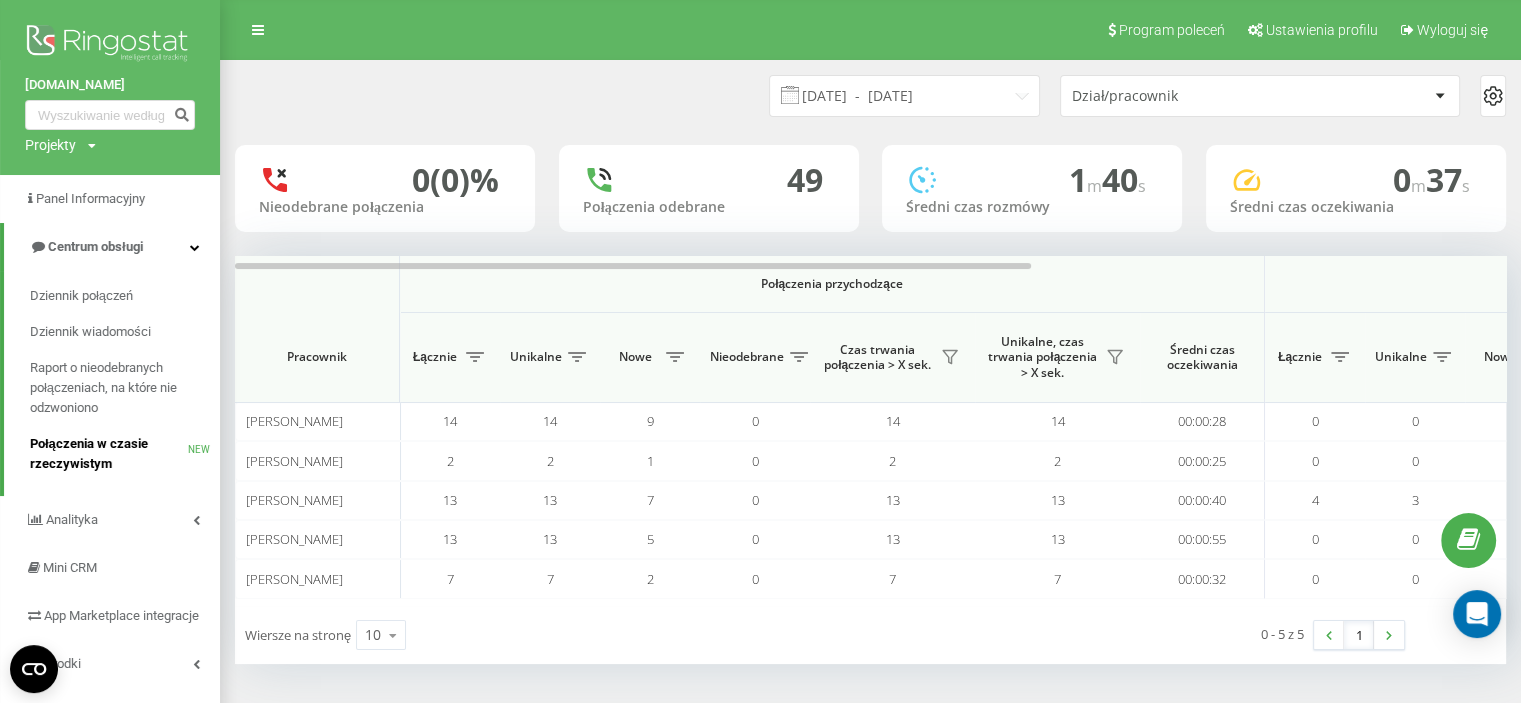 click on "Połączenia w czasie rzeczywistym" at bounding box center (109, 454) 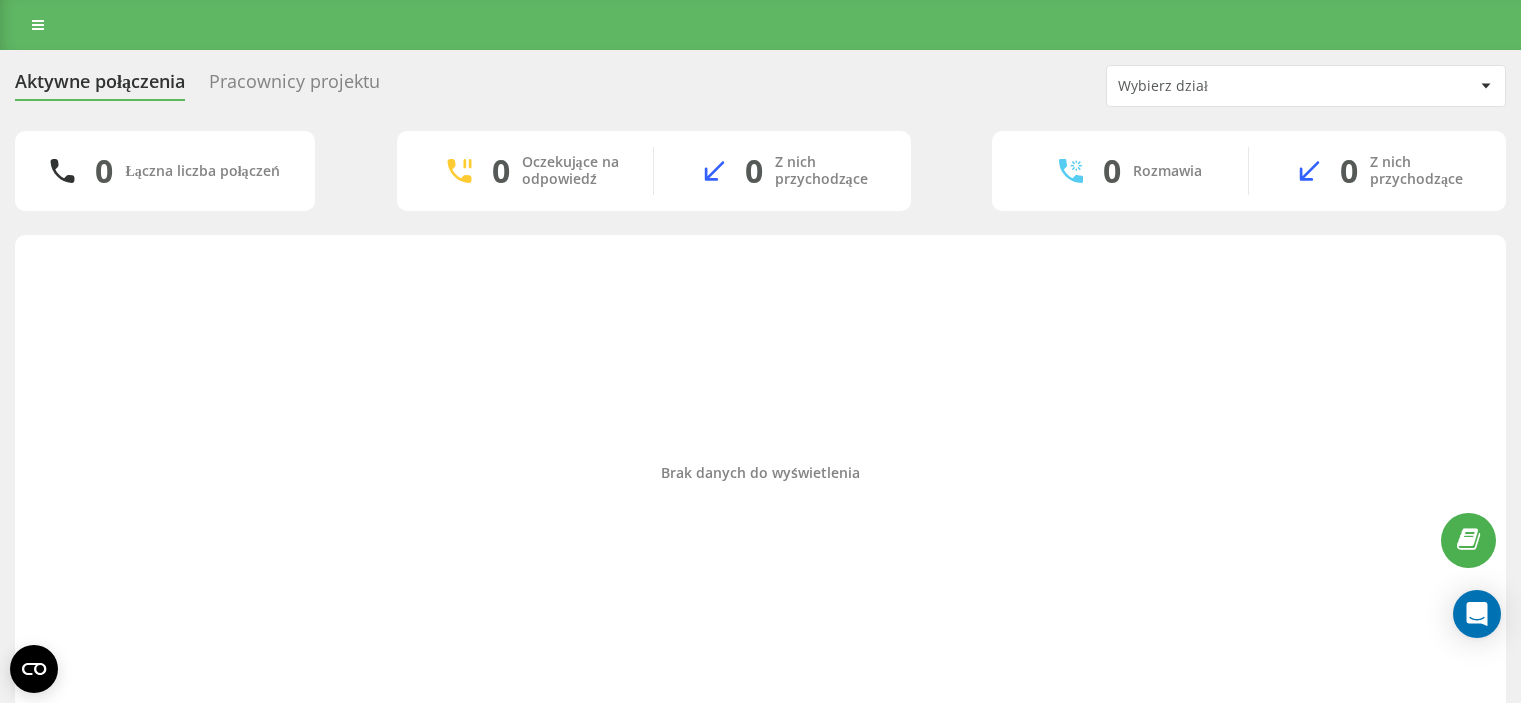 scroll, scrollTop: 0, scrollLeft: 0, axis: both 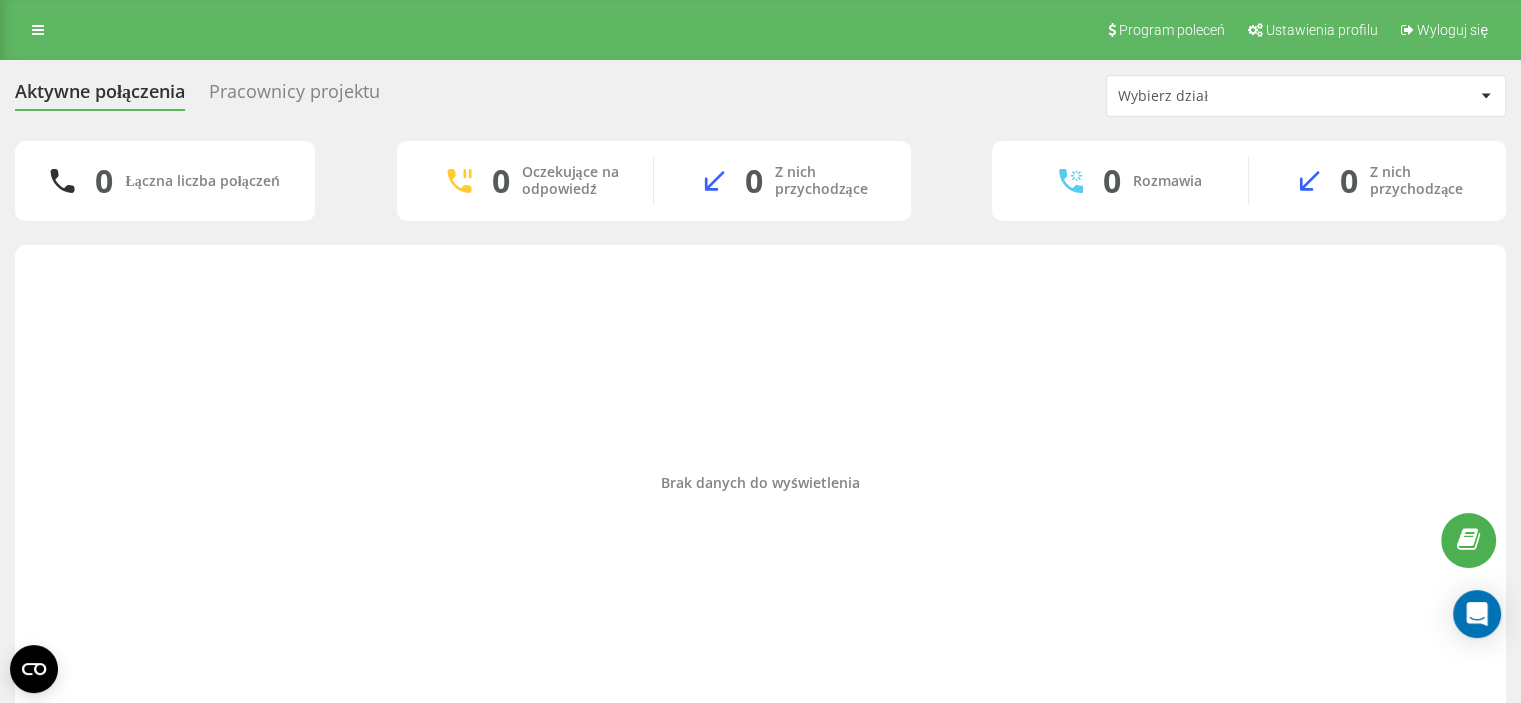 click on "Aktywne połączenia Pracownicy projektu Wybierz dział" at bounding box center (760, 96) 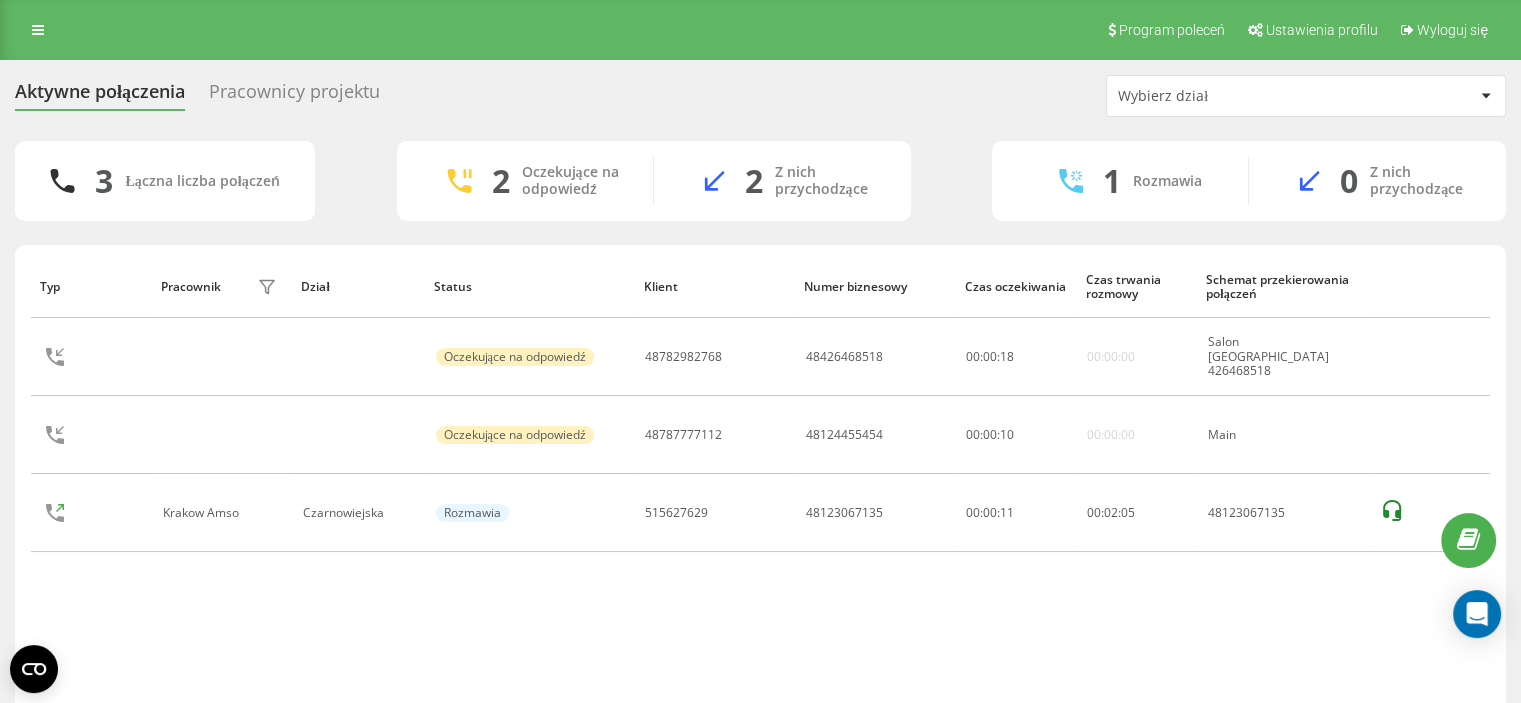click on "Typ Pracownik  filtra  Dział Status Klient Numer biznesowy Czas oczekiwania Czas trwania rozmowy Schemat przekierowania połączeń Oczekujące na odpowiedź 48782982768 48426468518 00 : 00 : 18 00:00:00 Salon [GEOGRAPHIC_DATA] 426468518  Oczekujące na odpowiedź 48787777112 48124455454 00 : 00 : 10 00:00:00 Main Krakow Amso Czarnowiejska Rozmawia 515627629 48123067135 00:00:11 00 : 02 : 05 48123067135" at bounding box center [760, 483] 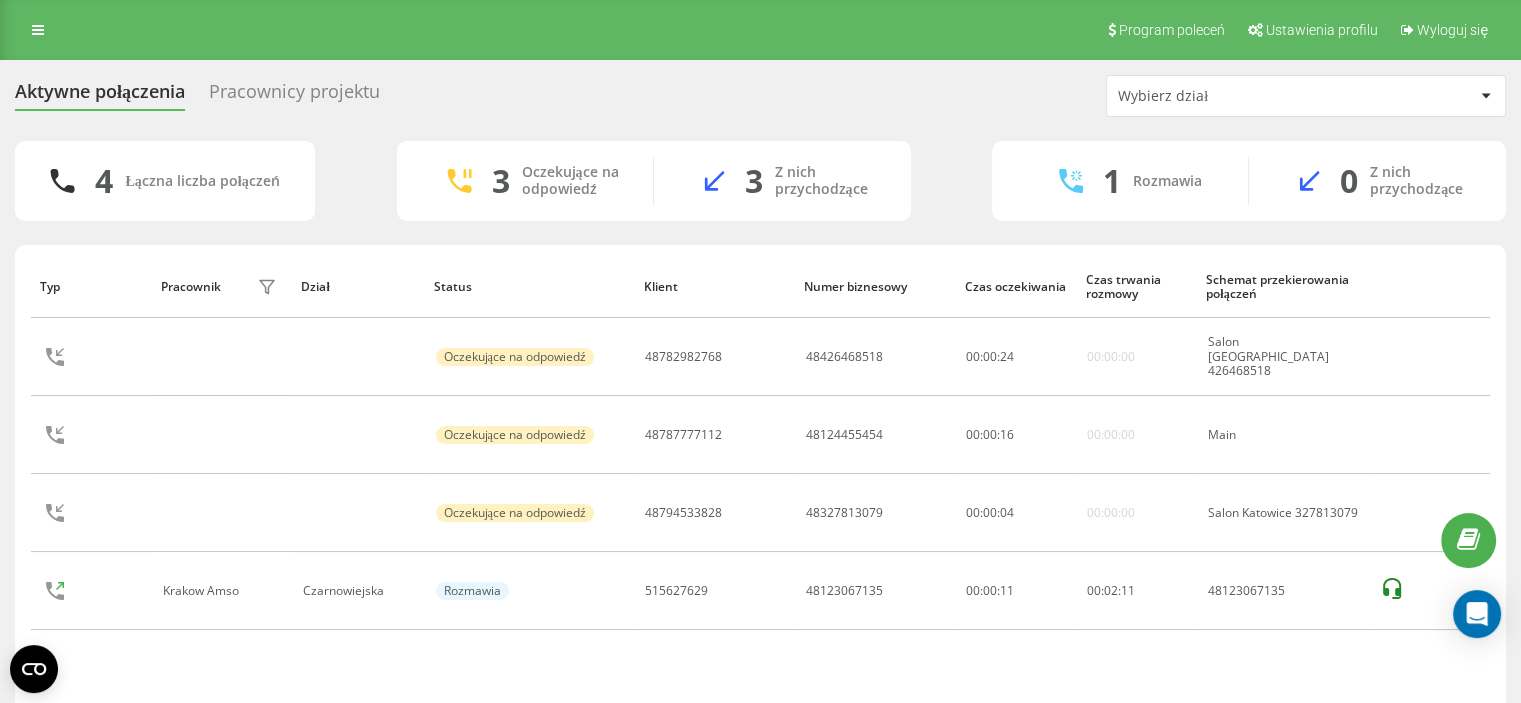 click on "Typ Pracownik  filtra  Dział Status Klient Numer biznesowy Czas oczekiwania Czas trwania rozmowy Schemat przekierowania połączeń Oczekujące na odpowiedź 48782982768 48426468518 00 : 00 : 24 00:00:00 Salon [GEOGRAPHIC_DATA] 426468518  Oczekujące na odpowiedź 48787777112 48124455454 00 : 00 : 16 00:00:00 Main Oczekujące na odpowiedź 48794533828 48327813079 00 : 00 : 04 00:00:00 [GEOGRAPHIC_DATA] 515627629 48123067135 00:00:11 00 : 02 : 11 48123067135" at bounding box center (760, 483) 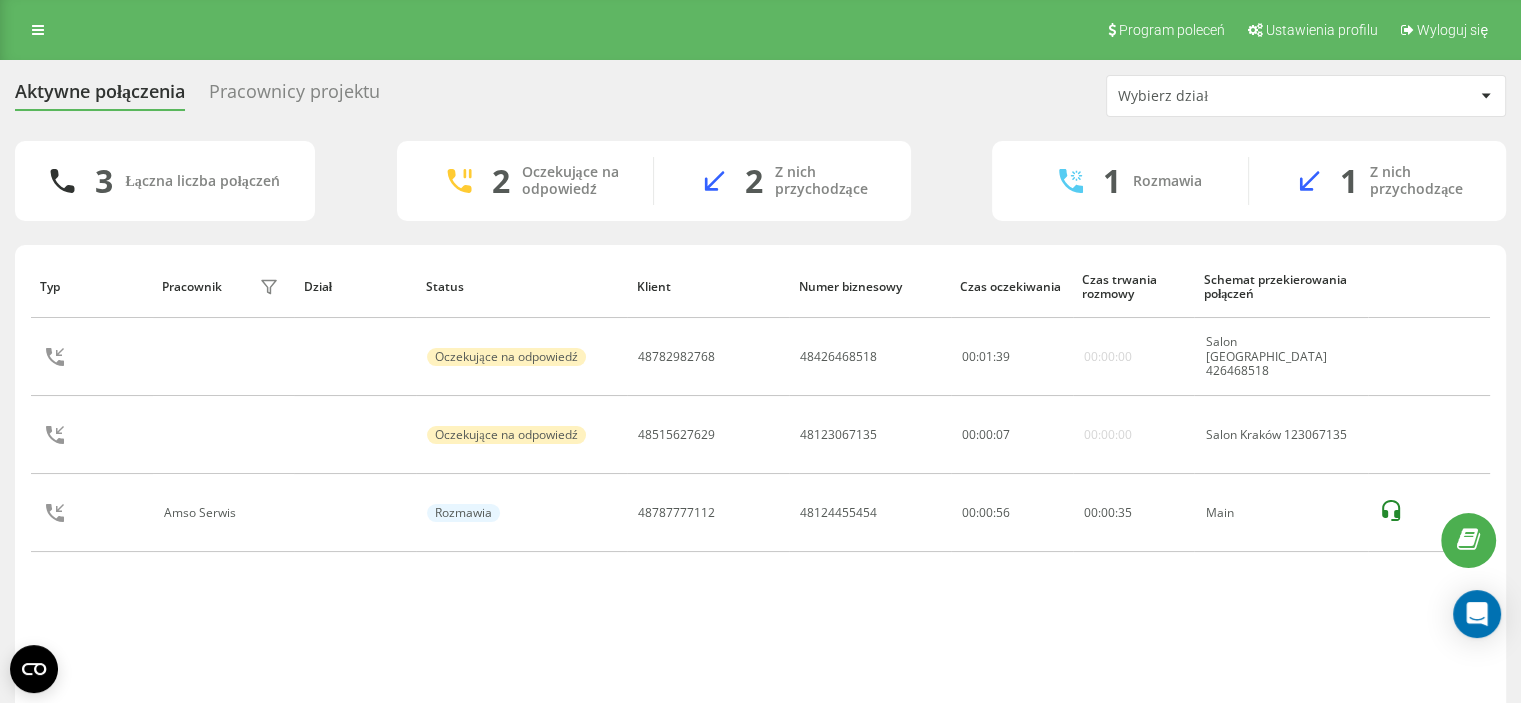 click on "3   Łączna liczba połączeń   2   Oczekujące na odpowiedź   2   Z nich przychodzące   1   Rozmawia   1   Z nich przychodzące Typ Pracownik  filtra  Dział Status Klient Numer biznesowy Czas oczekiwania Czas trwania rozmowy Schemat przekierowania połączeń Oczekujące na odpowiedź 48782982768 48426468518 00 : 01 : 39 00:00:00 Salon [GEOGRAPHIC_DATA] 426468518  Oczekujące na odpowiedź 48515627629 48123067135 00 : 00 : 07 00:00:00 Salon Kraków 123067135 Amso Serwis Rozmawia 48787777112 48124455454 00:00:56 00 : 00 : 35 Main Wiersze na stronę 25 10 25 50 100 0 - 3 z 3 1" at bounding box center [760, 451] 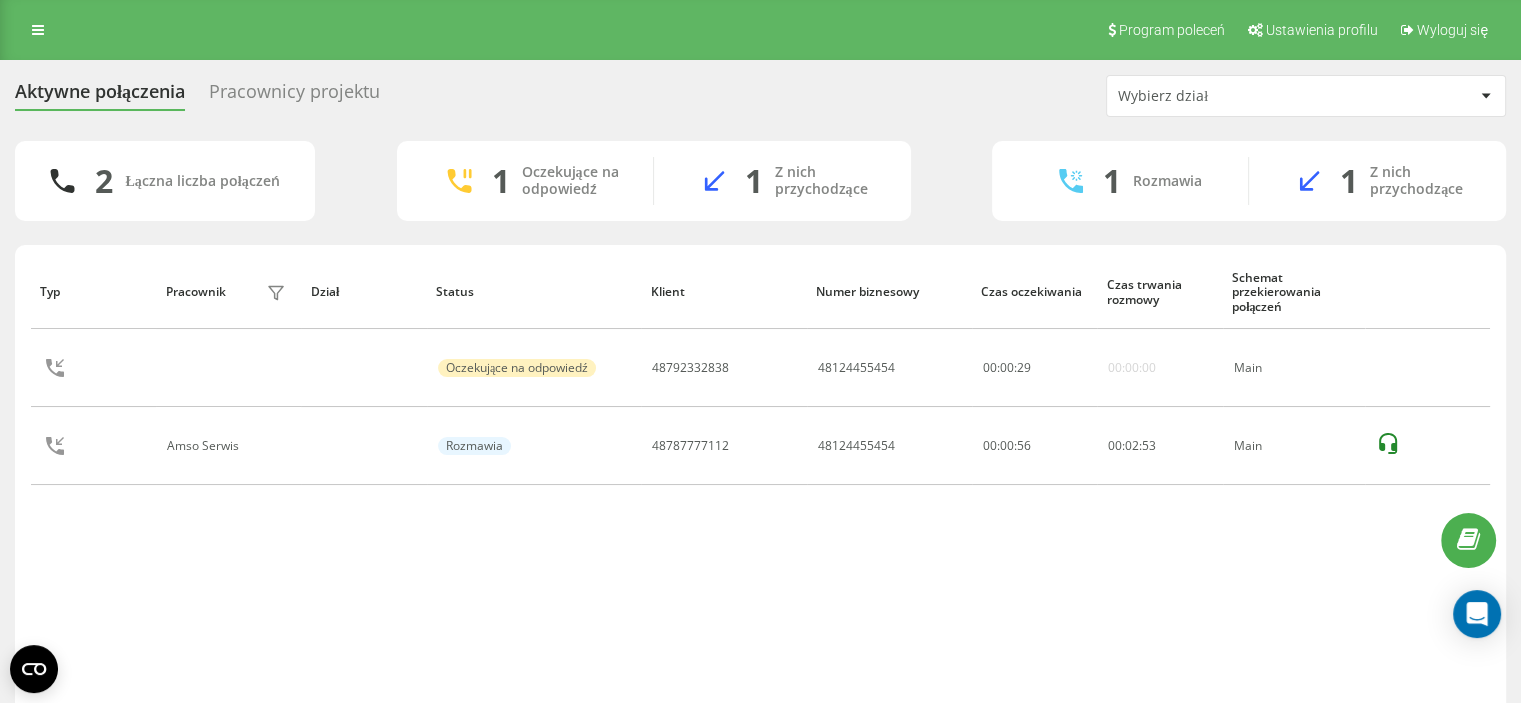 click on "Aktywne połączenia Pracownicy projektu Wybierz dział   2   Łączna liczba połączeń   1   Oczekujące na odpowiedź   1   Z nich przychodzące   1   Rozmawia   1   Z nich przychodzące Typ Pracownik  filtra  Dział Status Klient Numer biznesowy Czas oczekiwania Czas trwania rozmowy Schemat przekierowania połączeń Oczekujące na odpowiedź 48792332838 48124455454 00 : 00 : 29 00:00:00 Main Amso Serwis Rozmawia 48787777112 48124455454 00:00:56 00 : 02 : 53 Main Wiersze na stronę 25 10 25 50 100 0 - 2 z 2 1" at bounding box center [760, 418] 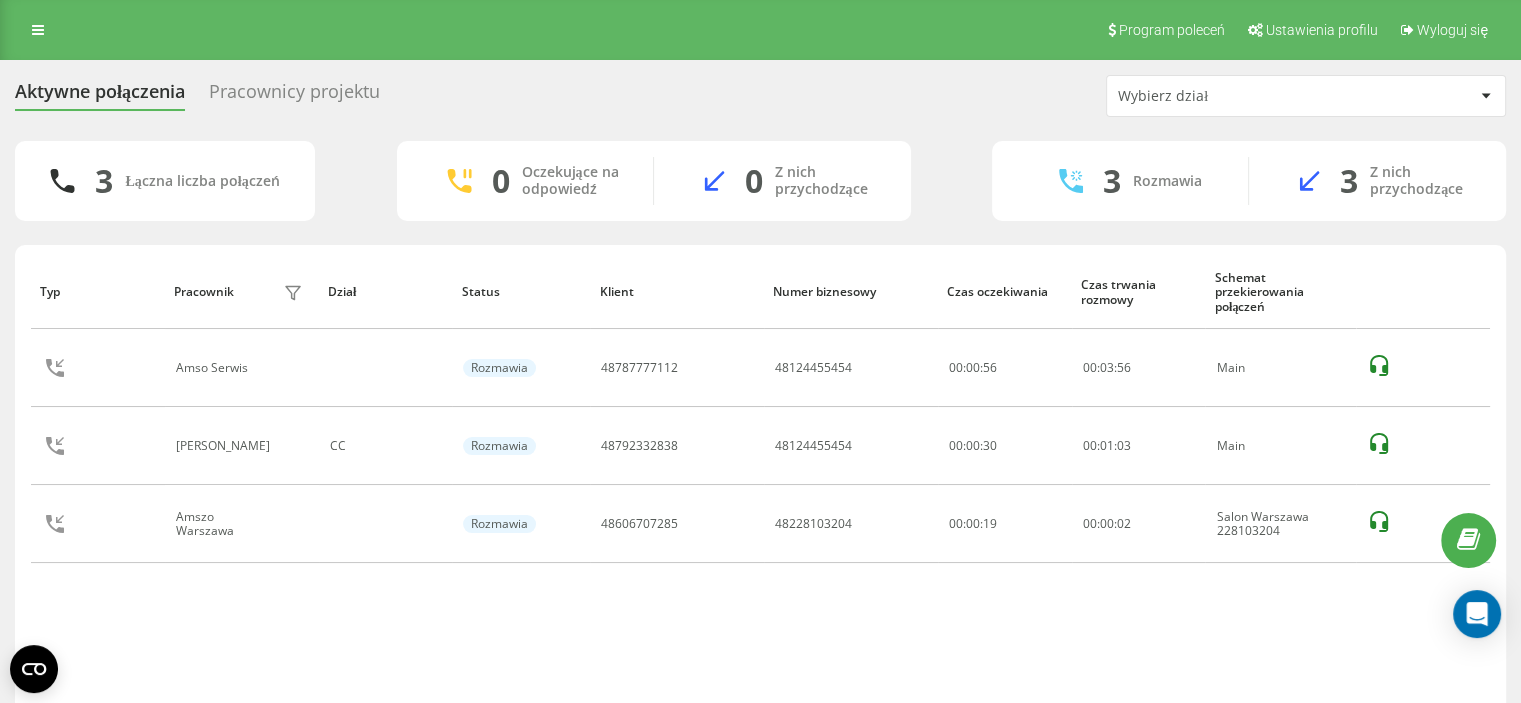 click on "Aktywne połączenia Pracownicy projektu Wybierz dział   3   Łączna liczba połączeń   0   Oczekujące na odpowiedź   0   Z nich przychodzące   3   Rozmawia   3   Z nich przychodzące Typ Pracownik  filtra  Dział Status Klient Numer biznesowy Czas oczekiwania Czas trwania rozmowy Schemat przekierowania połączeń Amso Serwis Rozmawia 48787777112 48124455454 00:00:56 00 : 03 : 56 Main Ilona Knap CC Rozmawia 48792332838 48124455454 00:00:30 00 : 01 : 03 Main Amszo Warszawa Rozmawia 48606707285 48228103204 00:00:19 00 : 00 : 02 Salon Warszawa 228103204  Wiersze na stronę 25 10 25 50 100 0 - 3 z 3 1" at bounding box center [760, 418] 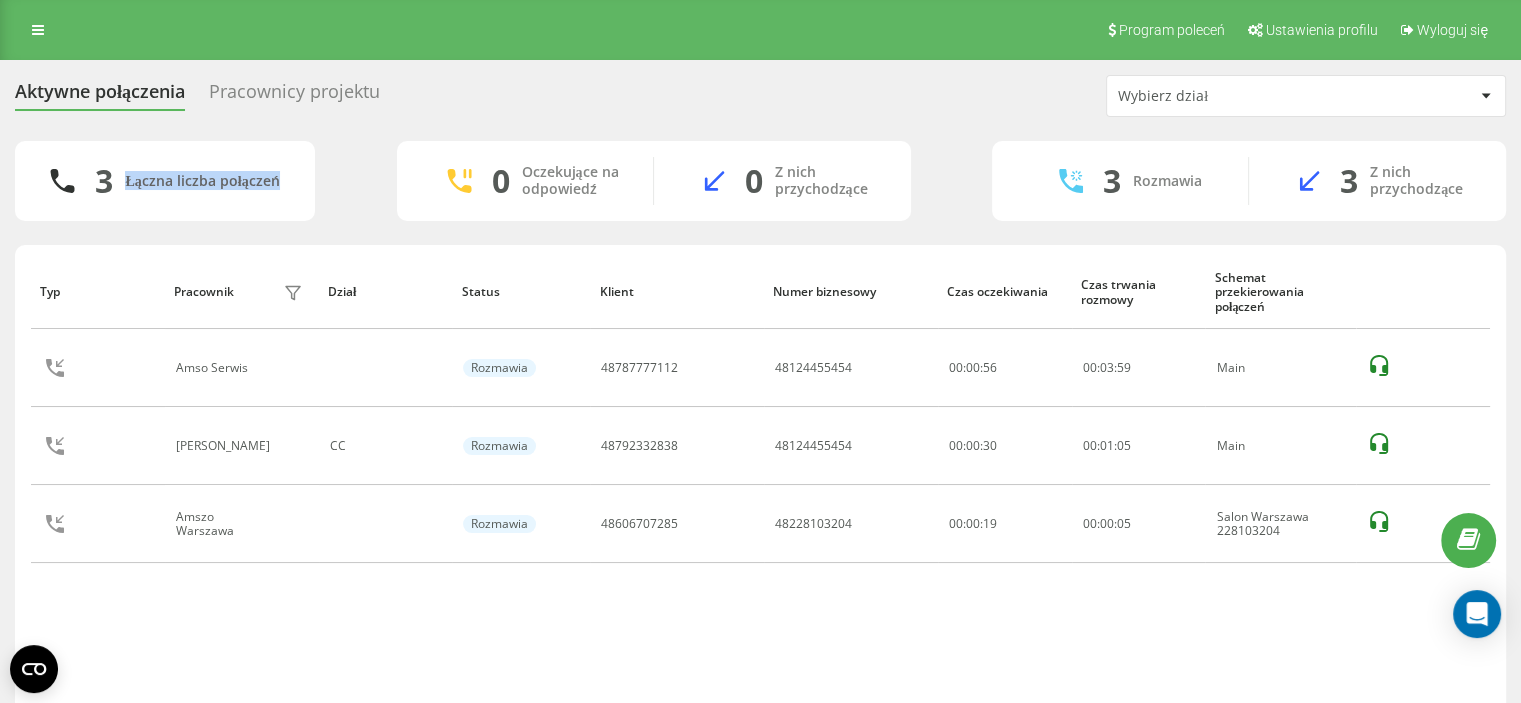 drag, startPoint x: 292, startPoint y: 179, endPoint x: 121, endPoint y: 187, distance: 171.18703 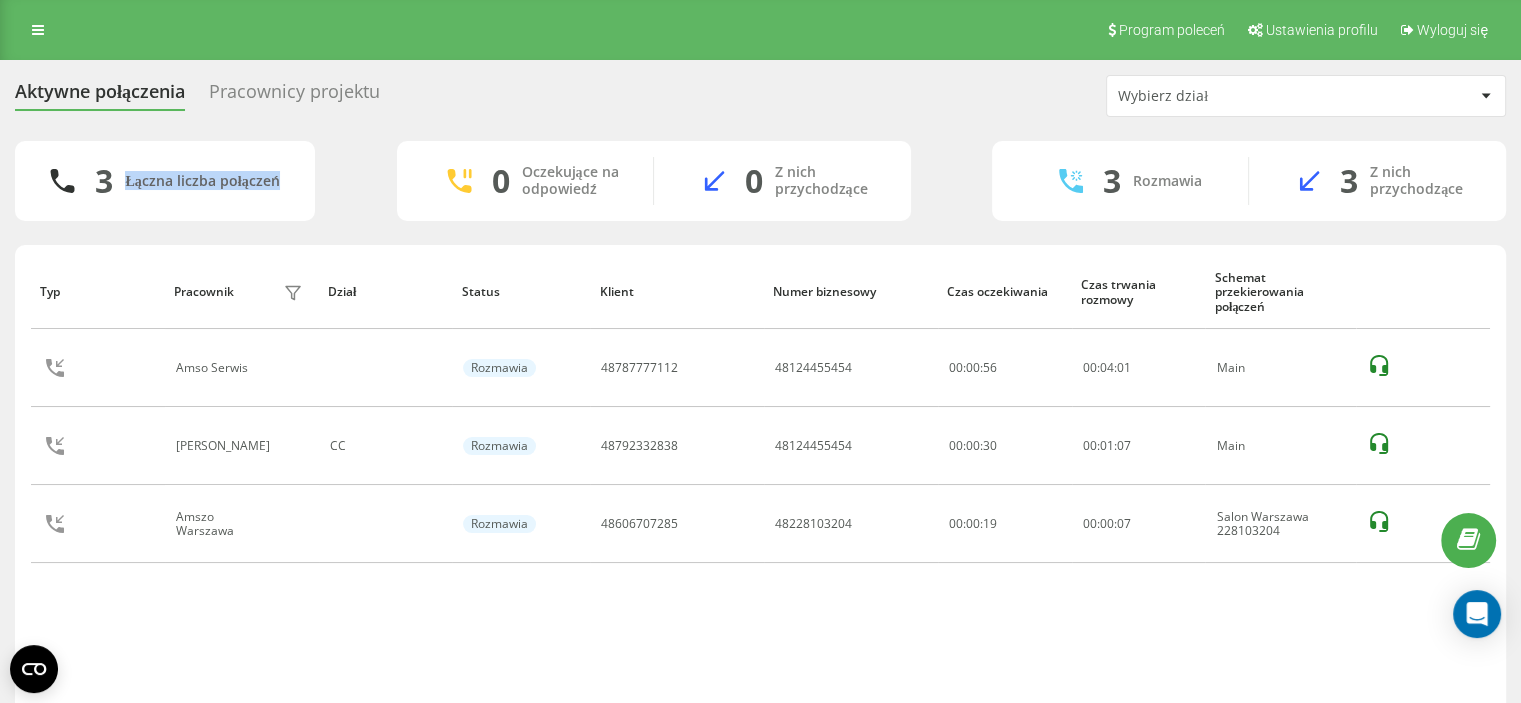 click on "3   Łączna liczba połączeń" at bounding box center [165, 181] 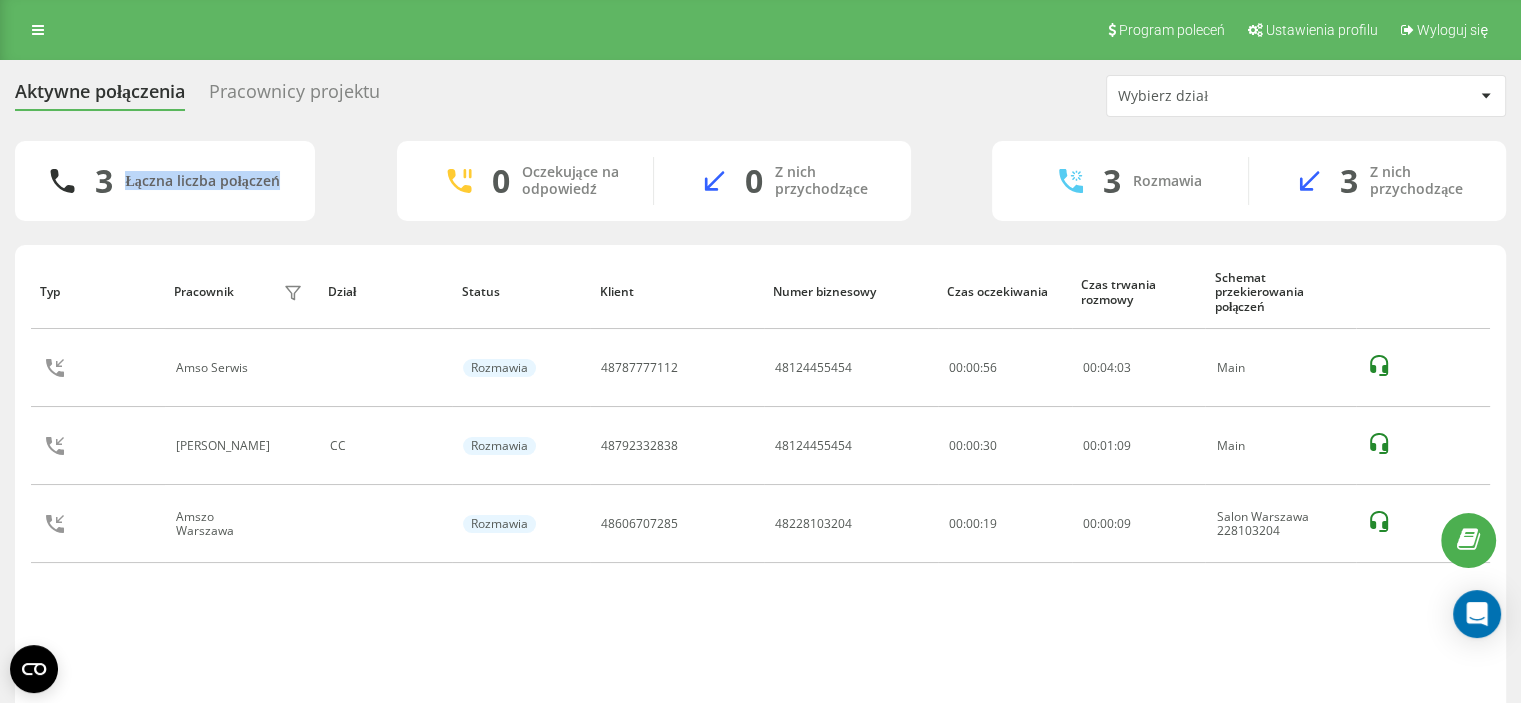drag, startPoint x: 120, startPoint y: 179, endPoint x: 292, endPoint y: 182, distance: 172.02615 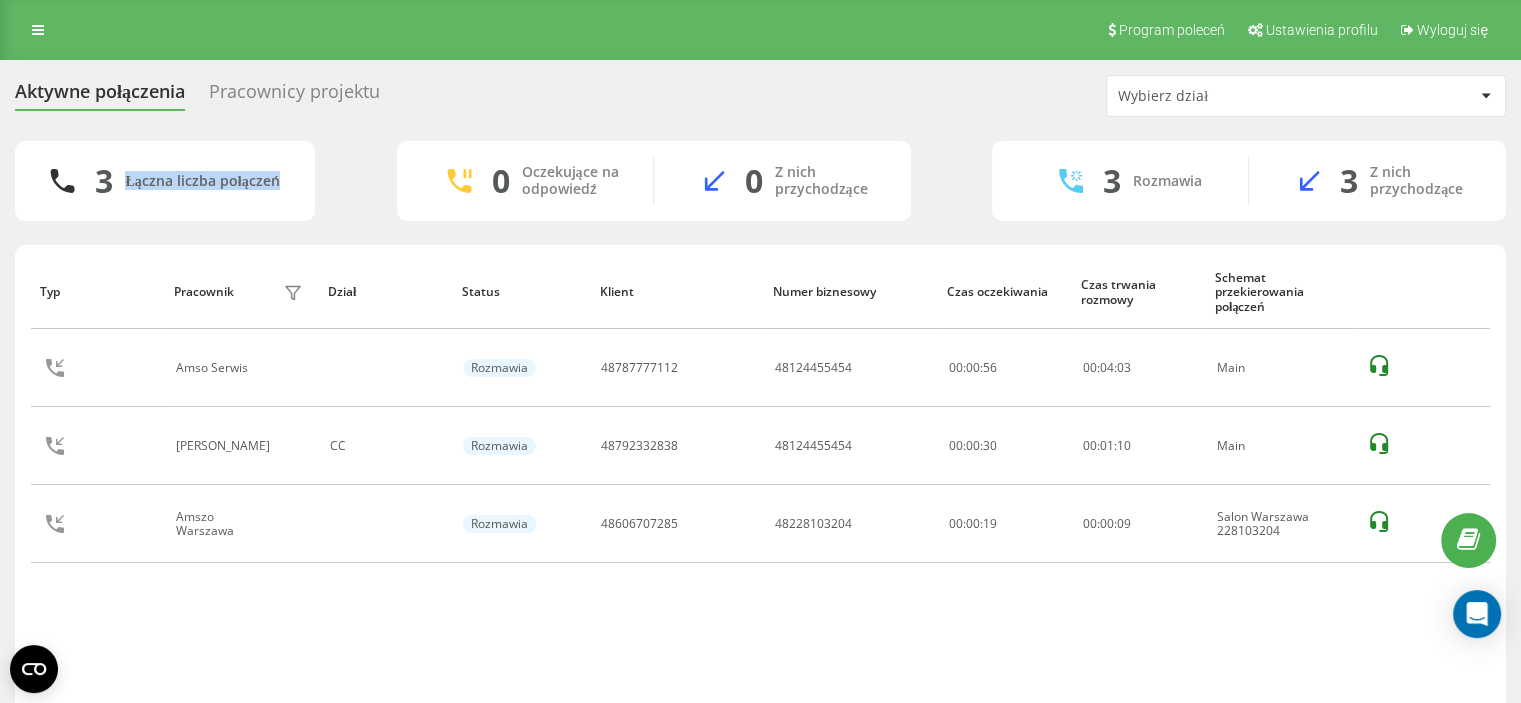 click on "3   Łączna liczba połączeń" at bounding box center [165, 181] 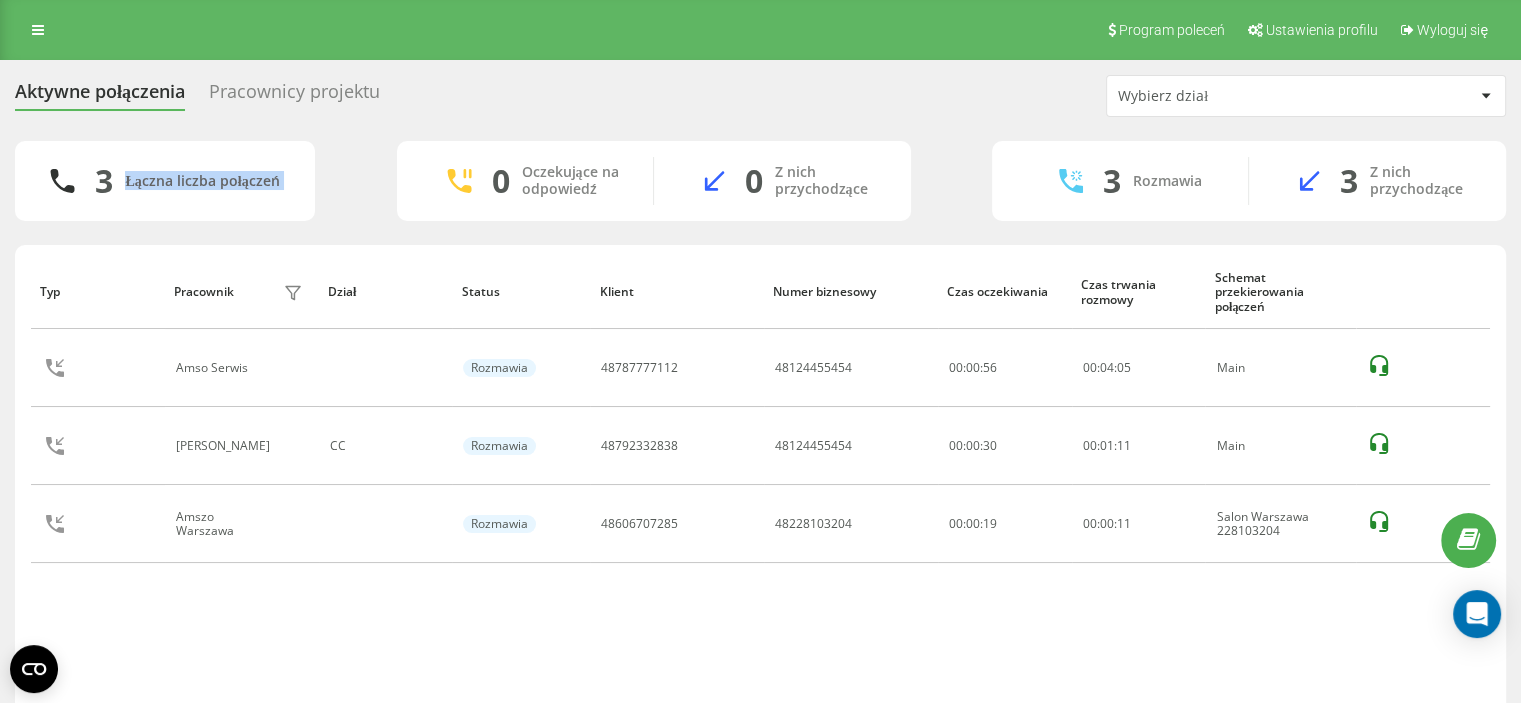 drag, startPoint x: 288, startPoint y: 182, endPoint x: 157, endPoint y: 181, distance: 131.00381 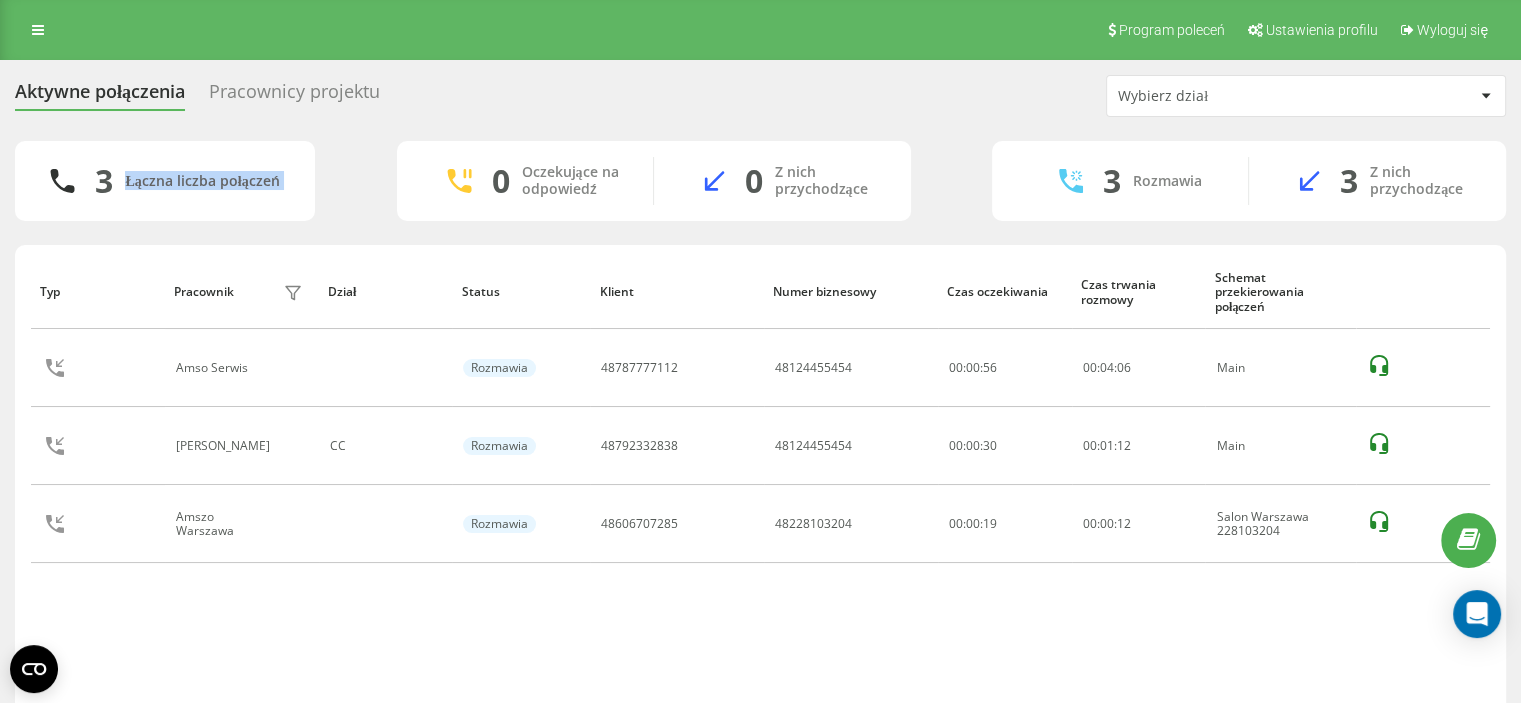 click on "Łączna liczba połączeń" at bounding box center [202, 181] 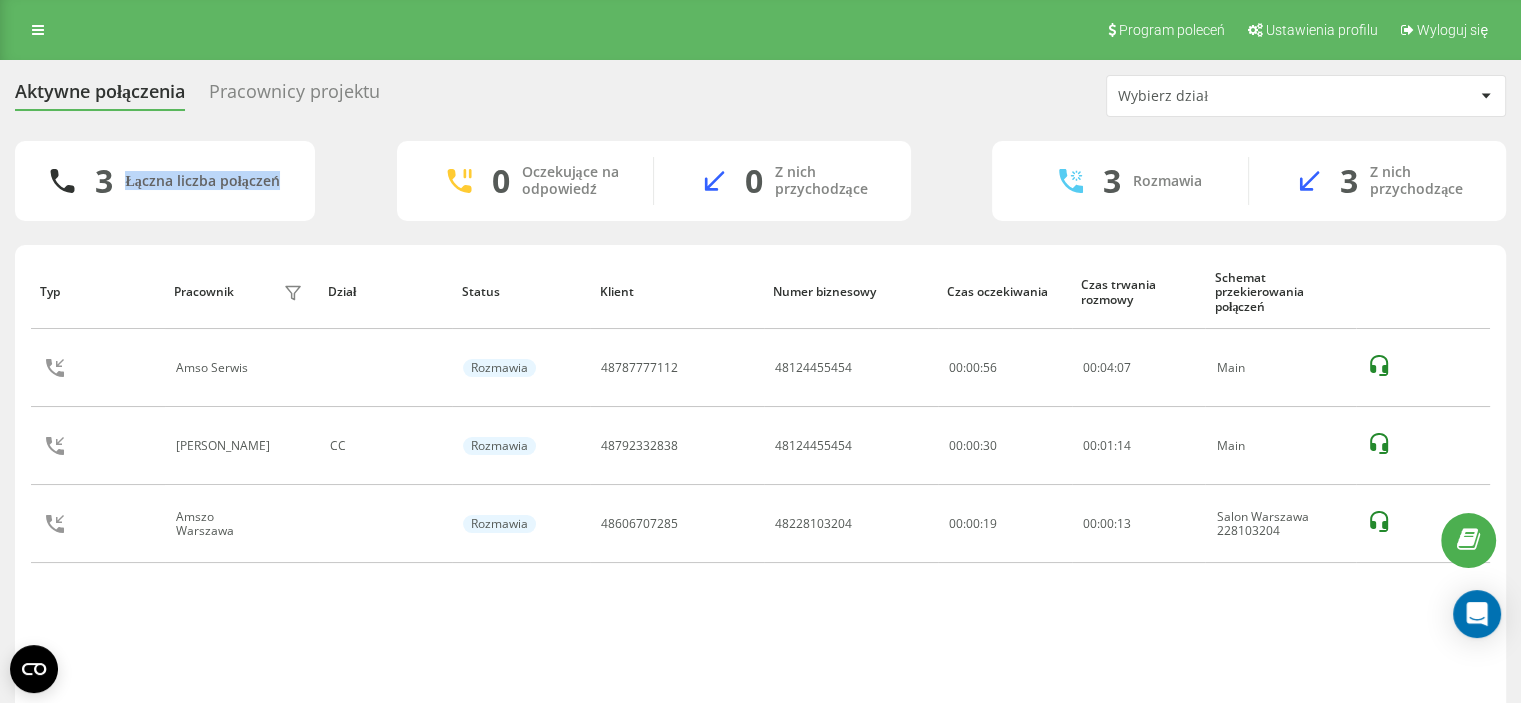 drag, startPoint x: 124, startPoint y: 180, endPoint x: 284, endPoint y: 191, distance: 160.37769 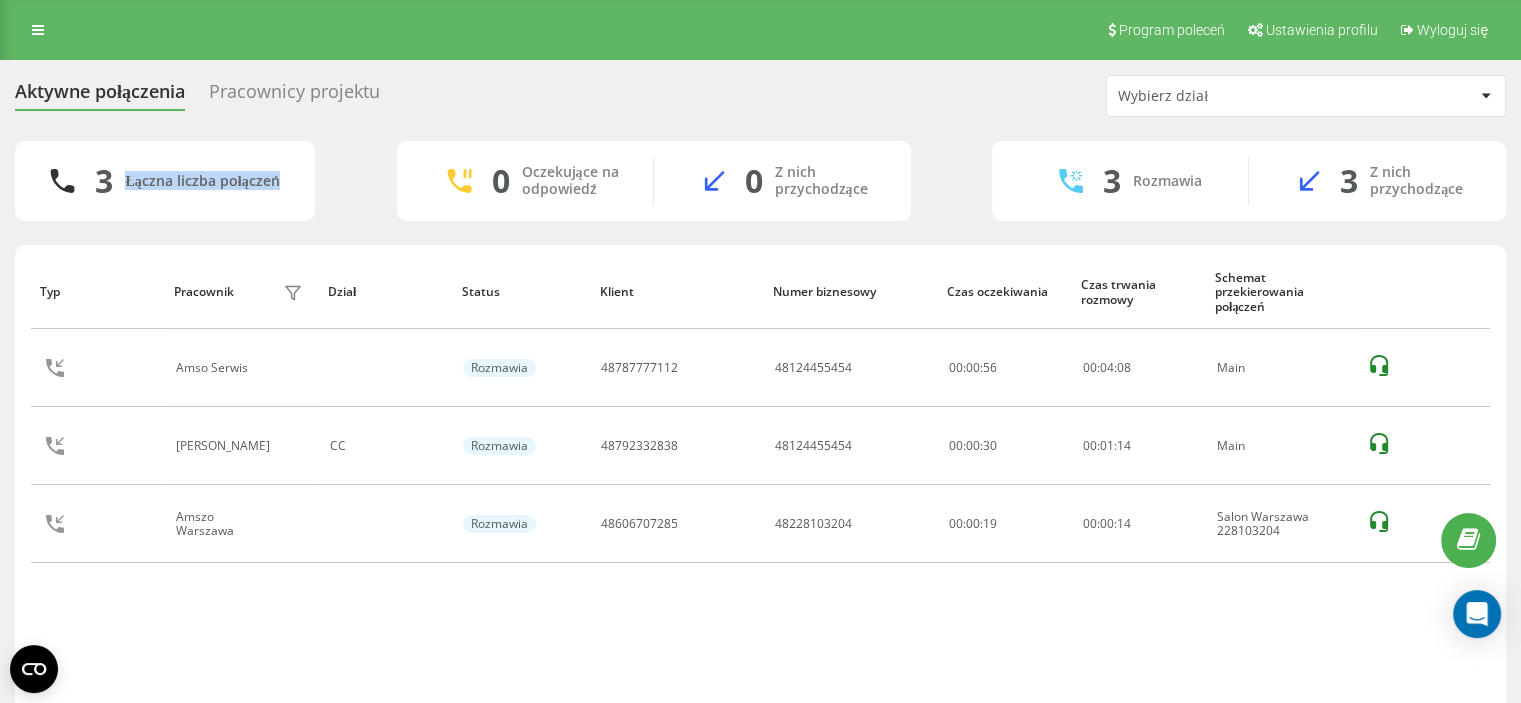 click on "3   Łączna liczba połączeń" at bounding box center (165, 181) 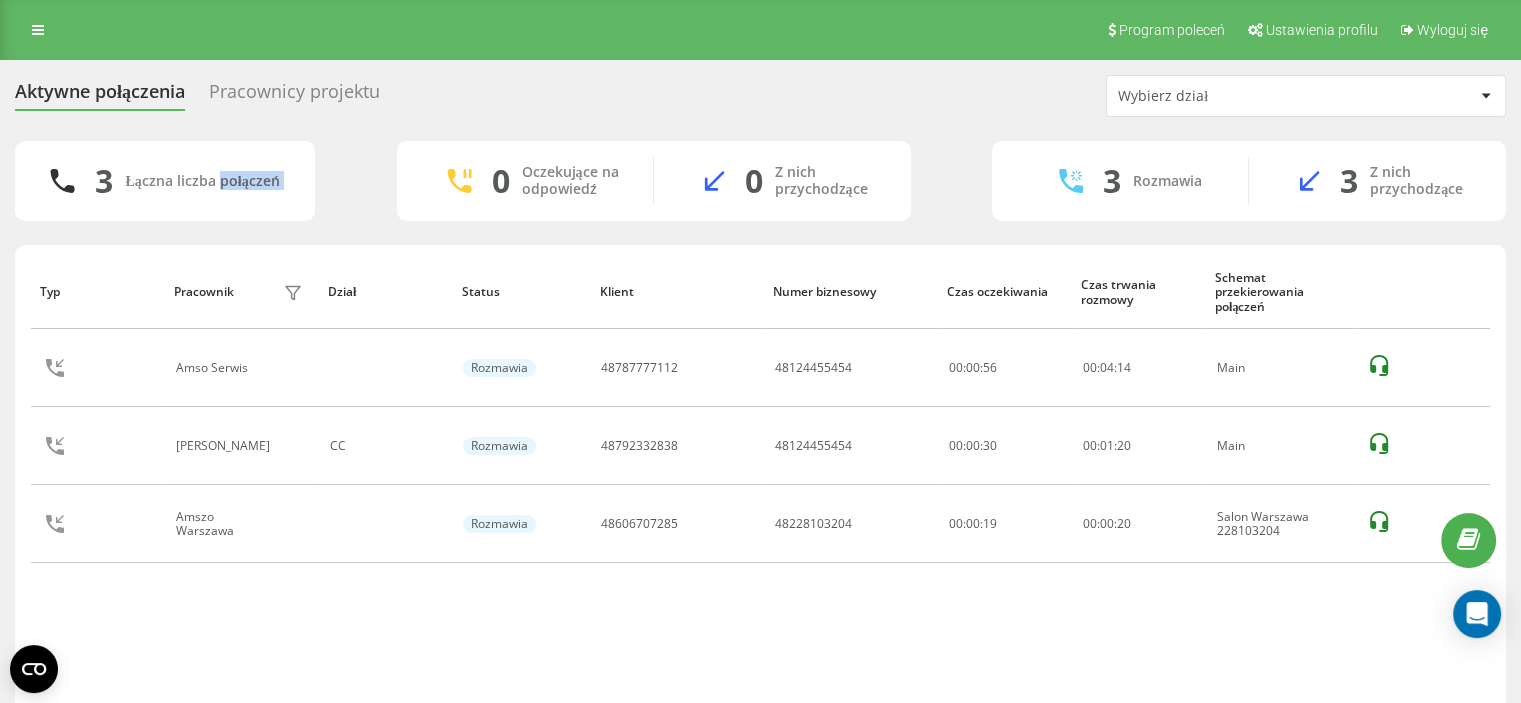 drag, startPoint x: 290, startPoint y: 175, endPoint x: 263, endPoint y: 180, distance: 27.45906 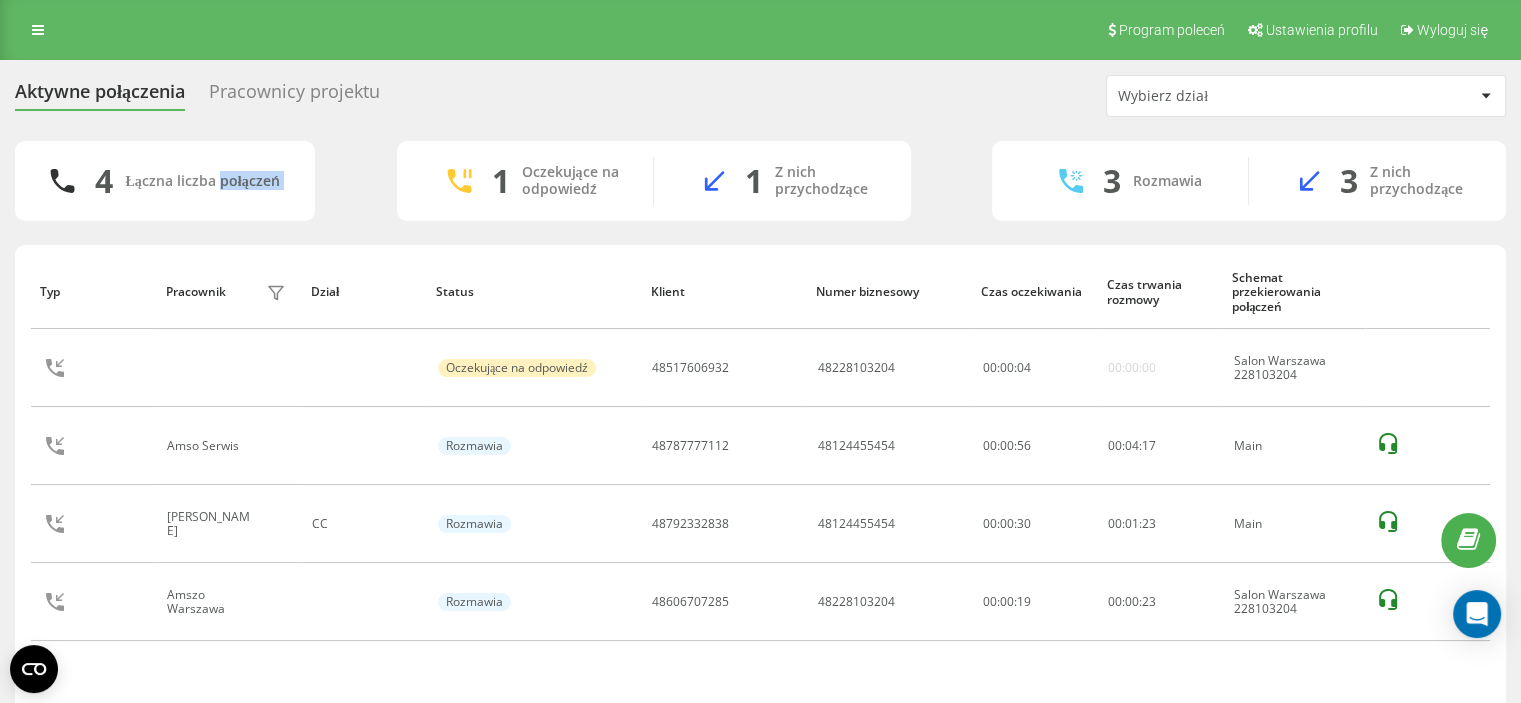 click on "4   Łączna liczba połączeń" at bounding box center [165, 181] 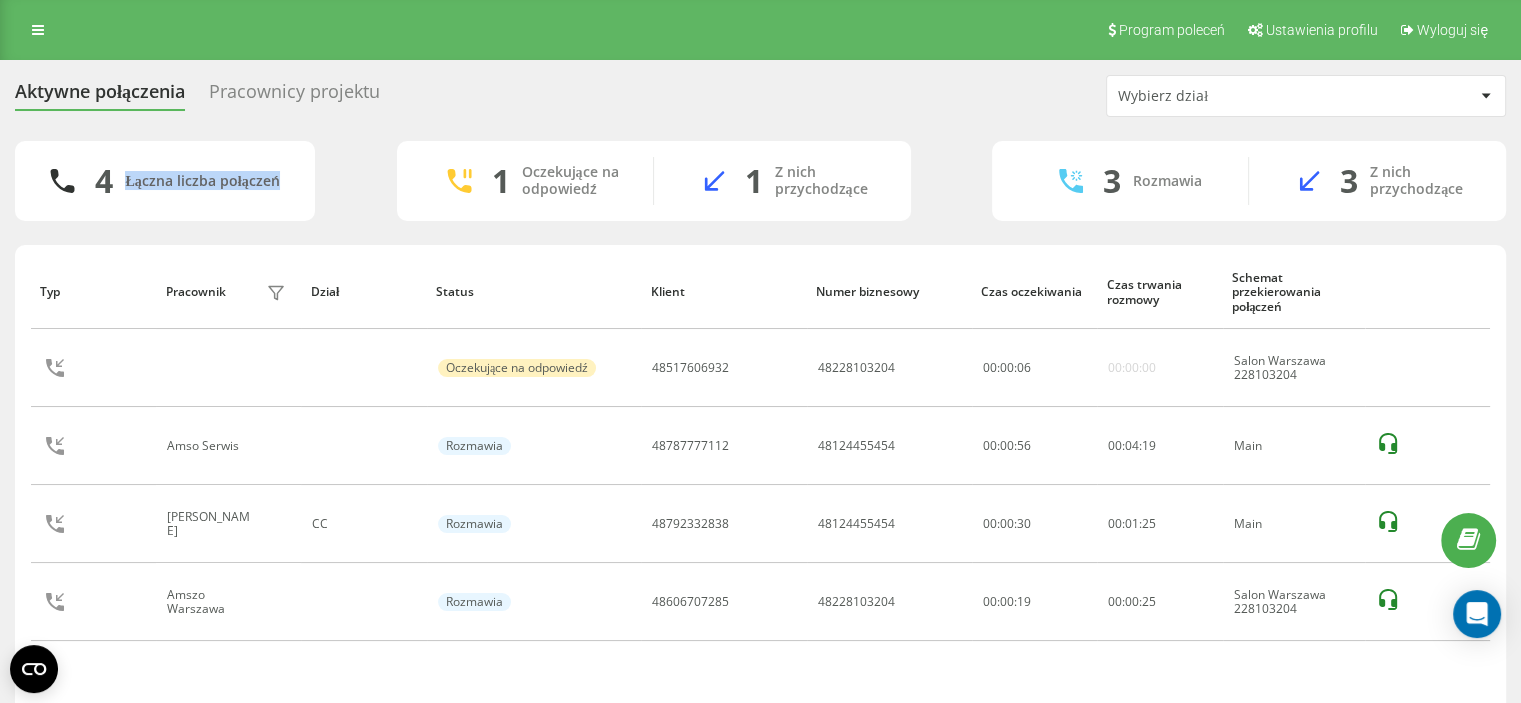 drag, startPoint x: 296, startPoint y: 181, endPoint x: 120, endPoint y: 180, distance: 176.00284 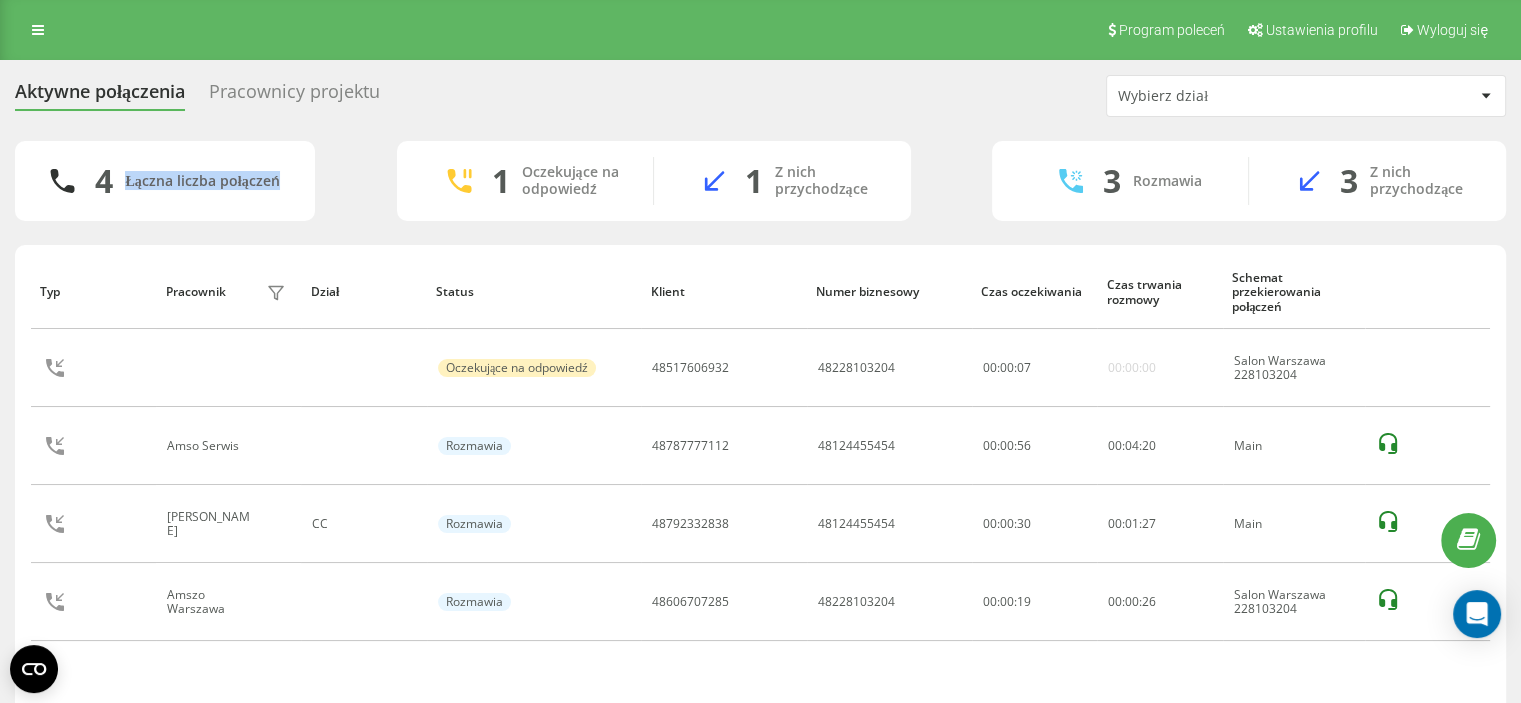 click on "Łączna liczba połączeń" at bounding box center [202, 181] 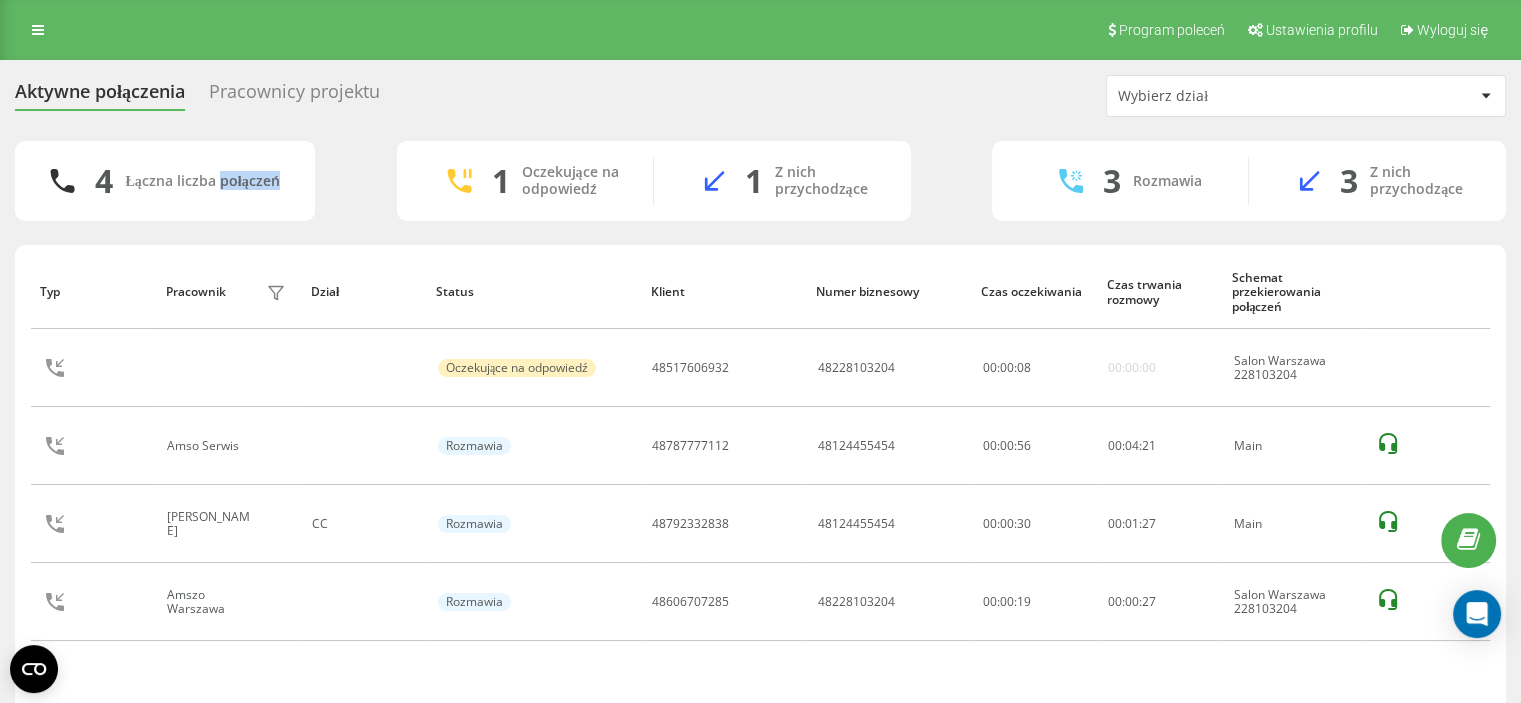click on "Łączna liczba połączeń" at bounding box center (202, 181) 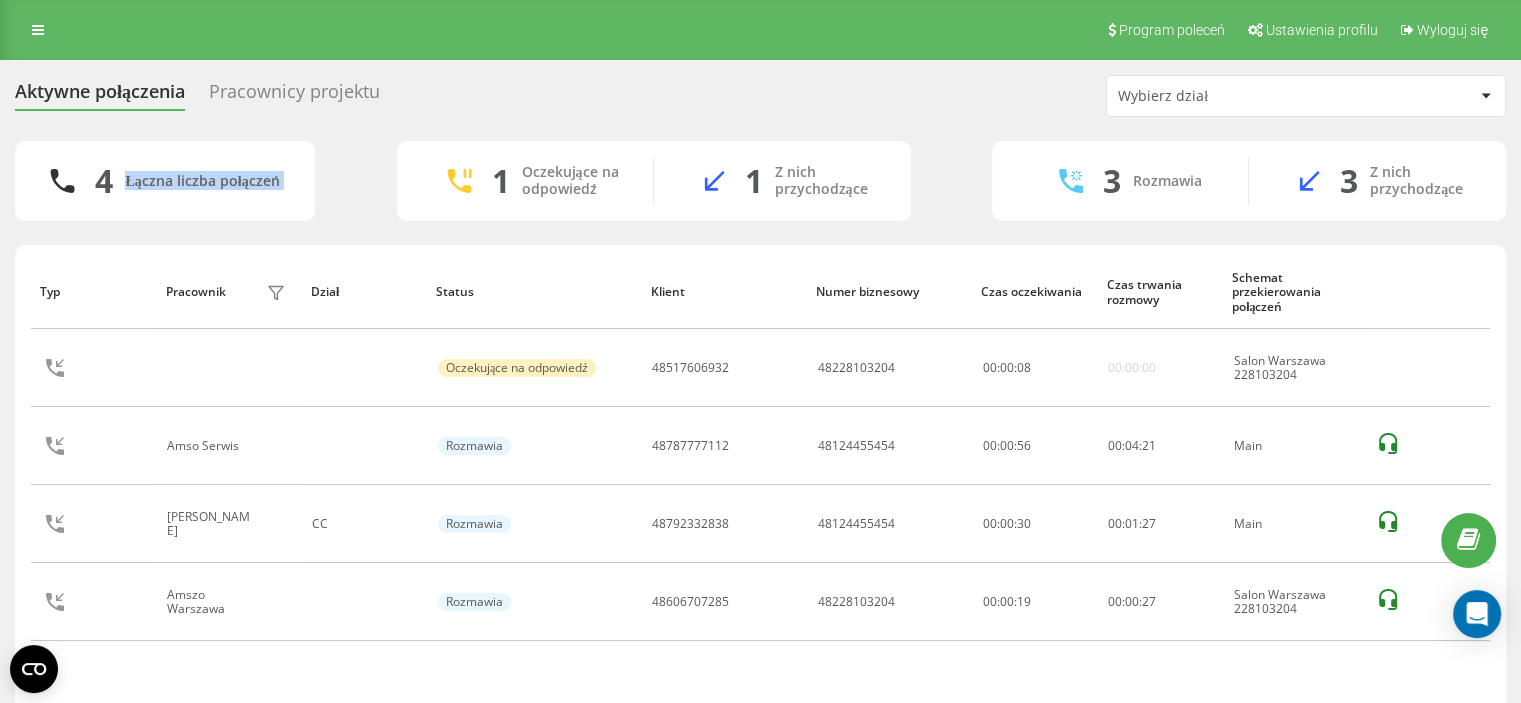 click on "Łączna liczba połączeń" at bounding box center [202, 181] 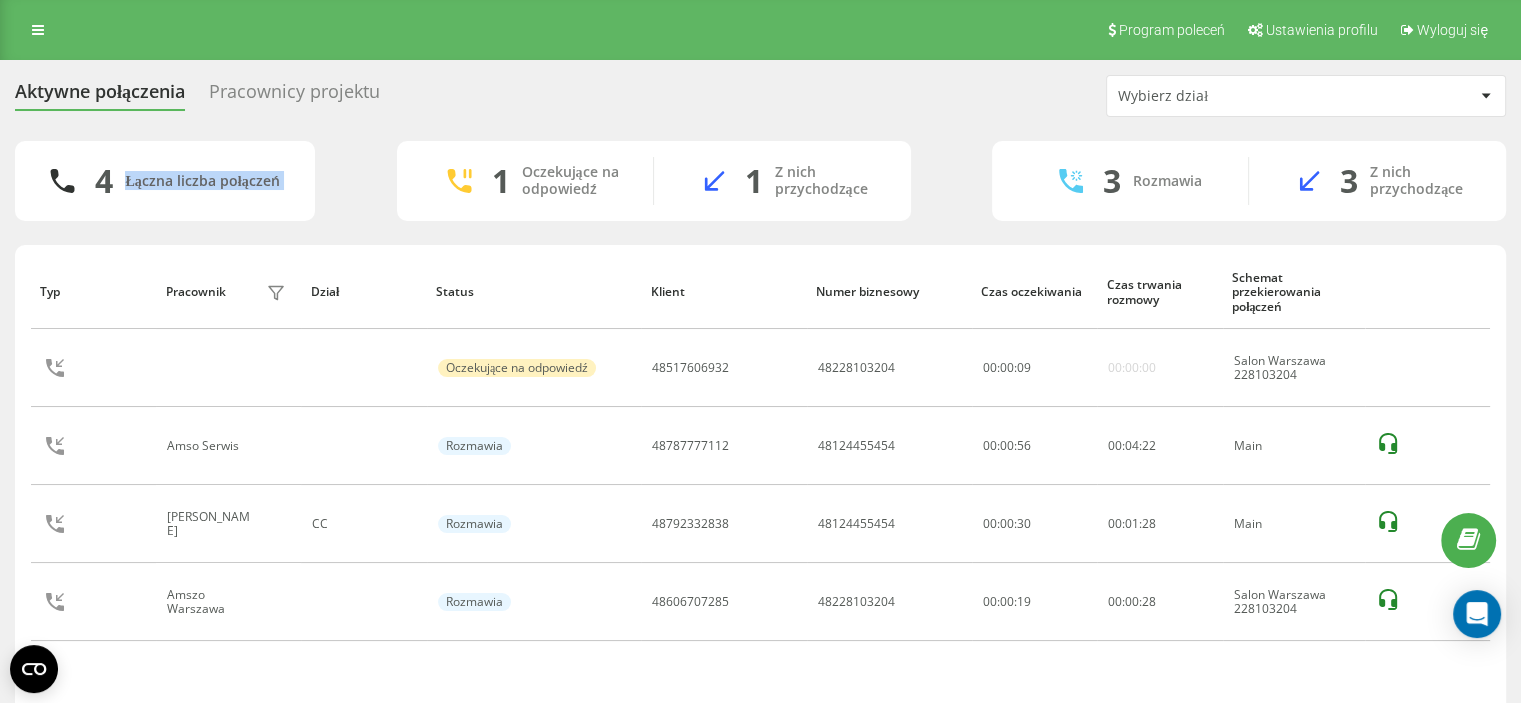 click on "4   Łączna liczba połączeń   1   Oczekujące na odpowiedź   1   Z nich przychodzące   3   Rozmawia   3   Z nich przychodzące" at bounding box center (760, 181) 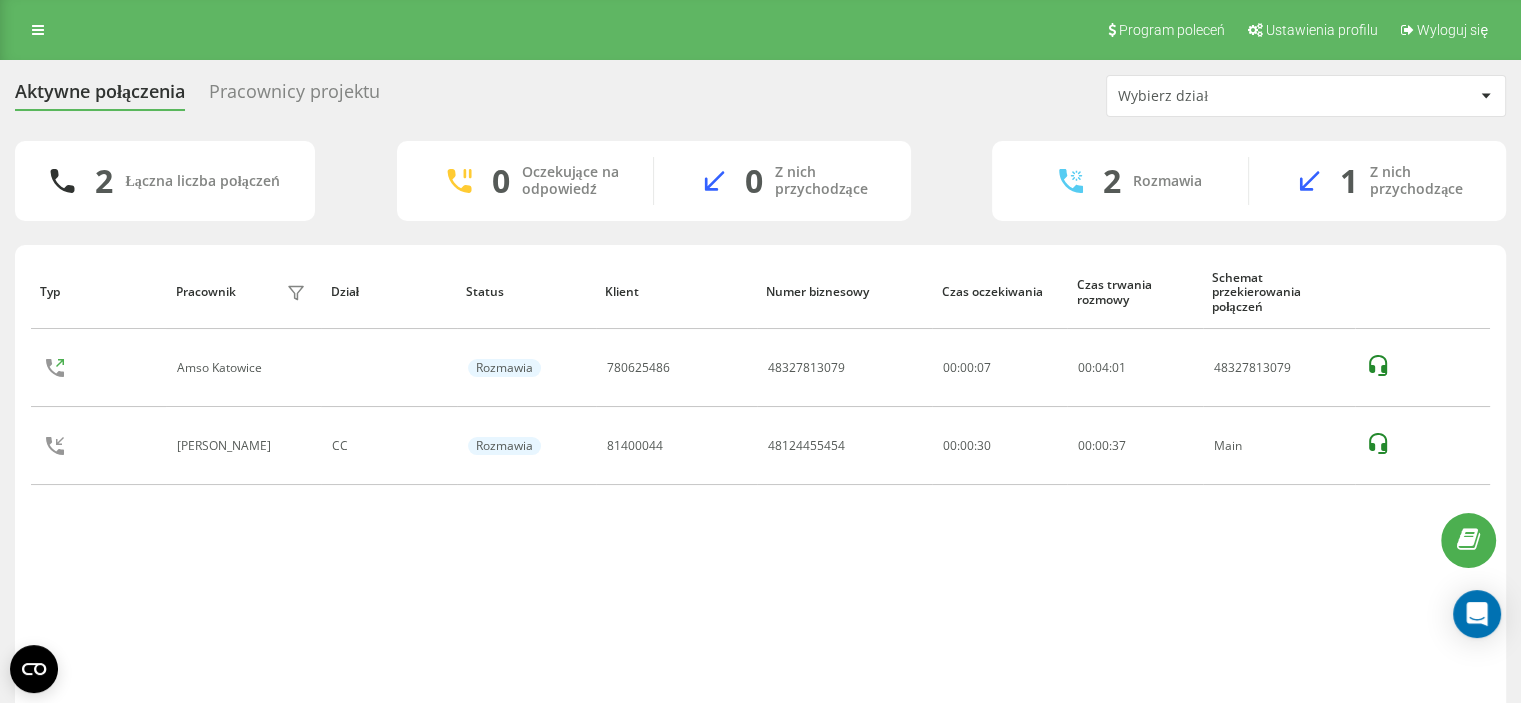 click on "Typ Pracownik  filtra  Dział Status Klient Numer biznesowy Czas oczekiwania Czas trwania rozmowy Schemat przekierowania połączeń Amso Katowice Rozmawia 780625486 48327813079 00:00:07 00 : 04 : 01 48327813079 Maciej Ubysz CC Rozmawia 81400044 48124455454 00:00:30 00 : 00 : 37 Main" at bounding box center [760, 483] 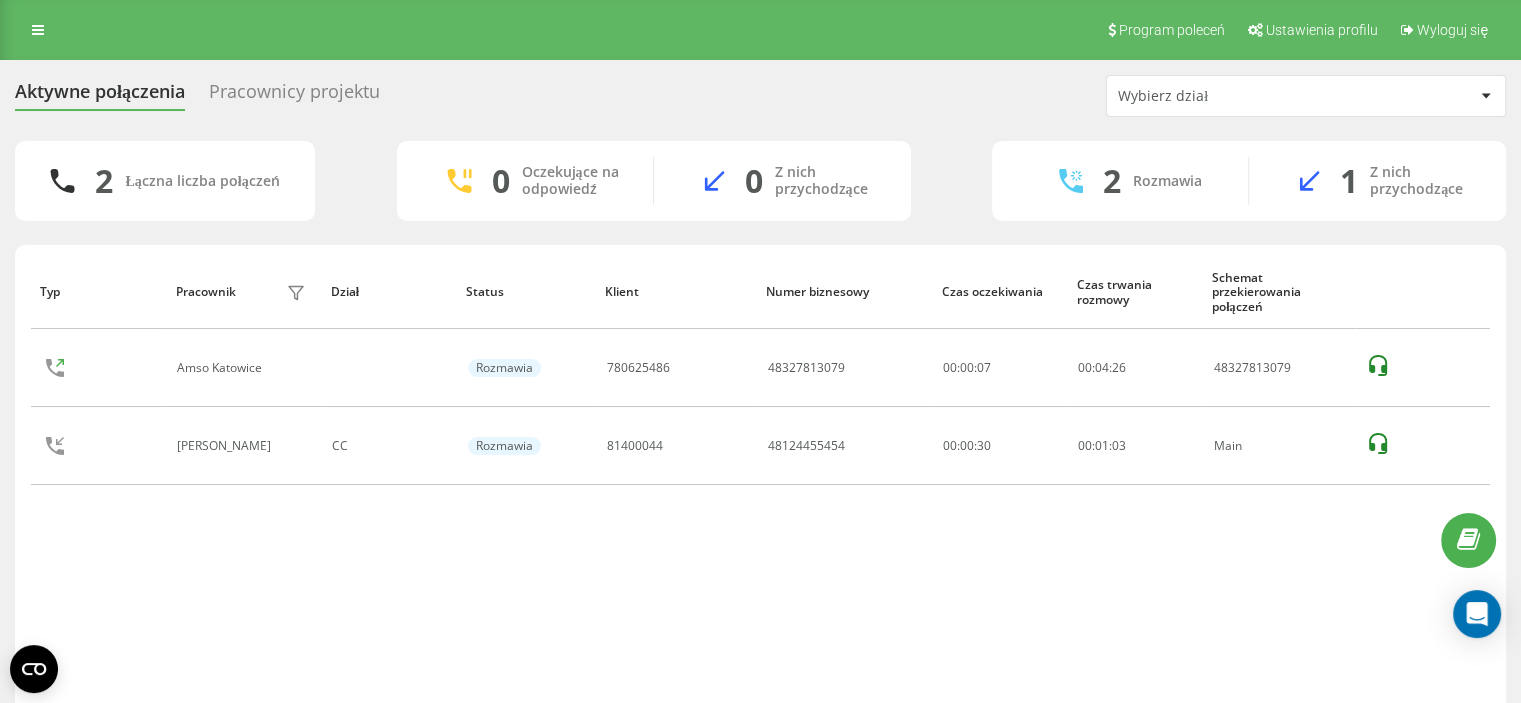 click on "Aktywne połączenia Pracownicy projektu Wybierz dział   2   Łączna liczba połączeń   0   Oczekujące na odpowiedź   0   Z nich przychodzące   2   Rozmawia   1   Z nich przychodzące Typ Pracownik  filtra  Dział Status Klient Numer biznesowy Czas oczekiwania Czas trwania rozmowy Schemat przekierowania połączeń Amso Katowice Rozmawia 780625486 48327813079 00:00:07 00 : 04 : 26 48327813079 Maciej Ubysz CC Rozmawia 81400044 48124455454 00:00:30 00 : 01 : 03 Main Wiersze na stronę 25 10 25 50 100 0 - 2 z 2 1" at bounding box center [760, 418] 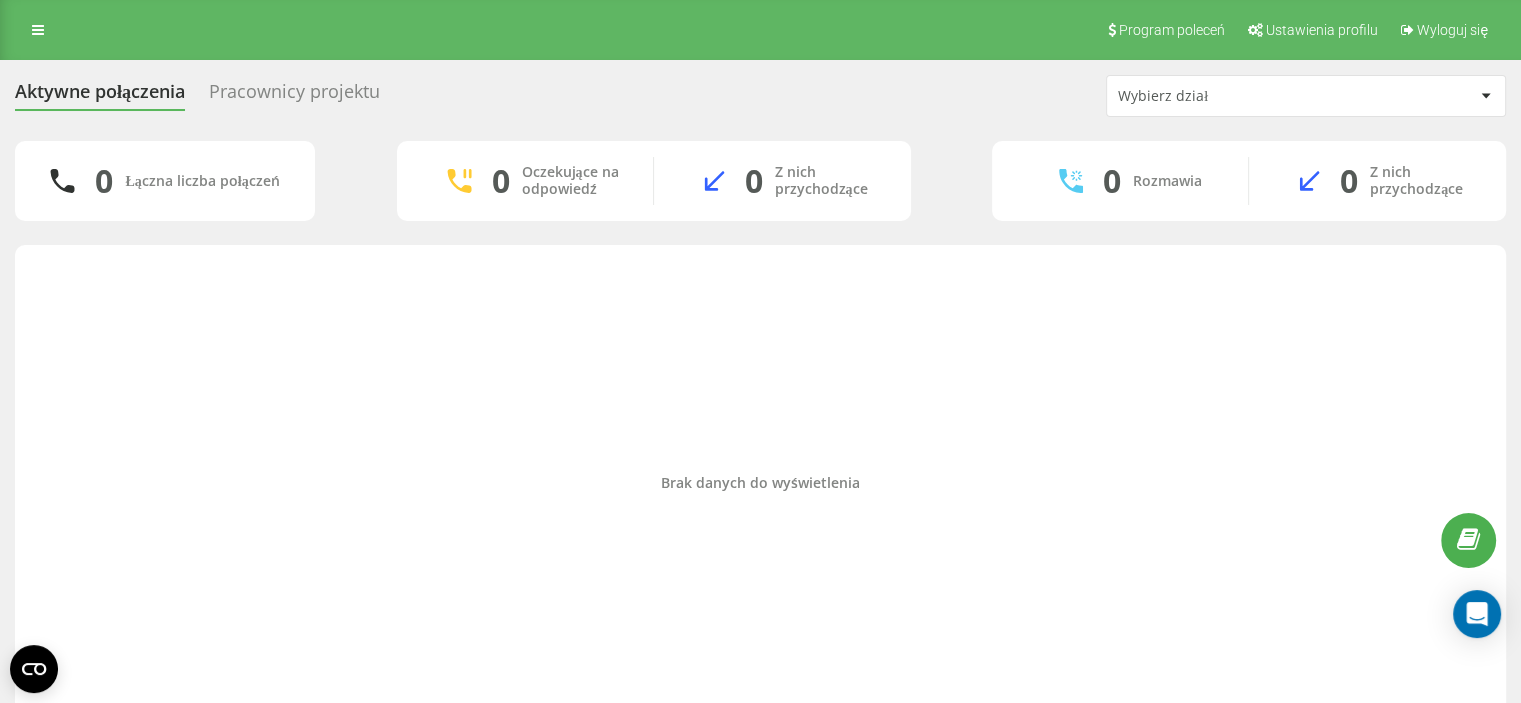 click on "Aktywne połączenia Pracownicy projektu Wybierz dział   0   Łączna liczba połączeń   0   Oczekujące na odpowiedź   0   Z nich przychodzące   0   Rozmawia   0   Z nich przychodzące Brak danych do wyświetlenia" at bounding box center [760, 403] 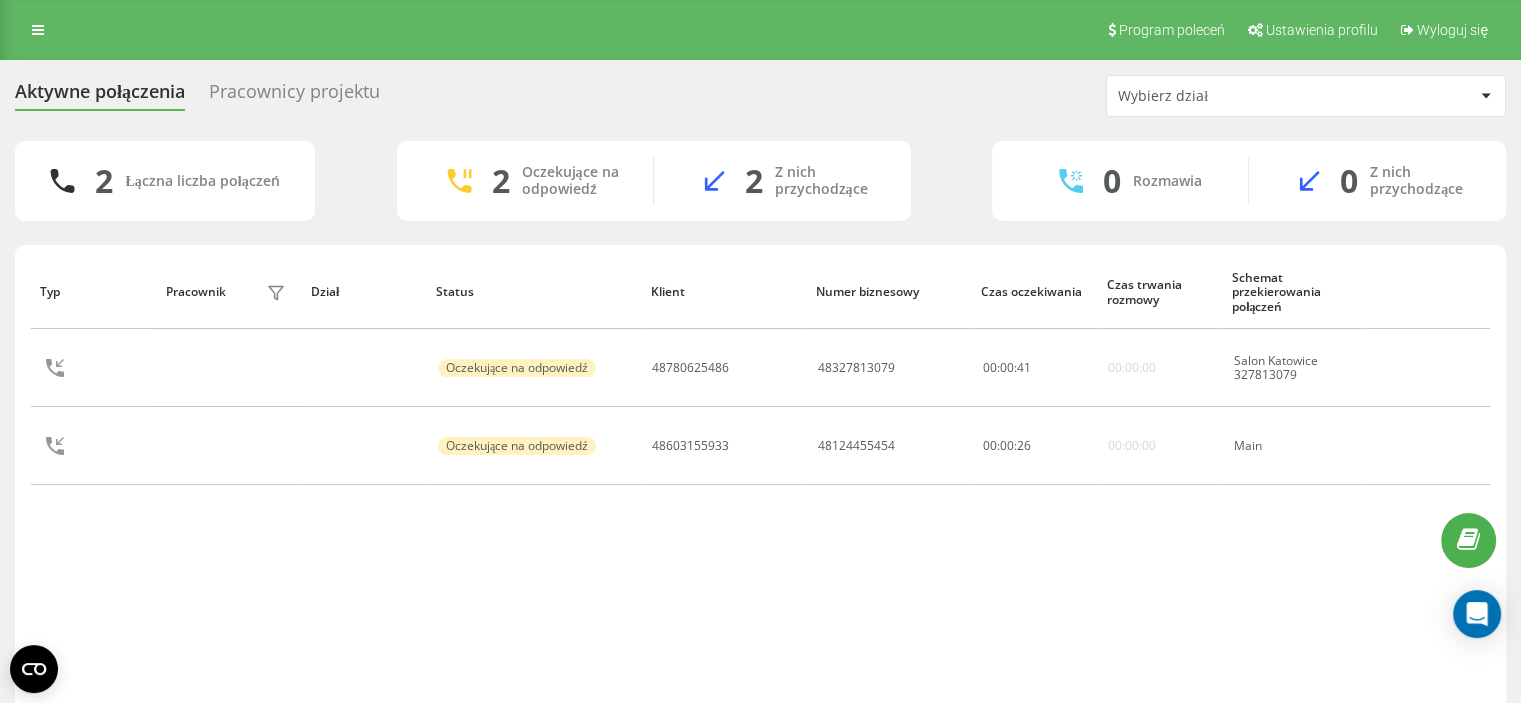 click on "Typ Pracownik  filtra  Dział Status Klient Numer biznesowy Czas oczekiwania Czas trwania rozmowy Schemat przekierowania połączeń Oczekujące na odpowiedź 48780625486 48327813079 00 : 00 : 41 00:00:00 Salon Katowice 327813079  Oczekujące na odpowiedź 48603155933 48124455454 00 : 00 : 26 00:00:00 Main" at bounding box center [760, 483] 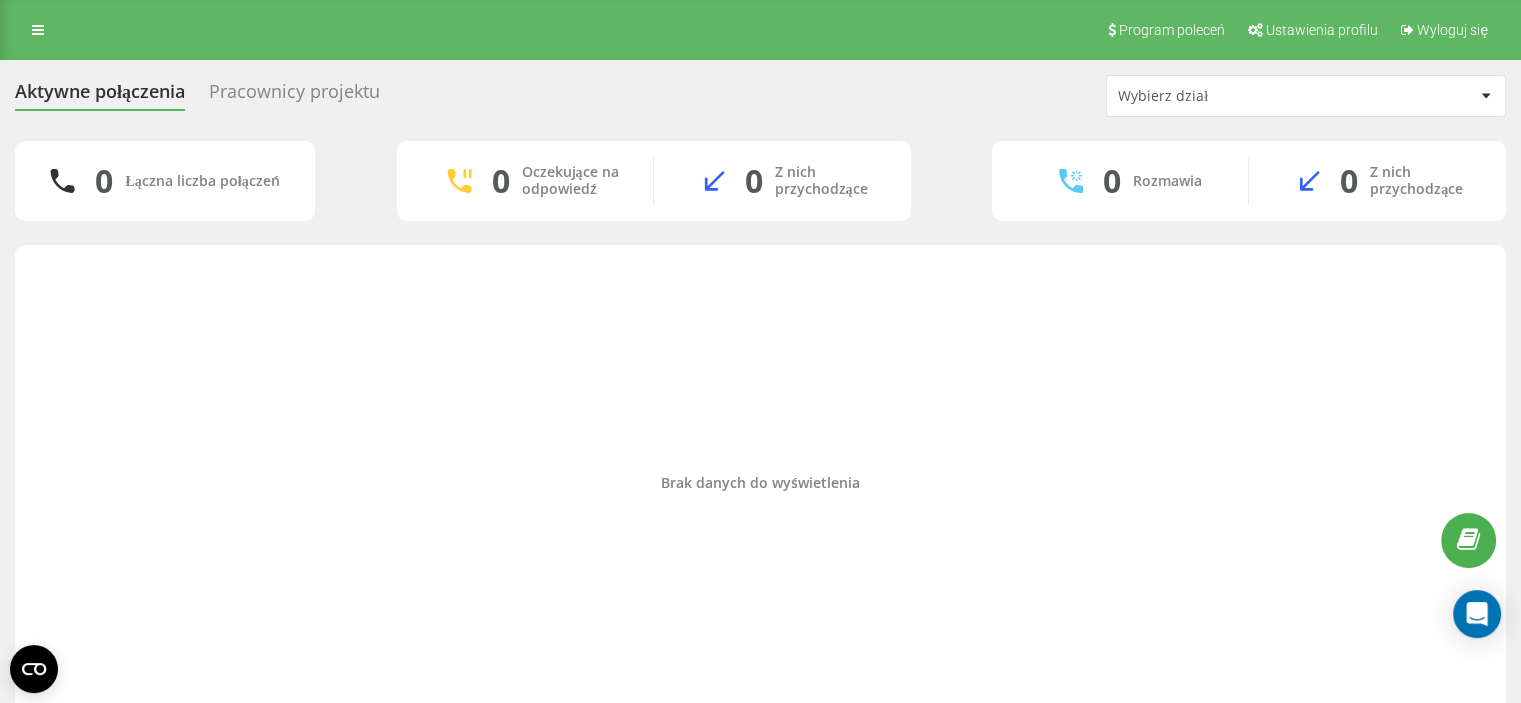 click on "Brak danych do wyświetlenia" at bounding box center [760, 483] 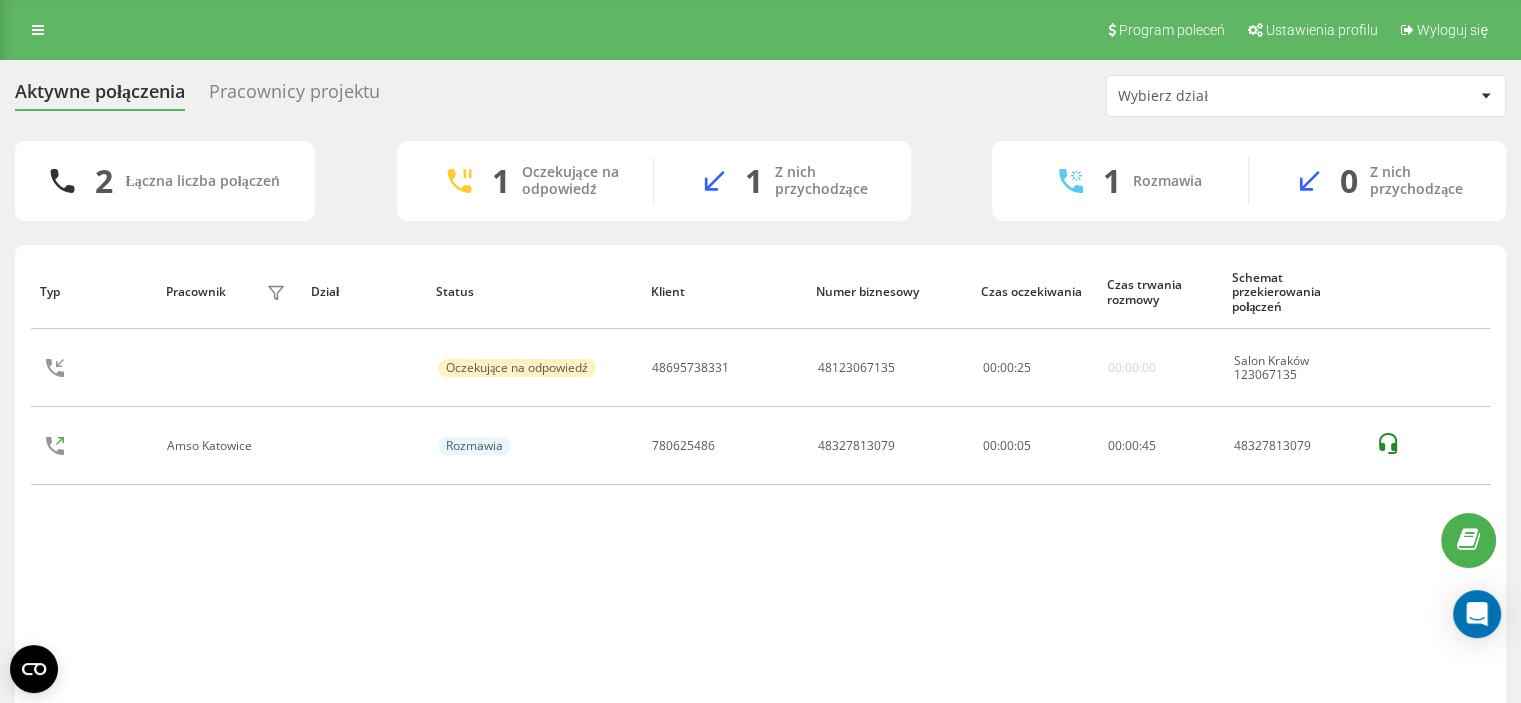 click on "Typ Pracownik  filtra  Dział Status Klient Numer biznesowy Czas oczekiwania Czas trwania rozmowy Schemat przekierowania połączeń Oczekujące na odpowiedź 48695738331 48123067135 00 : 00 : 25 00:00:00 Salon Kraków 123067135 Amso Katowice Rozmawia 780625486 48327813079 00:00:05 00 : 00 : 45 48327813079" at bounding box center [760, 483] 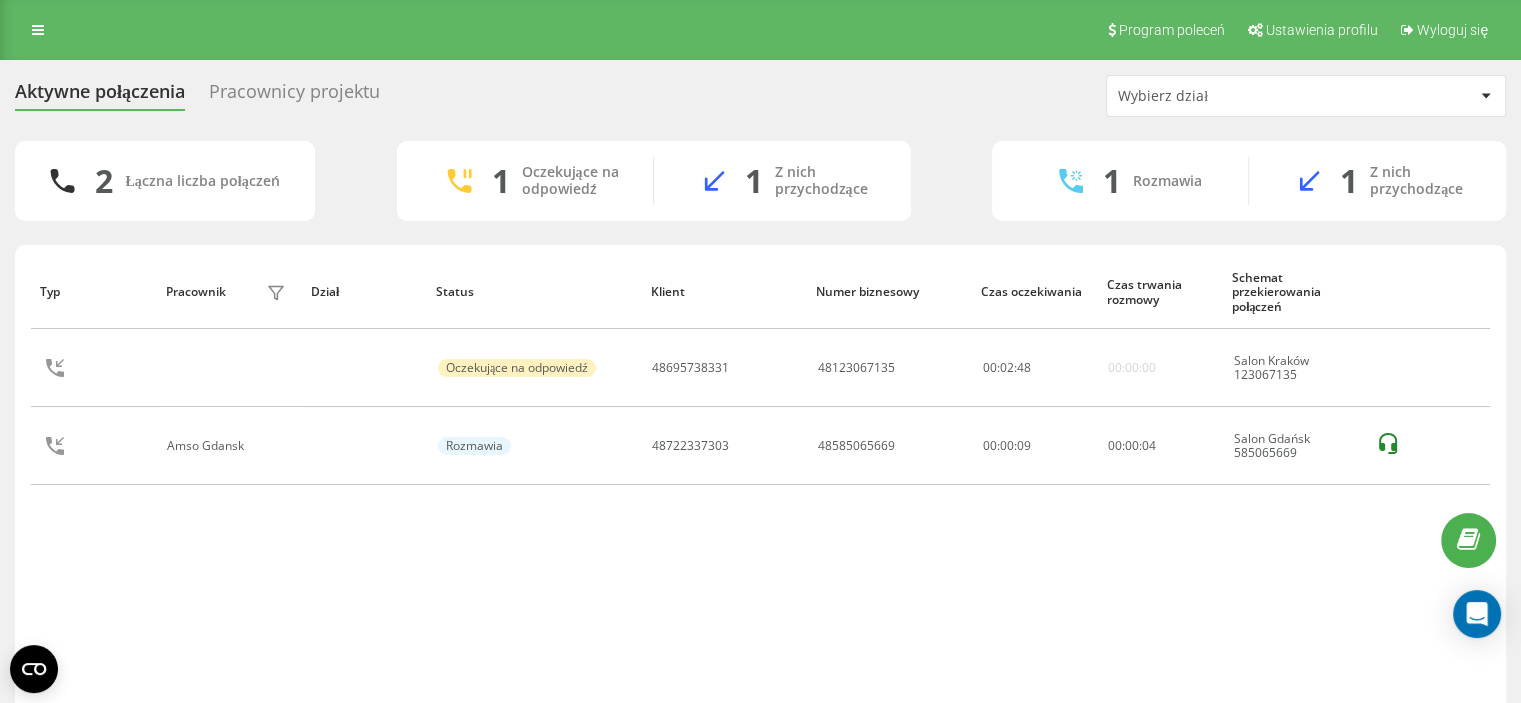 click on "Aktywne połączenia Pracownicy projektu Wybierz dział   2   Łączna liczba połączeń   1   Oczekujące na odpowiedź   1   Z nich przychodzące   1   Rozmawia   1   Z nich przychodzące Typ Pracownik  filtra  Dział Status Klient Numer biznesowy Czas oczekiwania Czas trwania rozmowy Schemat przekierowania połączeń Oczekujące na odpowiedź 48695738331 48123067135 00 : 02 : 48 00:00:00 Salon Kraków 123067135 Amso Gdansk Rozmawia 48722337303 48585065669 00:00:09 00 : 00 : 04 Salon Gdańsk 585065669 Wiersze na stronę 25 10 25 50 100 0 - 2 z 2 1" at bounding box center (760, 418) 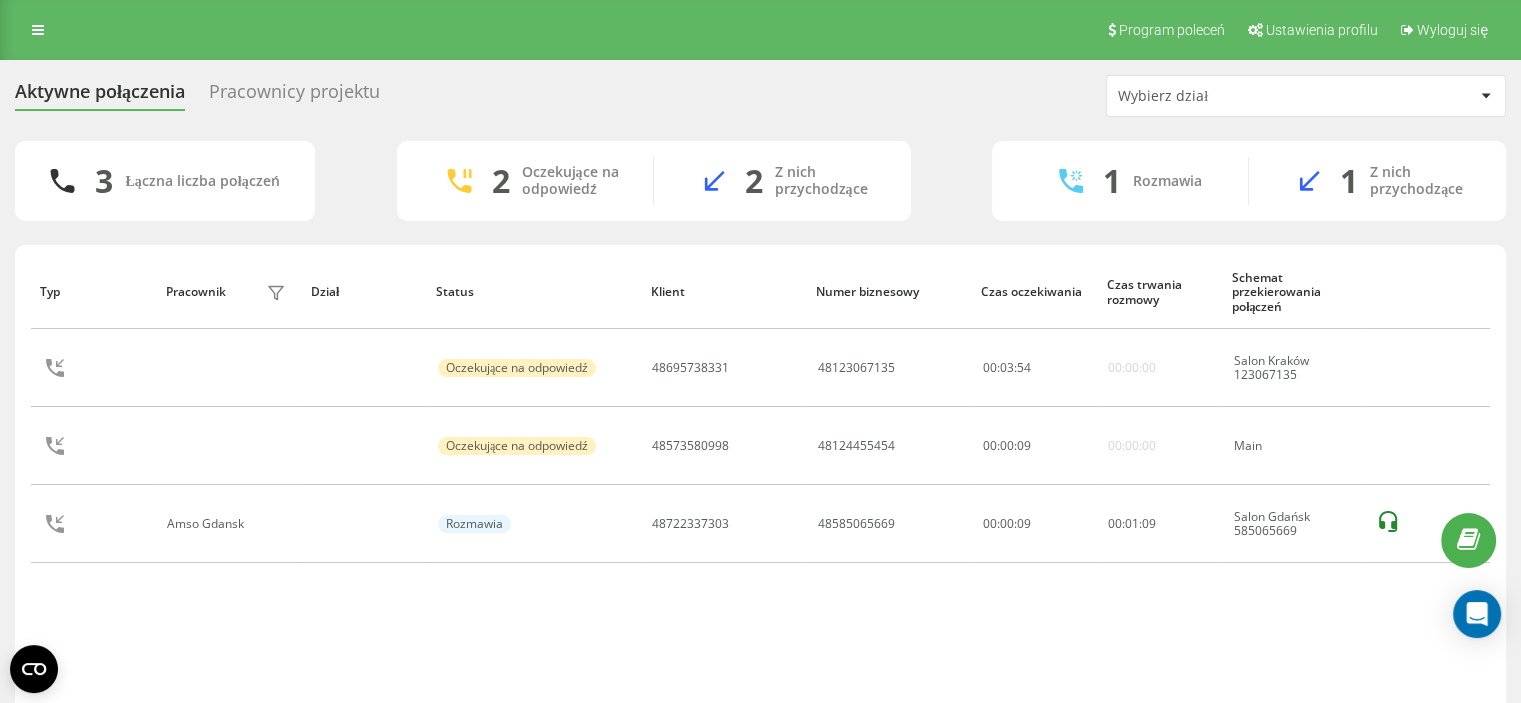 click on "Aktywne połączenia Pracownicy projektu Wybierz dział   3   Łączna liczba połączeń   2   Oczekujące na odpowiedź   2   Z nich przychodzące   1   Rozmawia   1   Z nich przychodzące Typ Pracownik  filtra  Dział Status Klient Numer biznesowy Czas oczekiwania Czas trwania rozmowy Schemat przekierowania połączeń Oczekujące na odpowiedź 48695738331 48123067135 00 : 03 : 54 00:00:00 Salon Kraków 123067135 Oczekujące na odpowiedź 48573580998 48124455454 00 : 00 : 09 00:00:00 Main Amso Gdansk Rozmawia 48722337303 48585065669 00:00:09 00 : 01 : 09 Salon Gdańsk 585065669 Wiersze na stronę 25 10 25 50 100 0 - 3 z 3 1" at bounding box center [760, 418] 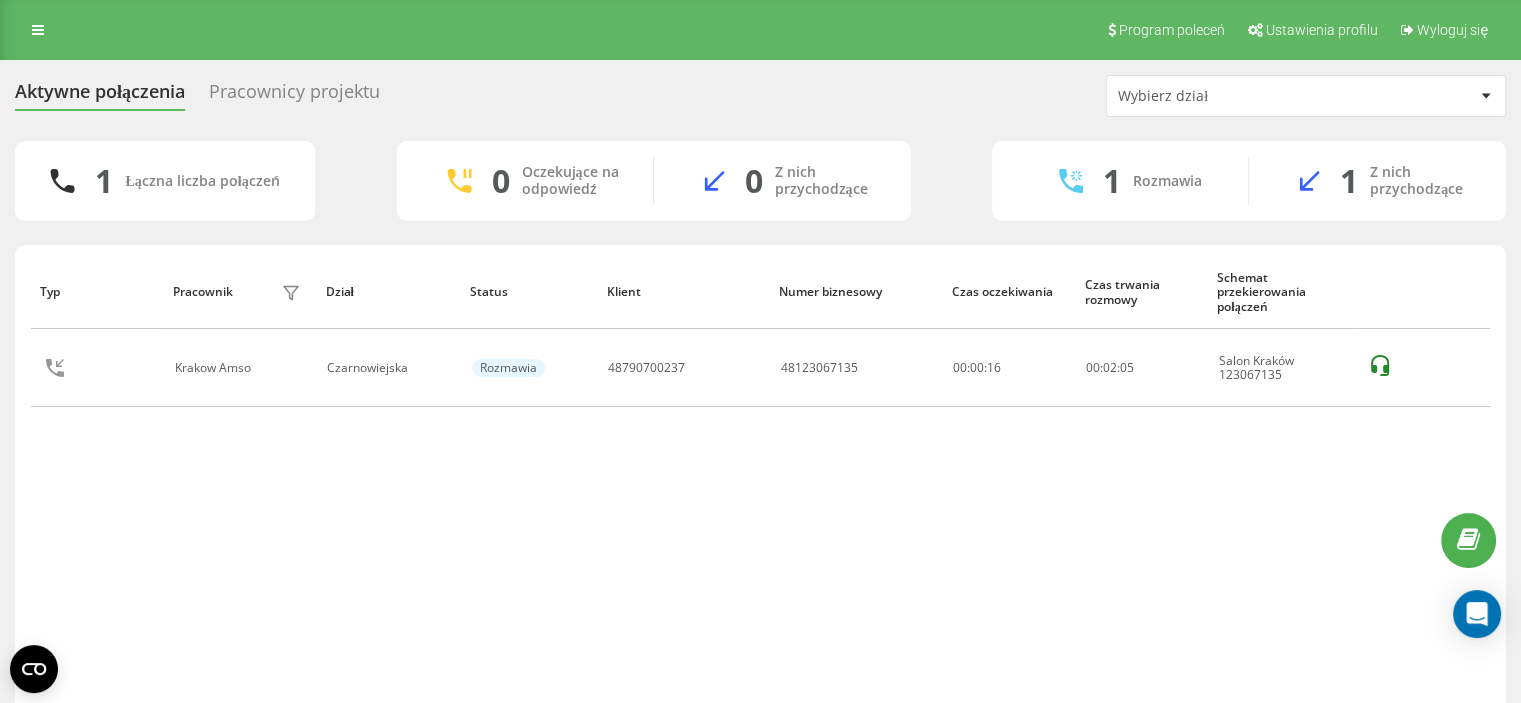 click on "Typ Pracownik  filtra  Dział Status Klient Numer biznesowy Czas oczekiwania Czas trwania rozmowy Schemat przekierowania połączeń Krakow Amso Czarnowiejska Rozmawia 48790700237 48123067135 00:00:16 00 : 02 : 05 Salon Kraków 123067135" at bounding box center [760, 483] 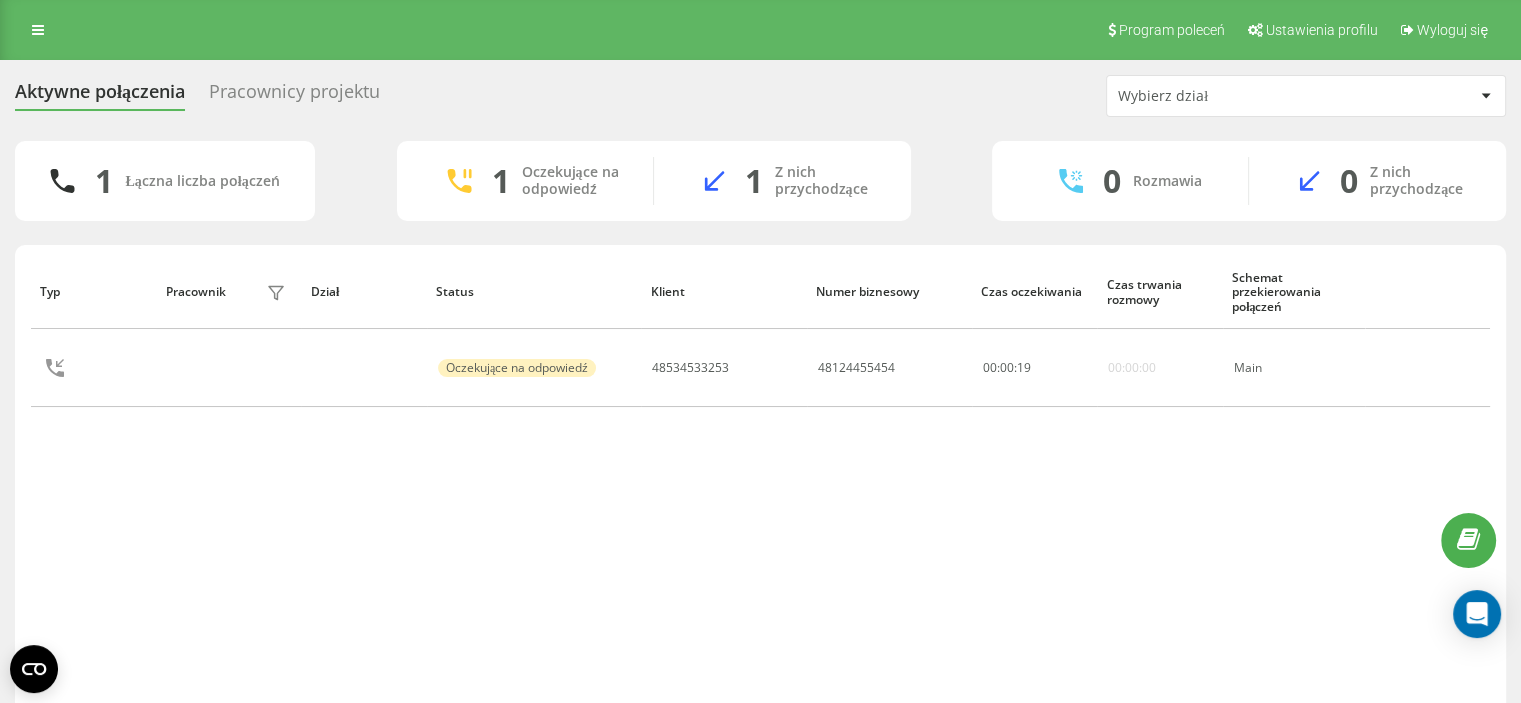 click on "Aktywne połączenia Pracownicy projektu Wybierz dział   1   Łączna liczba połączeń   1   Oczekujące na odpowiedź   1   Z nich przychodzące   0   Rozmawia   0   Z nich przychodzące Typ Pracownik  filtra  Dział Status Klient Numer biznesowy Czas oczekiwania Czas trwania rozmowy Schemat przekierowania połączeń Oczekujące na odpowiedź 48534533253 48124455454 00 : 00 : 19 00:00:00 Main Wiersze na stronę 25 10 25 50 100 0 - 1 z 1 1" at bounding box center (760, 418) 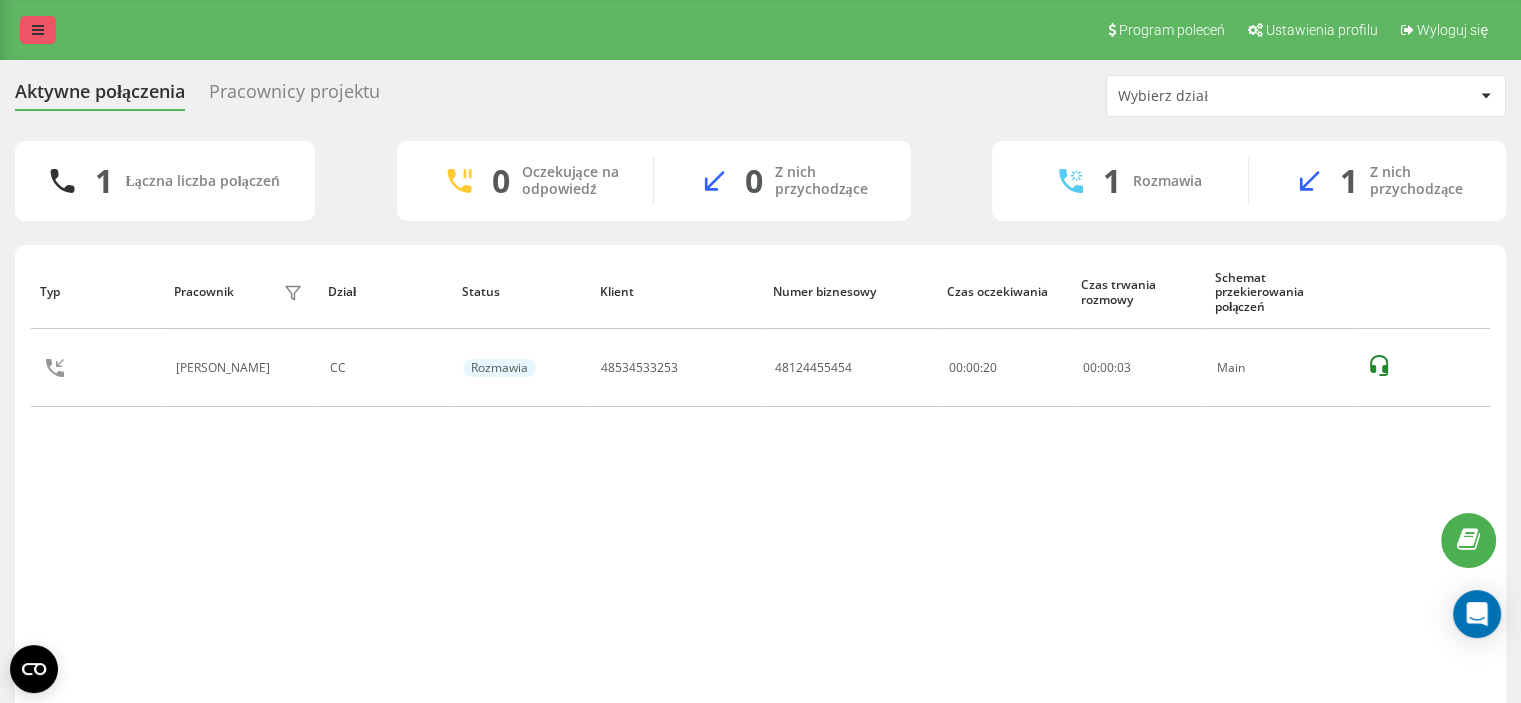 click at bounding box center [38, 30] 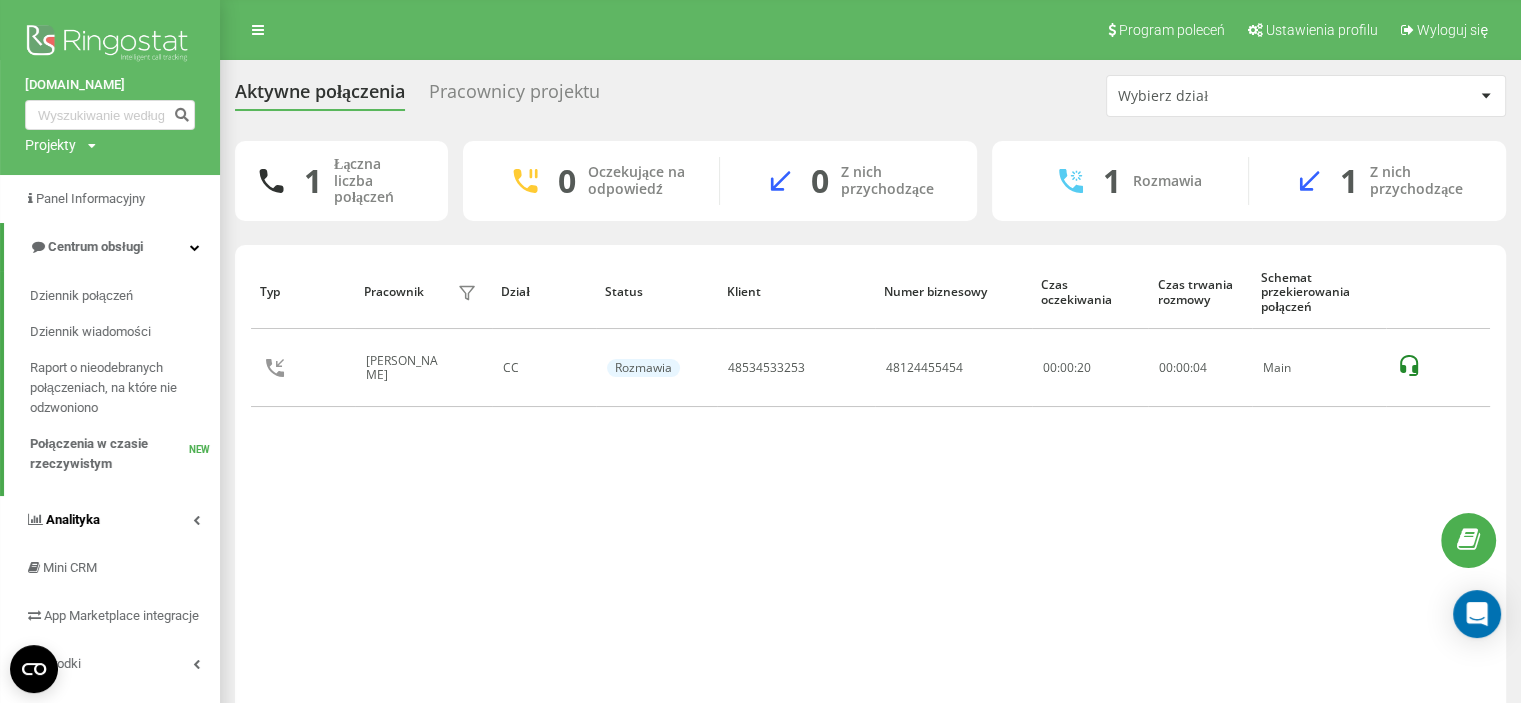 drag, startPoint x: 141, startPoint y: 493, endPoint x: 142, endPoint y: 507, distance: 14.035668 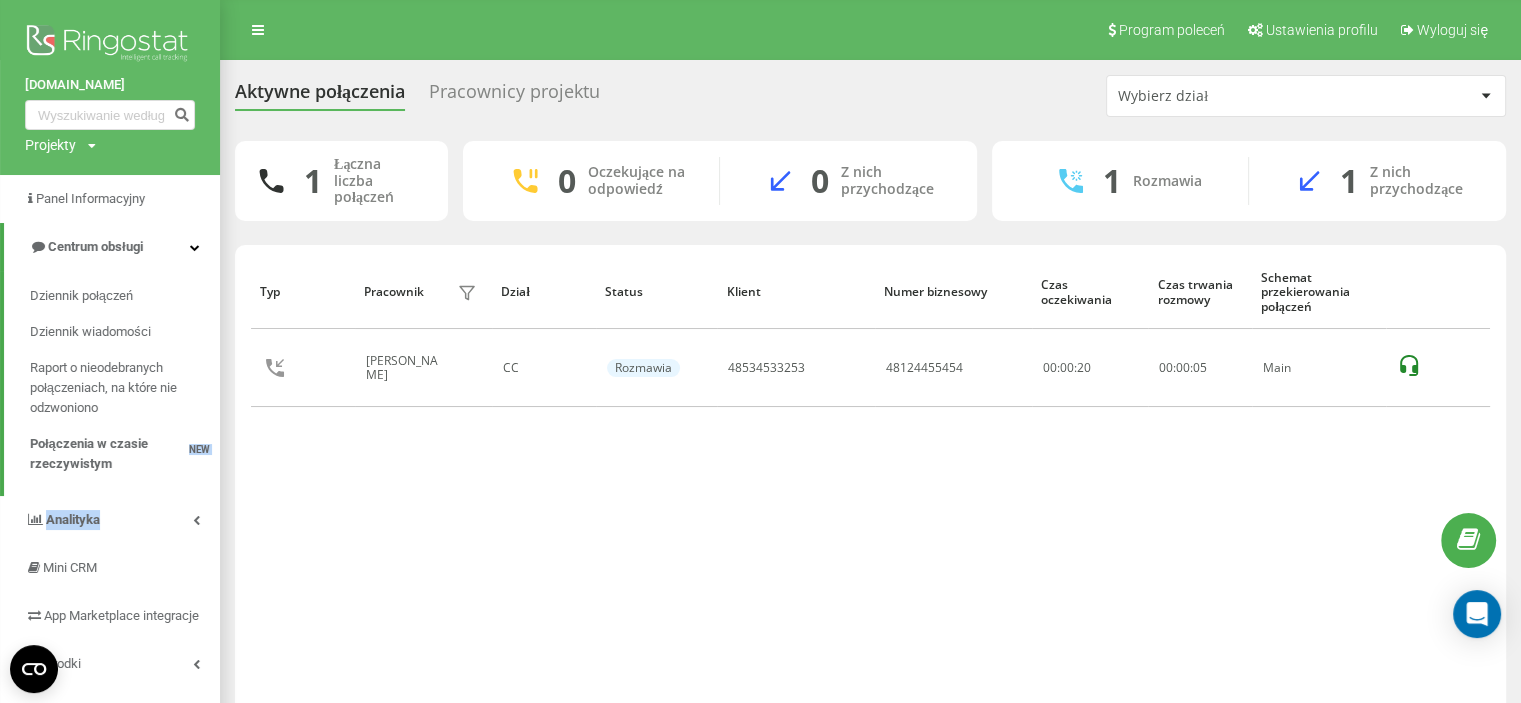 click on "Analityka" at bounding box center (110, 520) 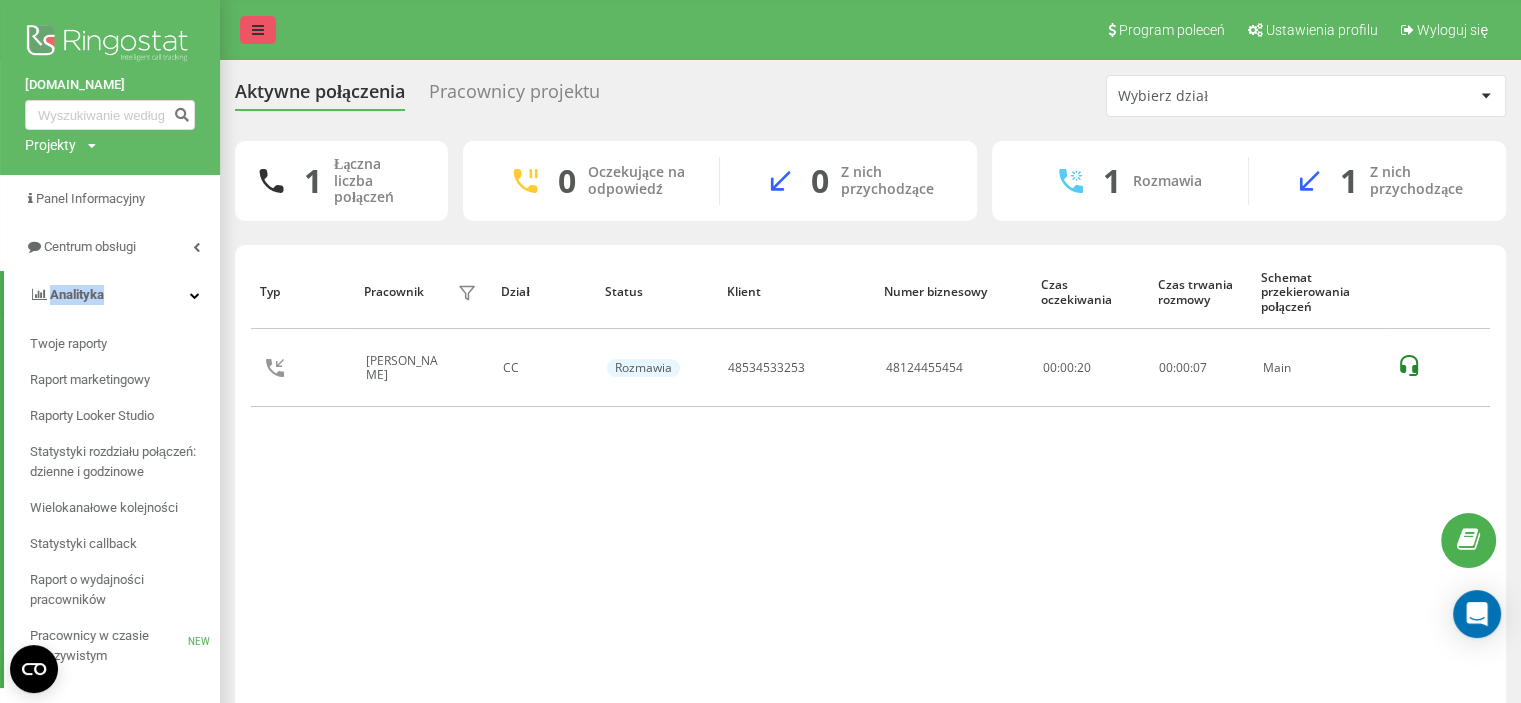 click at bounding box center [258, 30] 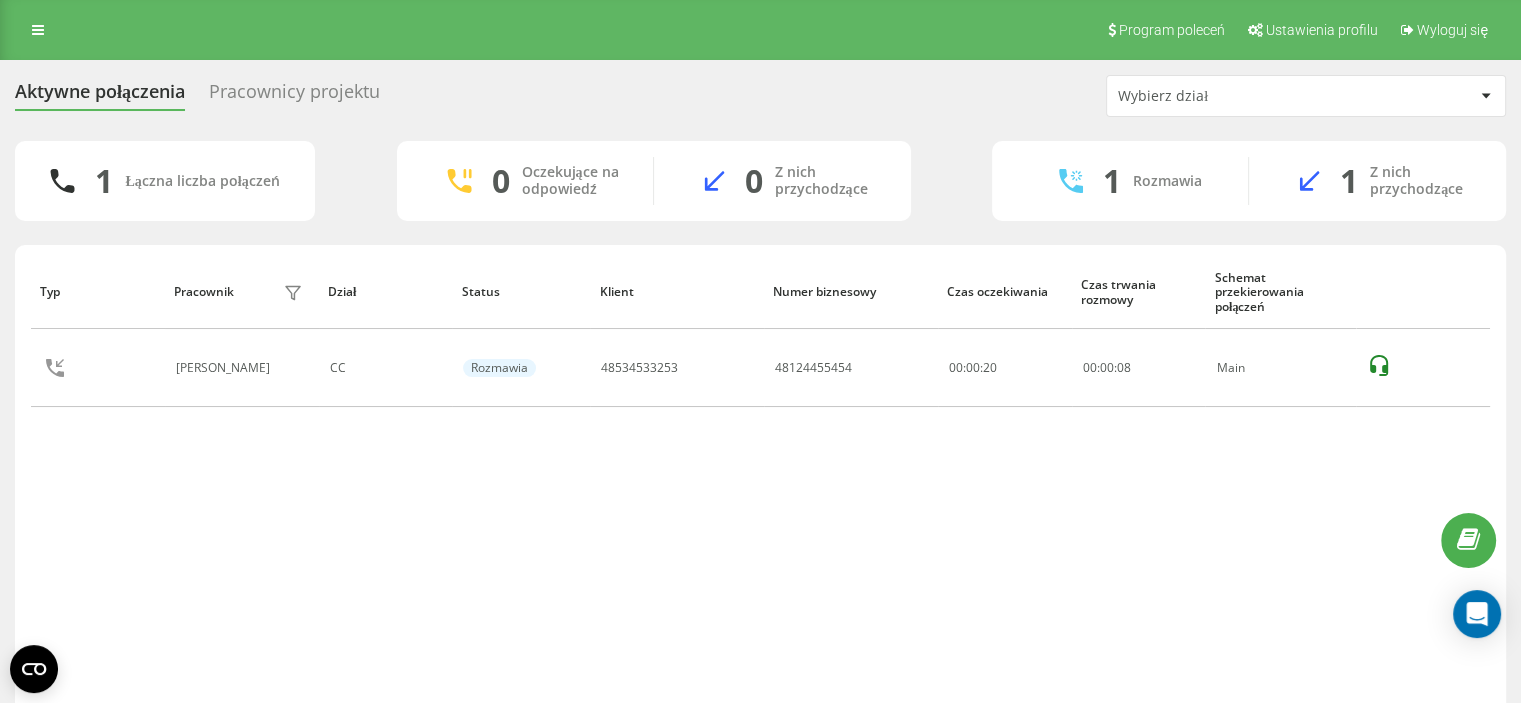 click on "Typ Pracownik  filtra  Dział Status Klient Numer biznesowy Czas oczekiwania Czas trwania rozmowy Schemat przekierowania połączeń Piotr Kwiatek CC Rozmawia 48534533253 48124455454 00:00:20 00 : 00 : 08 Main" at bounding box center [760, 483] 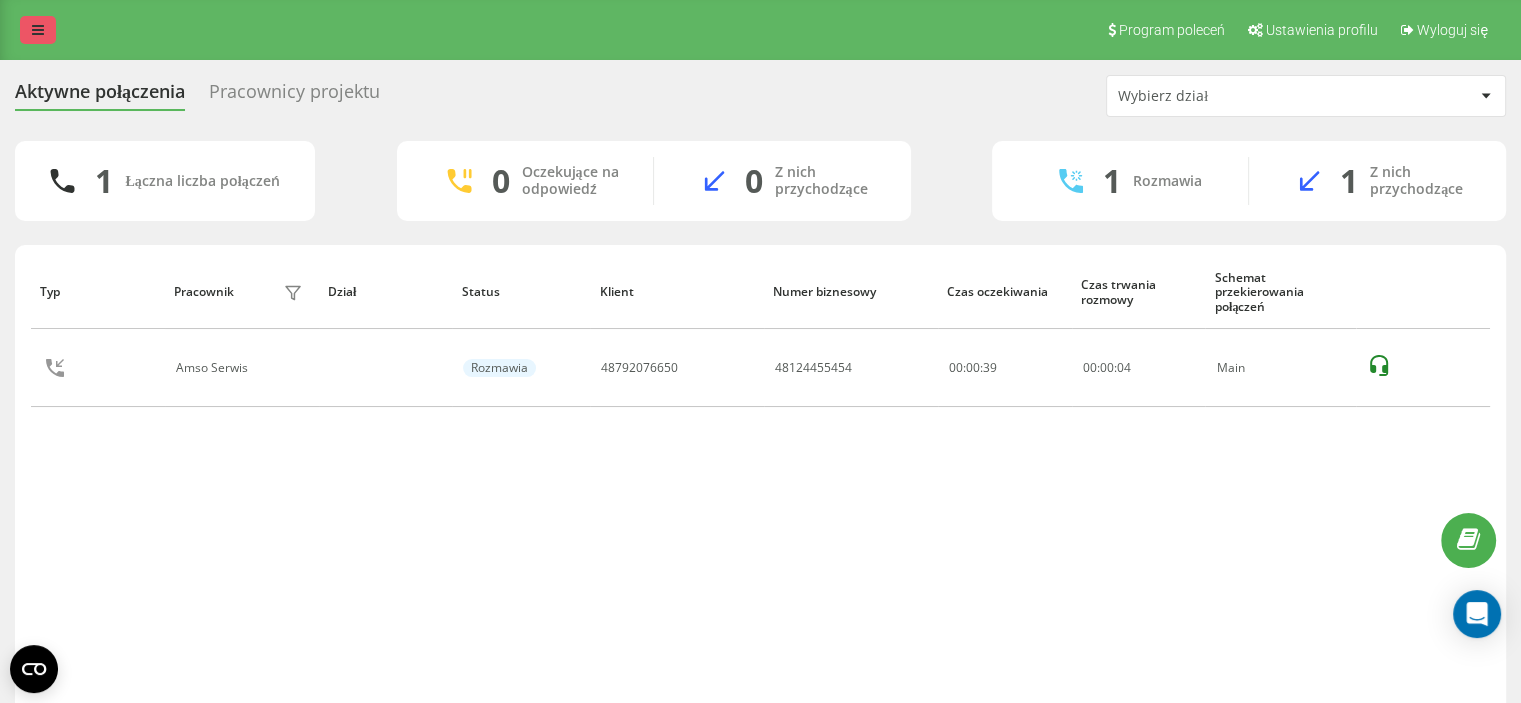 click at bounding box center (38, 30) 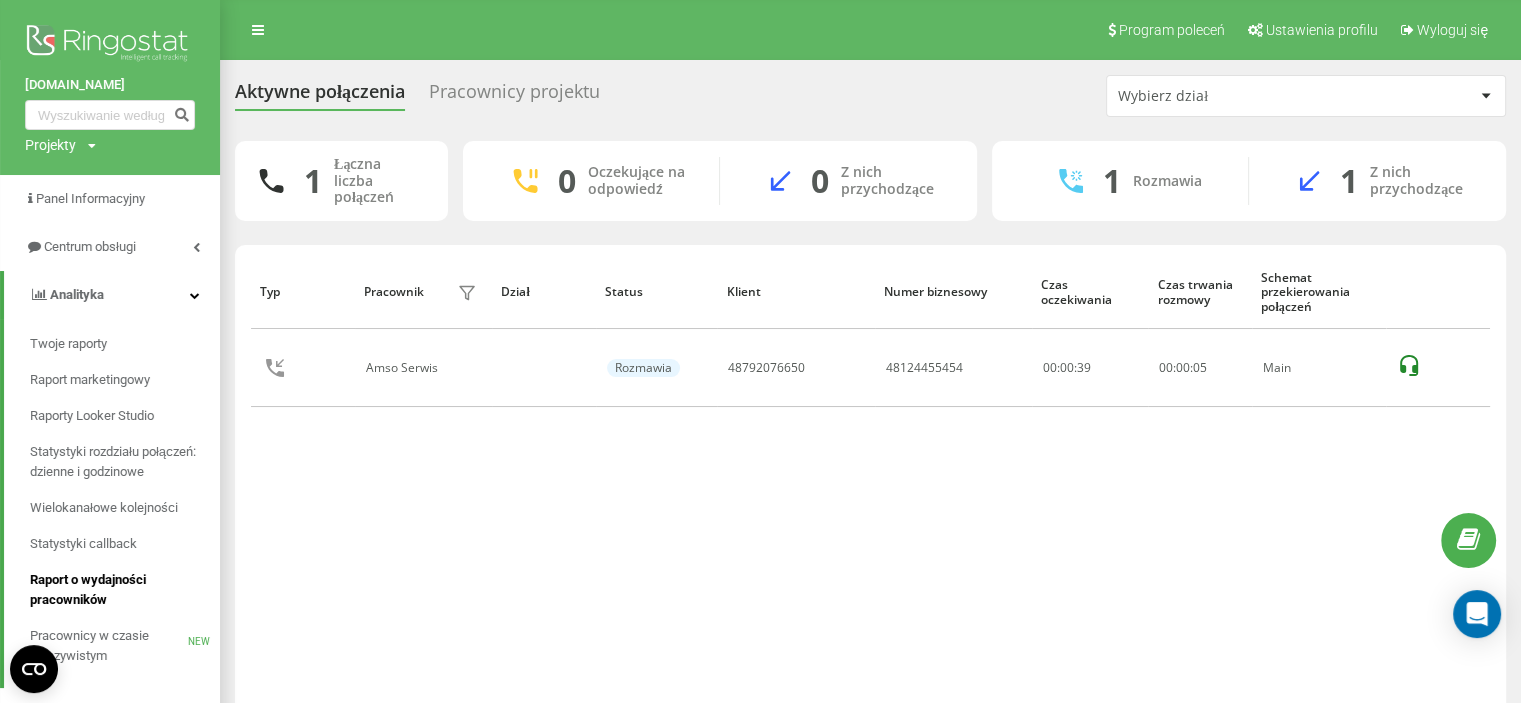 click on "Raport o wydajności pracowników" at bounding box center (120, 590) 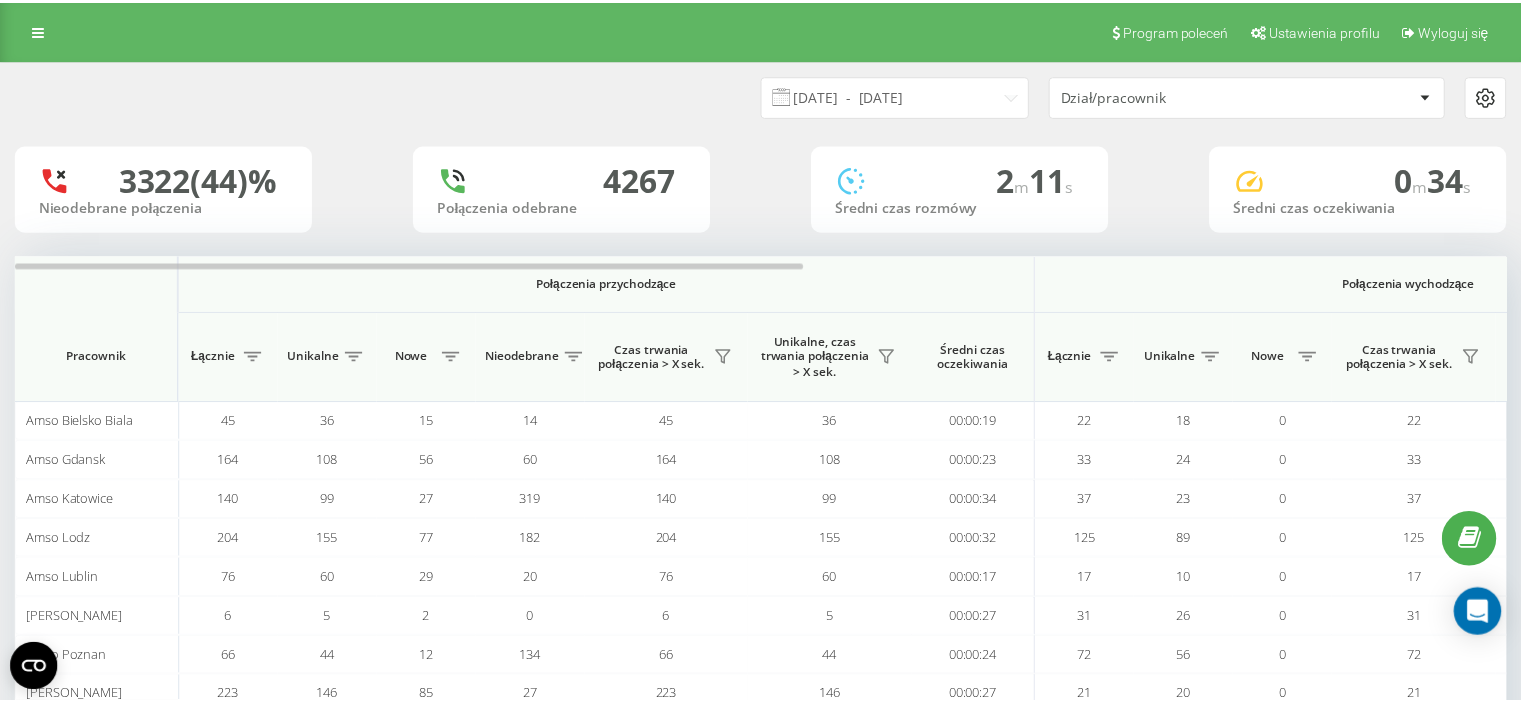 scroll, scrollTop: 0, scrollLeft: 0, axis: both 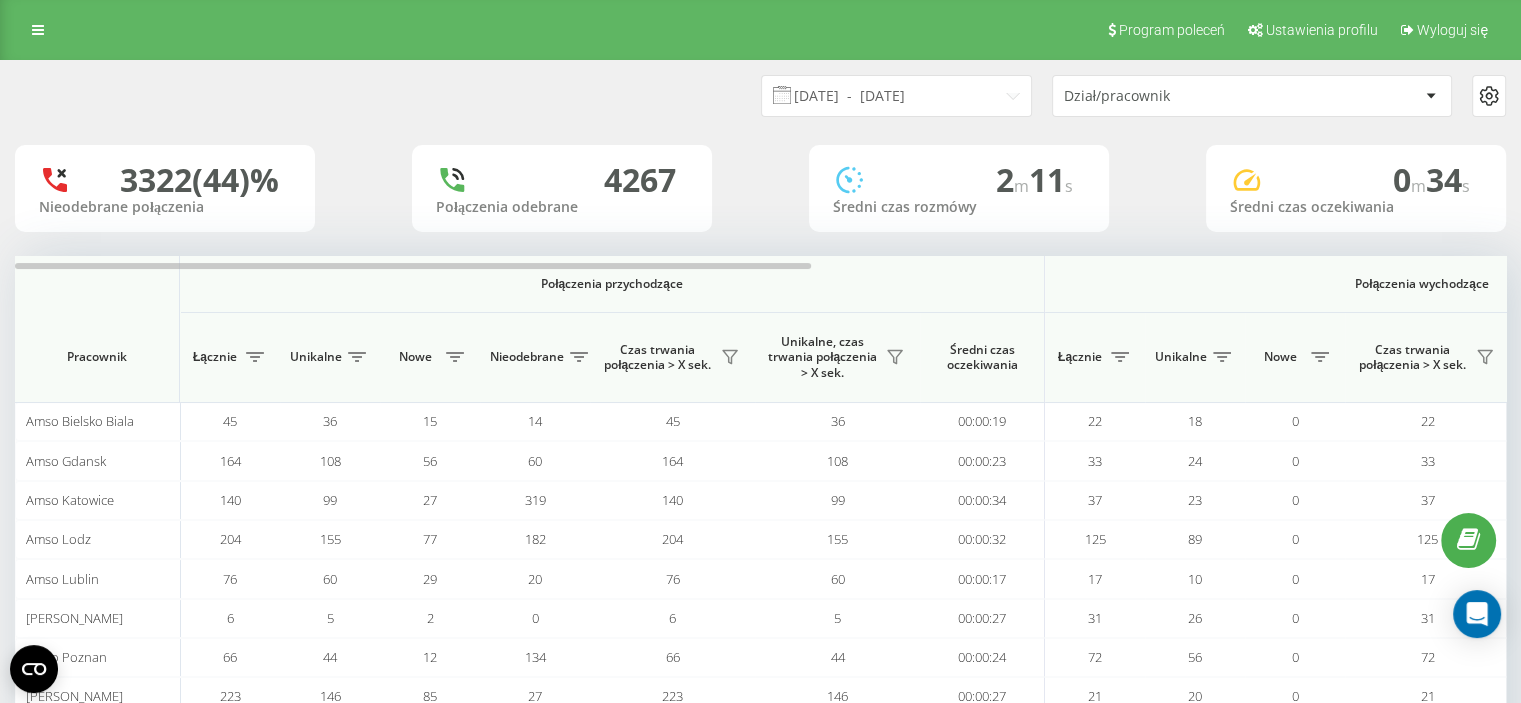 drag, startPoint x: 0, startPoint y: 0, endPoint x: 1107, endPoint y: 93, distance: 1110.8997 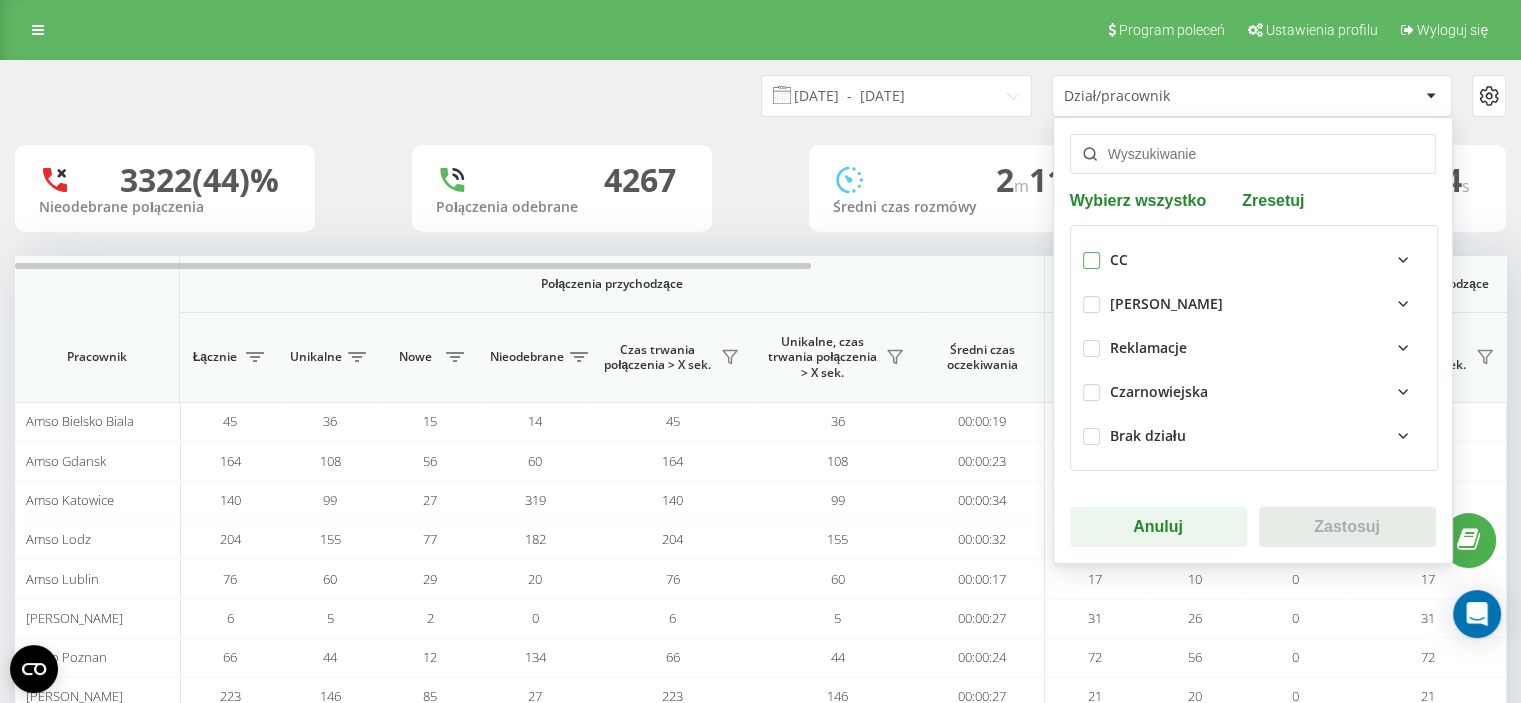 click at bounding box center (1091, 252) 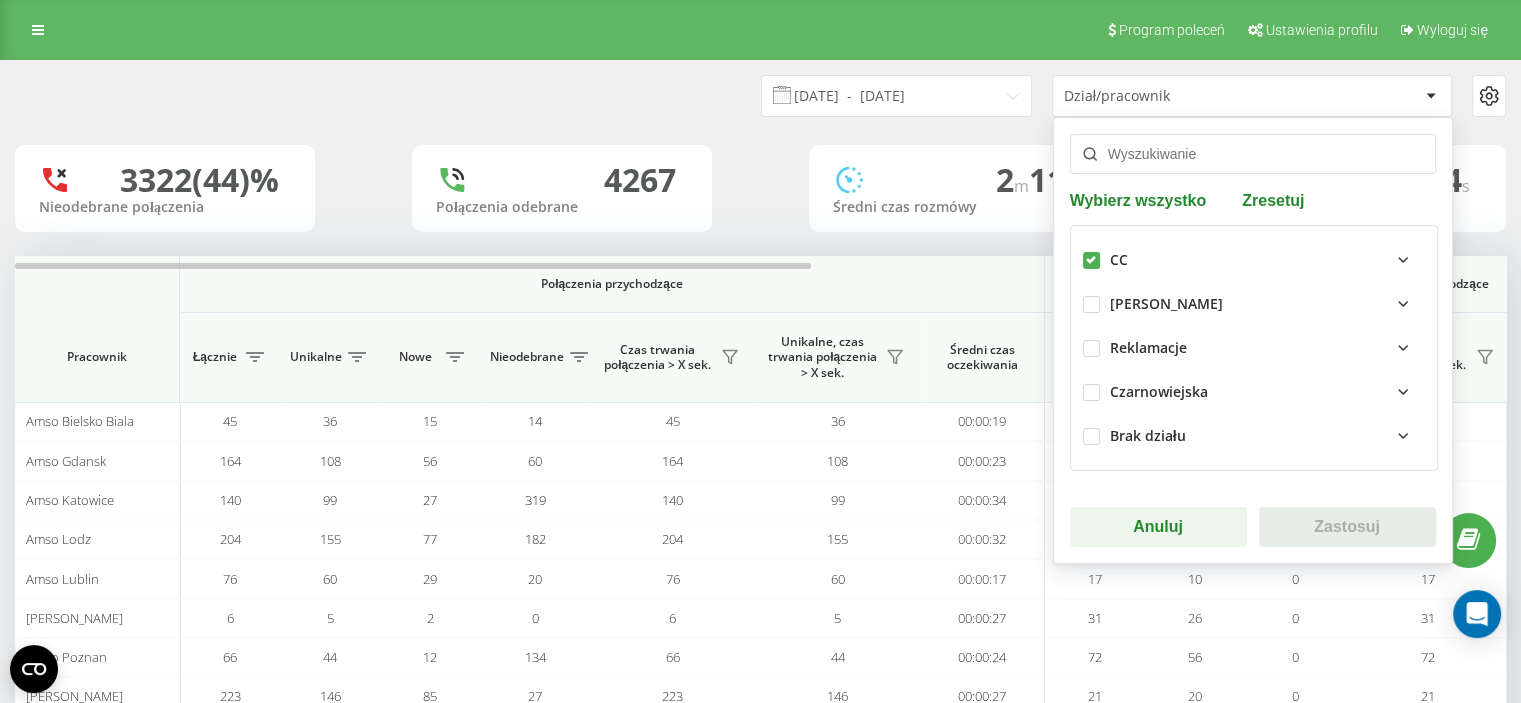 checkbox on "true" 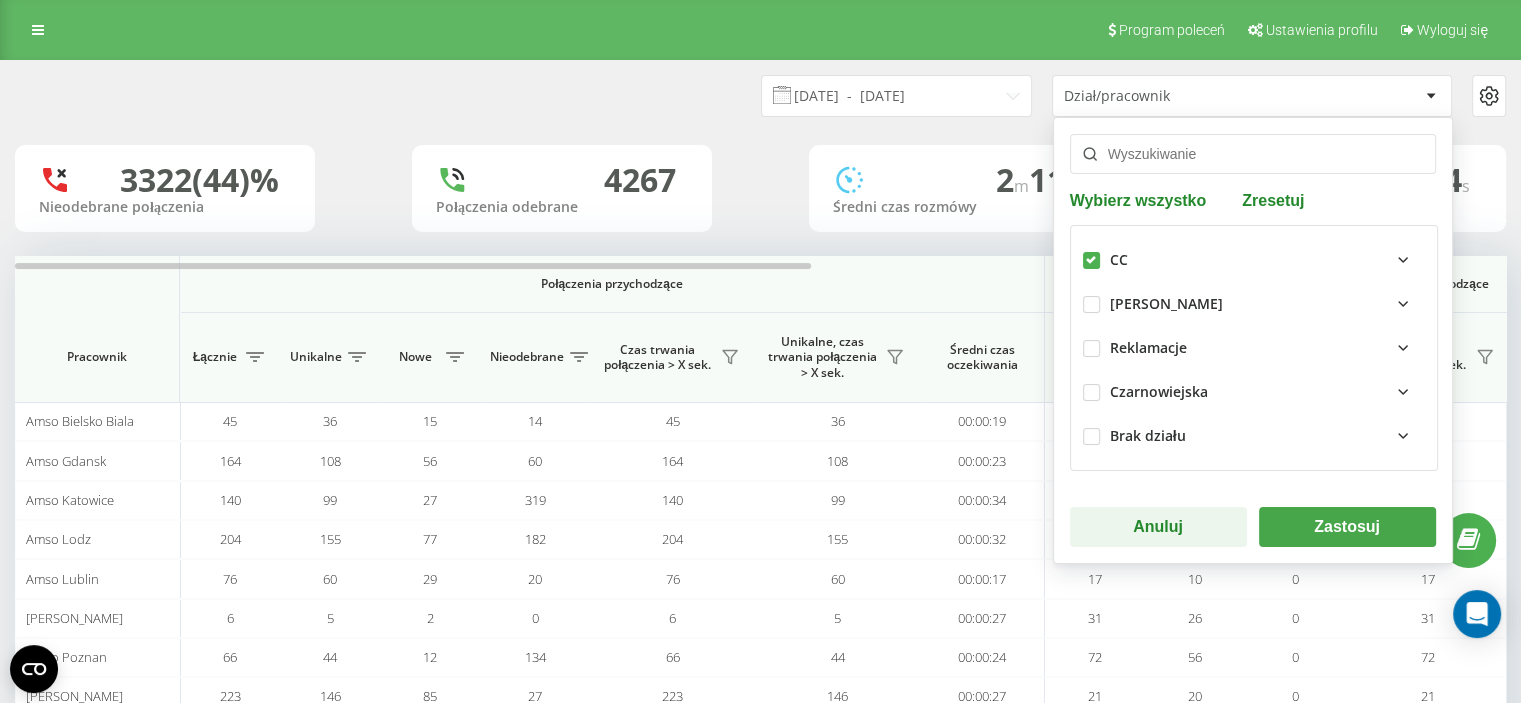click on "Zastosuj" at bounding box center [1347, 527] 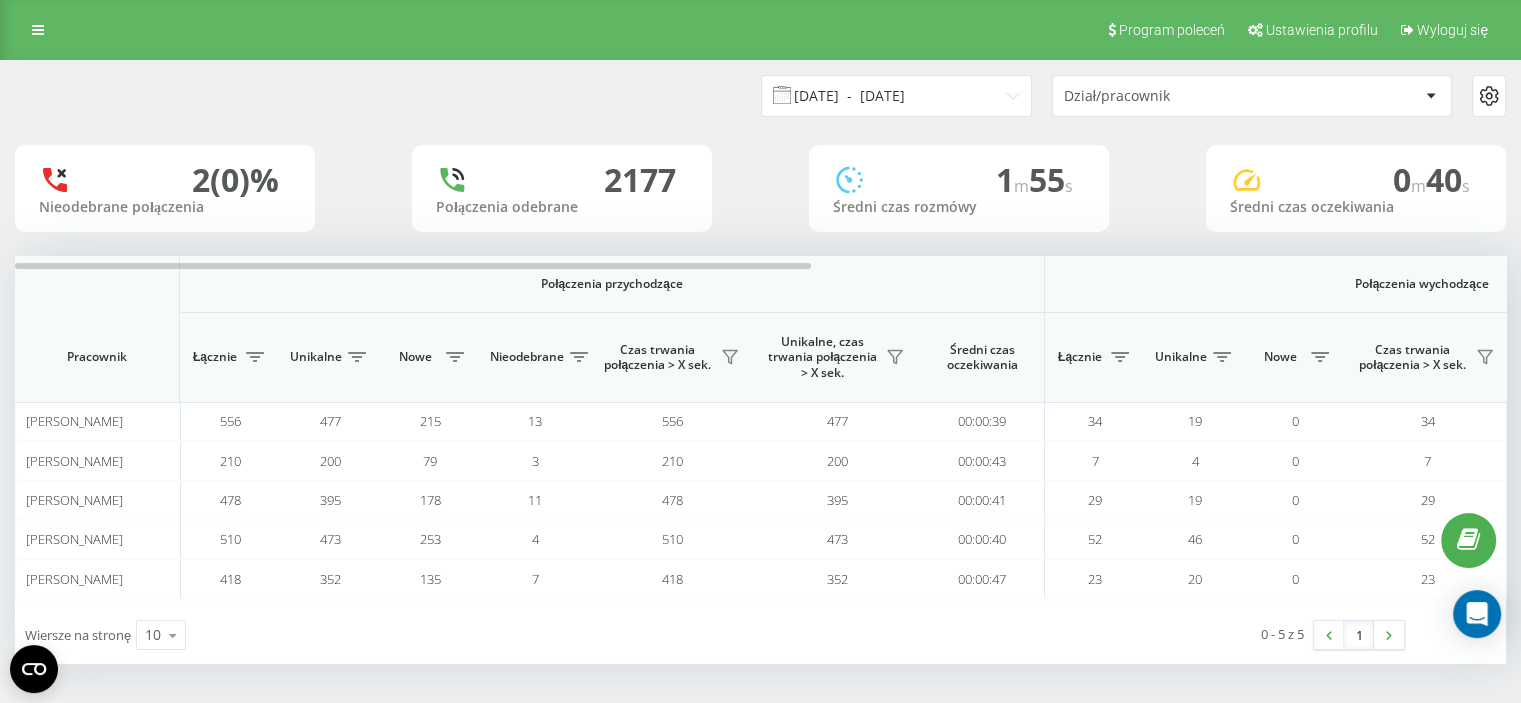 click on "[DATE]  -  [DATE]" at bounding box center (896, 96) 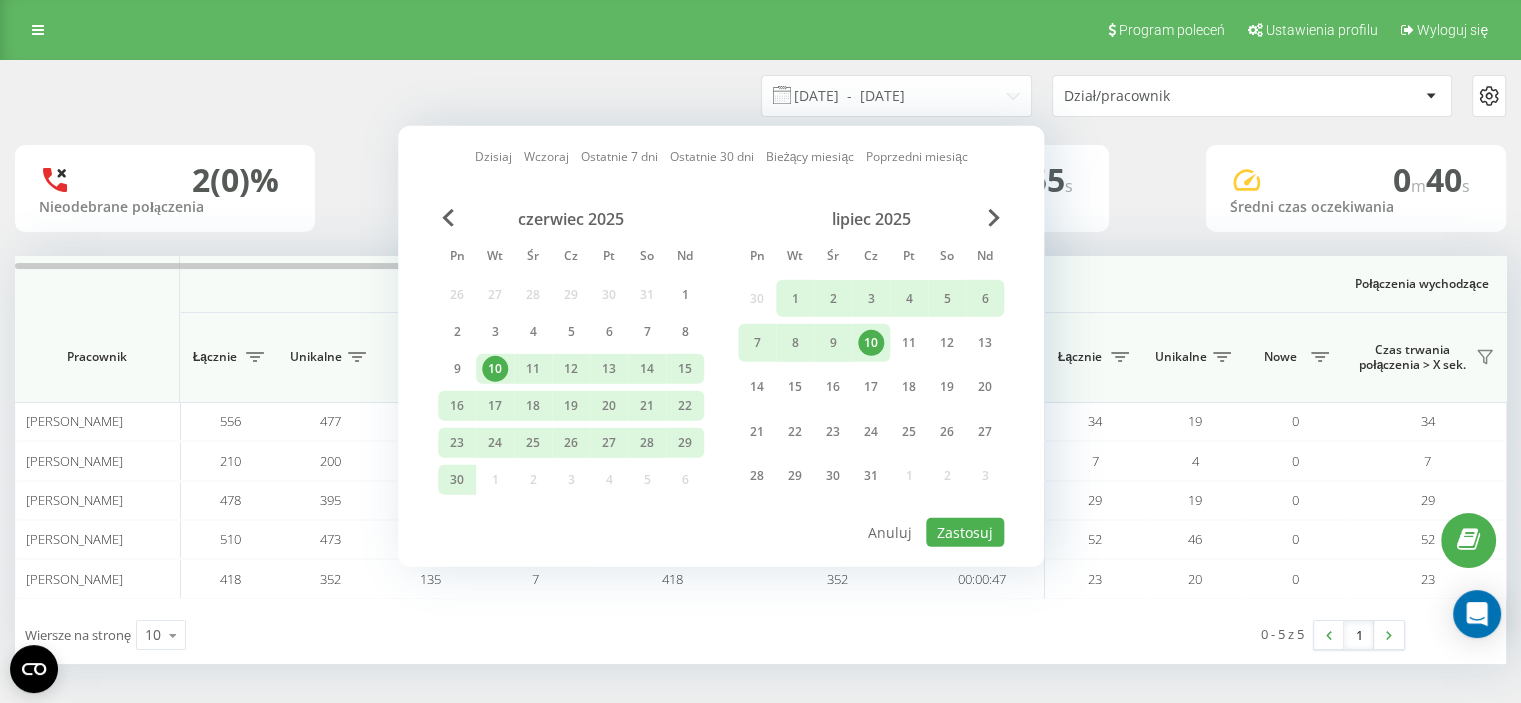 click on "10" at bounding box center [871, 343] 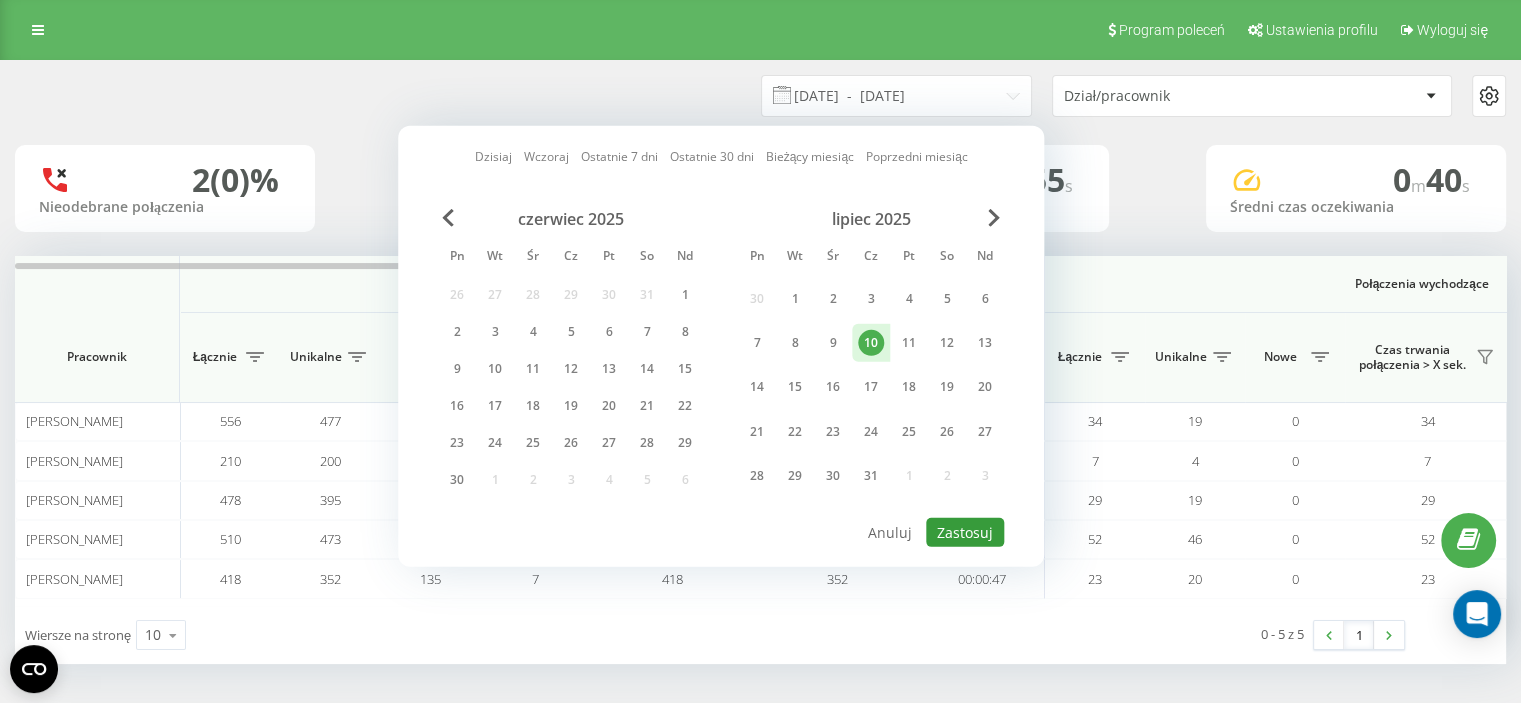 click on "Zastosuj" at bounding box center [965, 532] 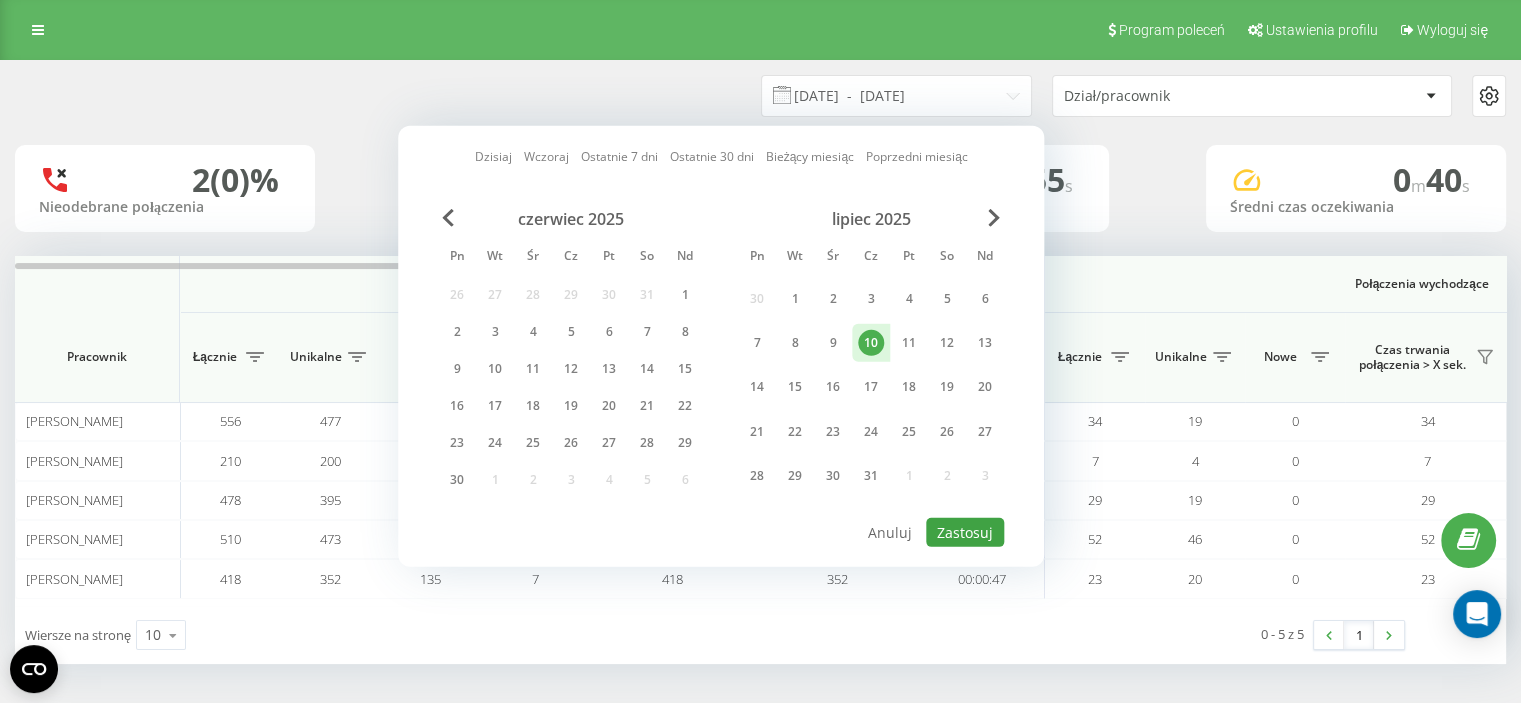 type on "[DATE]  -  [DATE]" 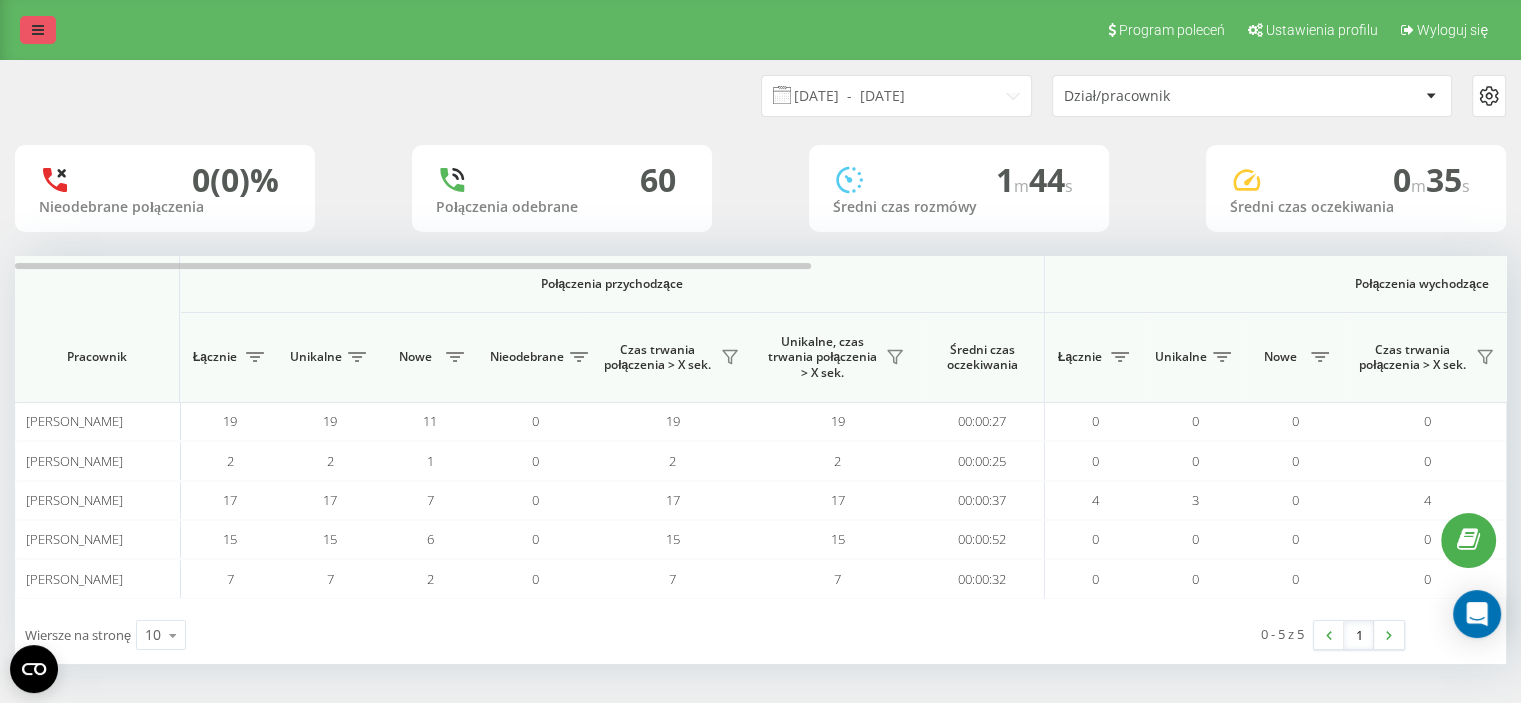 click at bounding box center (38, 30) 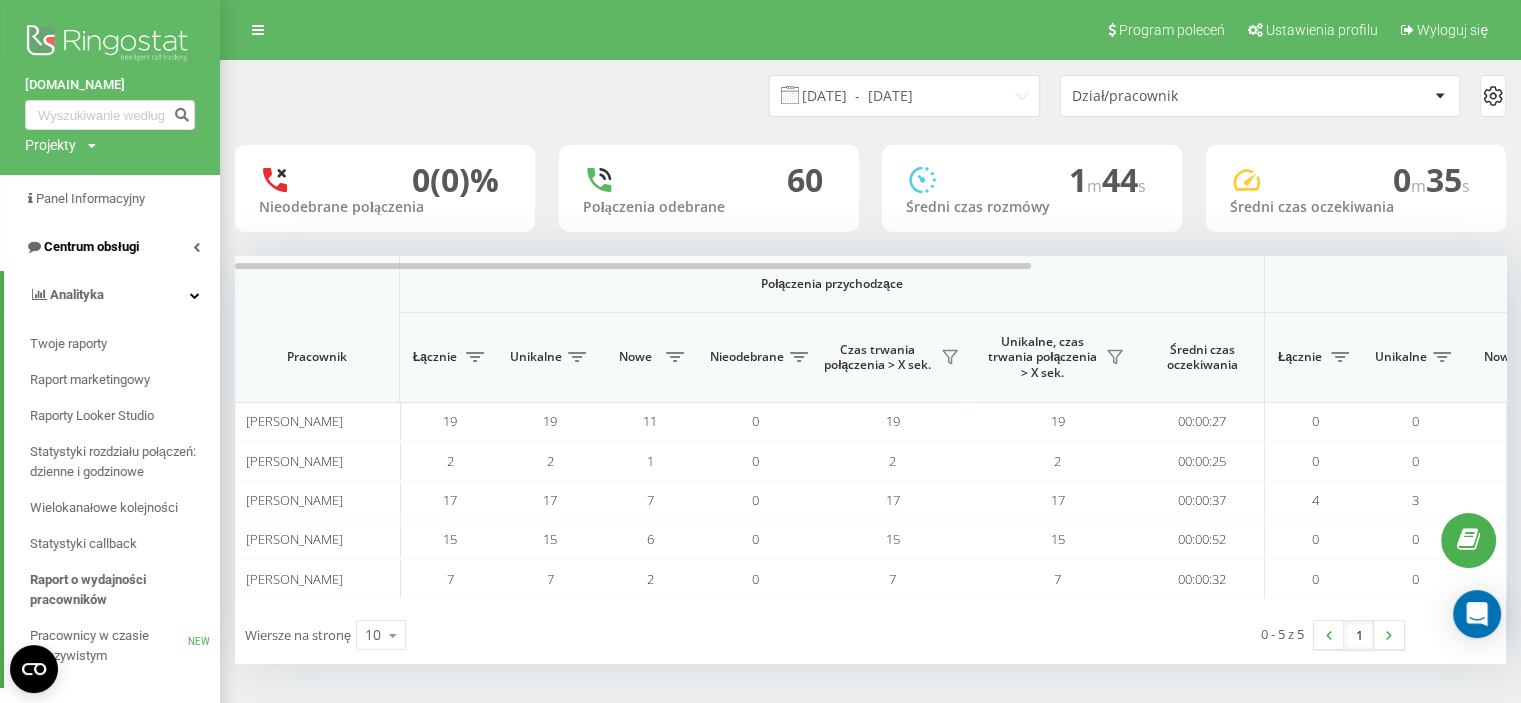 click on "Centrum obsługi" at bounding box center (110, 247) 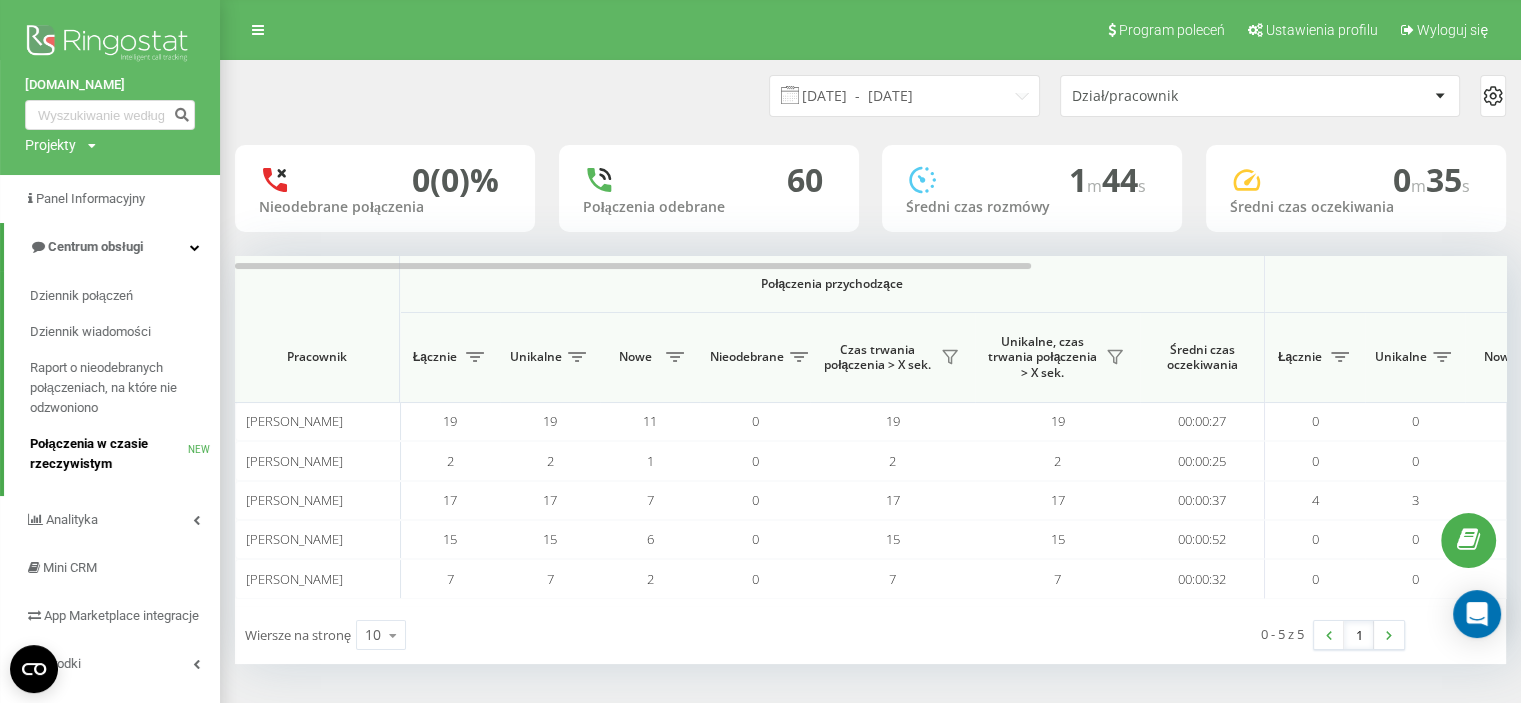 click on "Połączenia w czasie rzeczywistym" at bounding box center [109, 454] 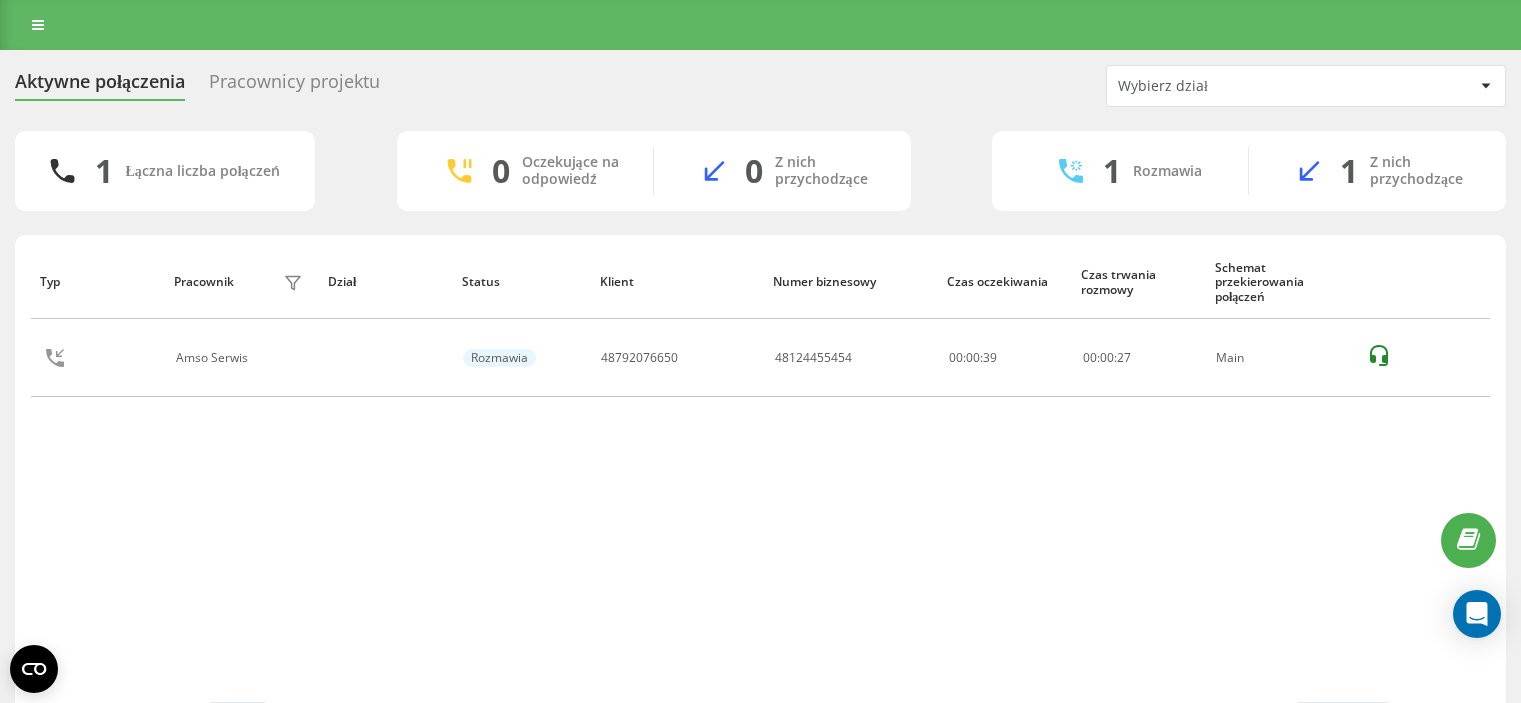 scroll, scrollTop: 0, scrollLeft: 0, axis: both 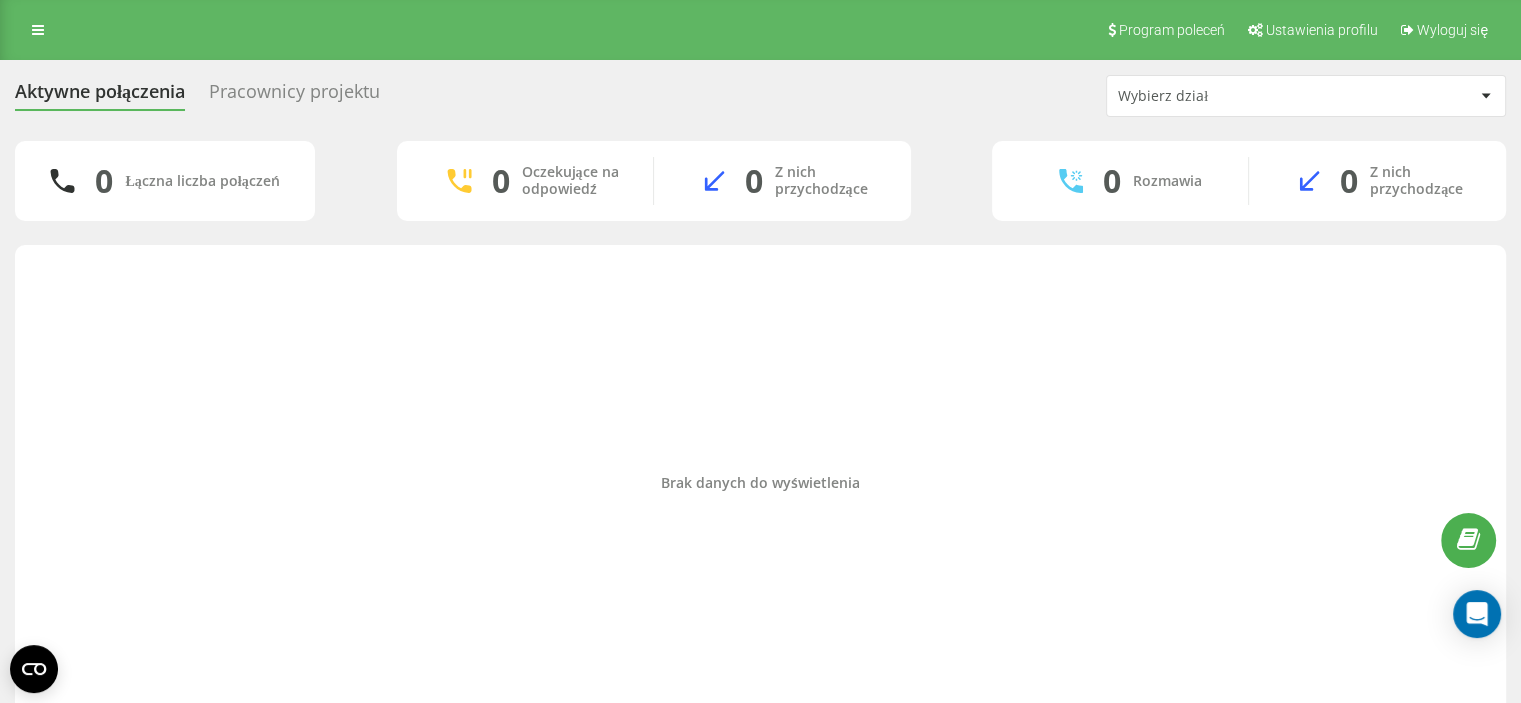 click on "Brak danych do wyświetlenia" at bounding box center [760, 483] 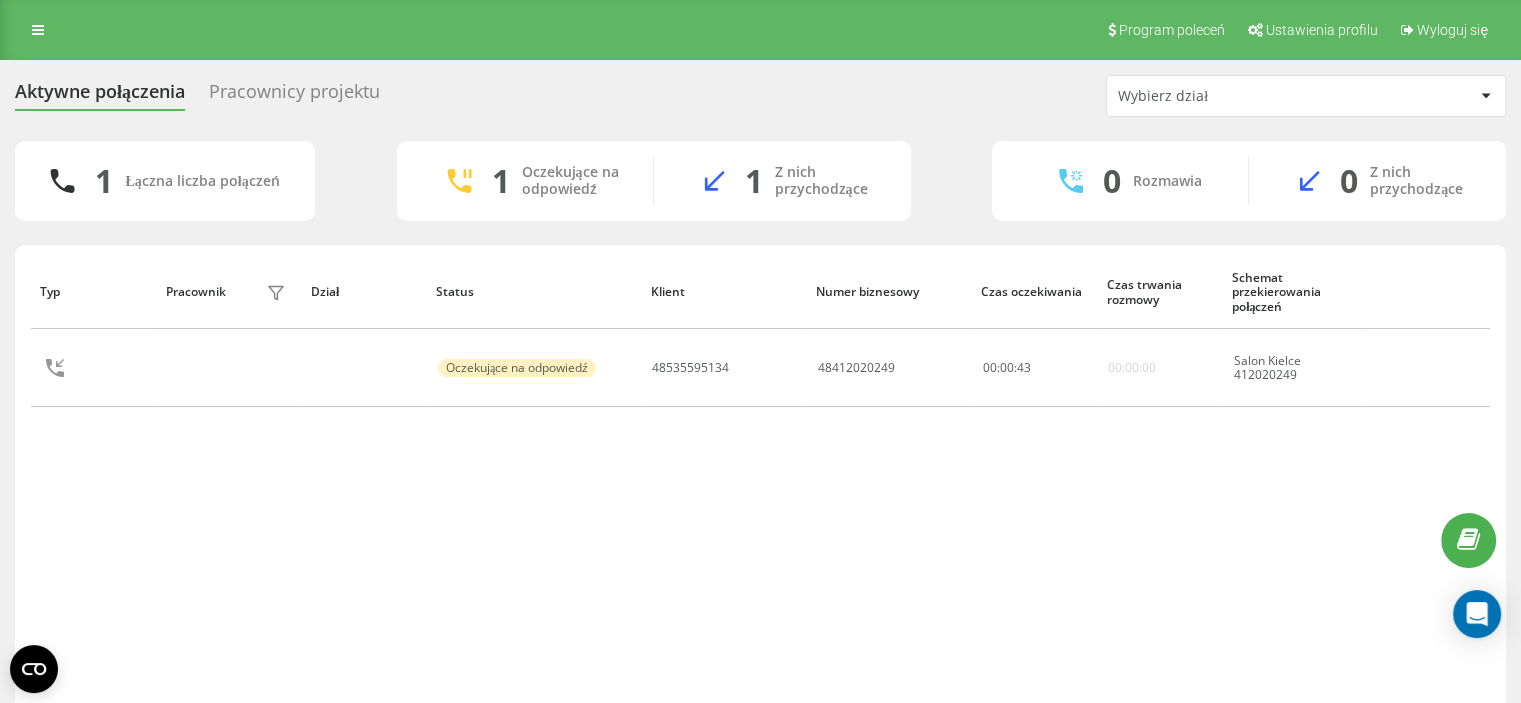 click on "Typ Pracownik  filtra  Dział Status Klient Numer biznesowy Czas oczekiwania Czas trwania rozmowy Schemat przekierowania połączeń Oczekujące na odpowiedź 48535595134 48412020249 00 : 00 : 43 00:00:00 Salon Kielce 412020249  Wiersze na stronę 25 10 25 50 100 0 - 1 z 1 1" at bounding box center (760, 503) 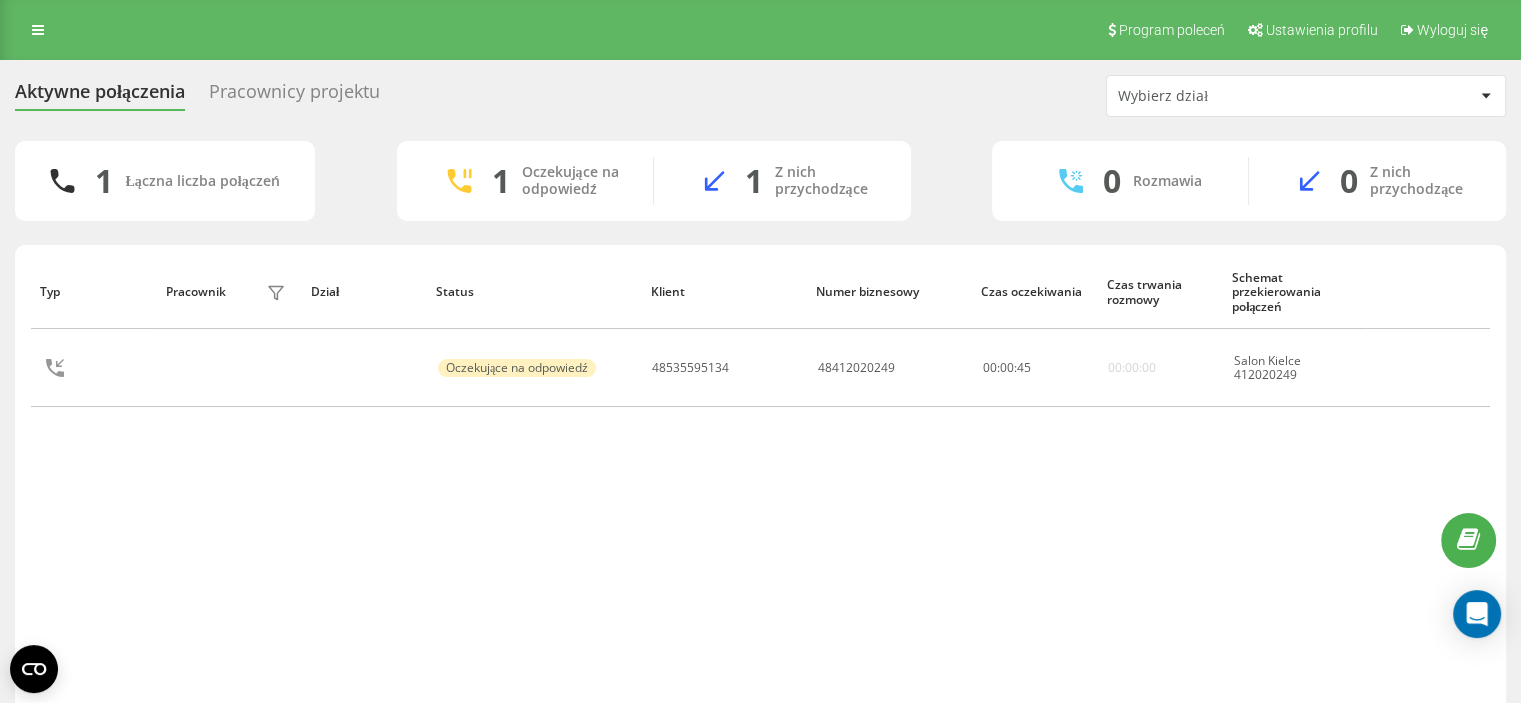 click on "Typ Pracownik  filtra  Dział Status Klient Numer biznesowy Czas oczekiwania Czas trwania rozmowy Schemat przekierowania połączeń Oczekujące na odpowiedź 48535595134 48412020249 00 : 00 : 45 00:00:00 Salon Kielce 412020249  Wiersze na stronę 25 10 25 50 100 0 - 1 z 1 1" at bounding box center [760, 503] 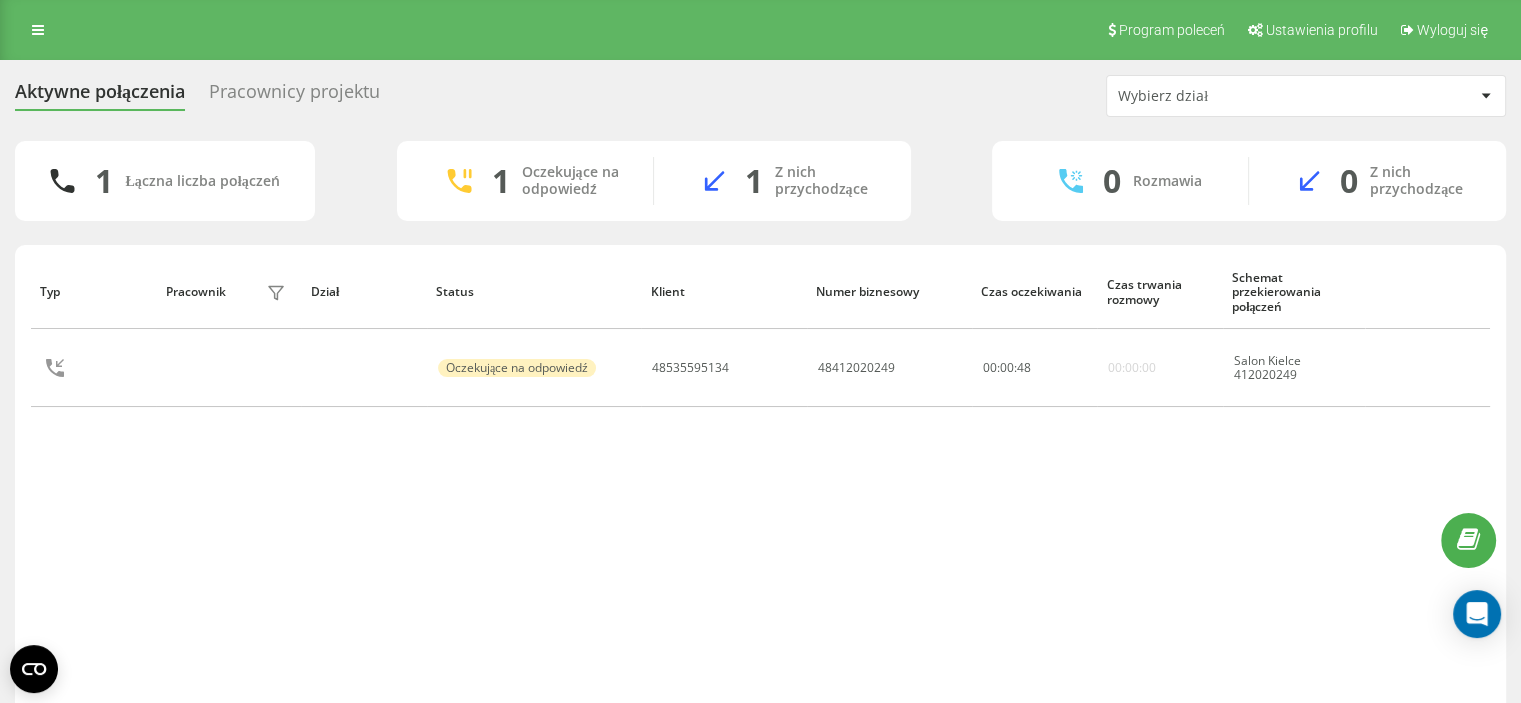 click on "Typ Pracownik  filtra  Dział Status Klient Numer biznesowy Czas oczekiwania Czas trwania rozmowy Schemat przekierowania połączeń Oczekujące na odpowiedź 48535595134 48412020249 00 : 00 : 48 00:00:00 Salon Kielce 412020249  Wiersze na stronę 25 10 25 50 100 0 - 1 z 1 1" at bounding box center (760, 503) 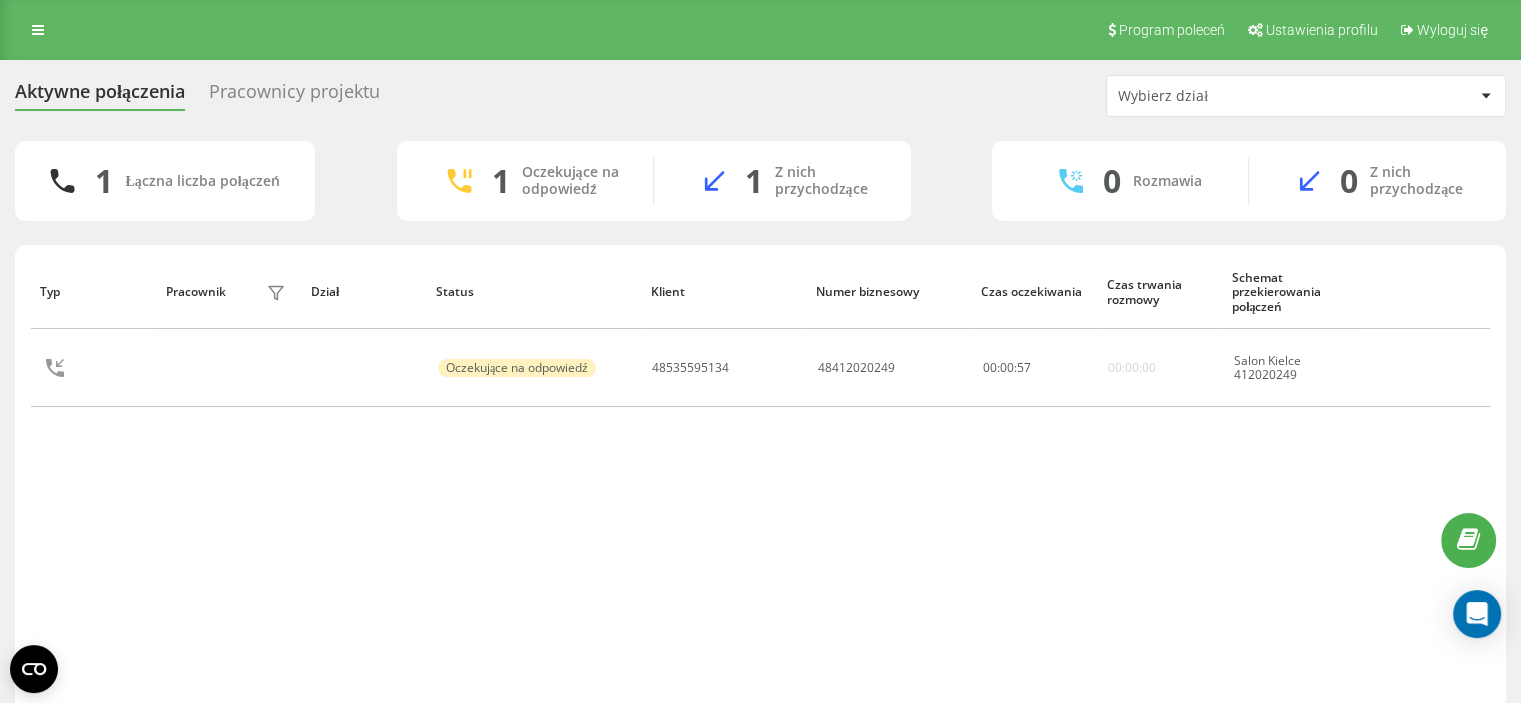 click on "Typ Pracownik  filtra  Dział Status Klient Numer biznesowy Czas oczekiwania Czas trwania rozmowy Schemat przekierowania połączeń Oczekujące na odpowiedź 48535595134 48412020249 00 : 00 : 57 00:00:00 Salon Kielce 412020249  Wiersze na stronę 25 10 25 50 100 0 - 1 z 1 1" at bounding box center (760, 503) 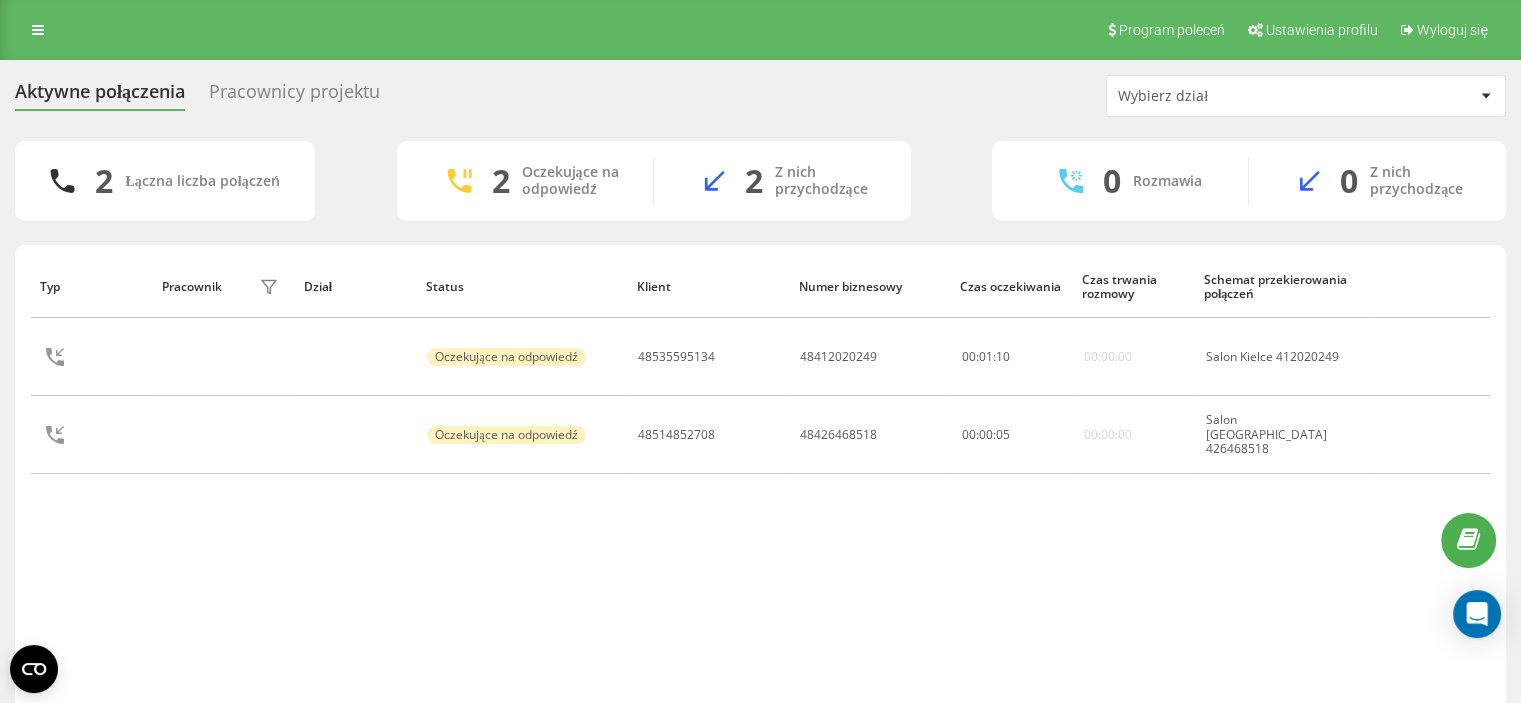 click on "Typ Pracownik  filtra  Dział Status Klient Numer biznesowy Czas oczekiwania Czas trwania rozmowy Schemat przekierowania połączeń Oczekujące na odpowiedź 48535595134 48412020249 00 : 01 : 10 00:00:00 Salon Kielce 412020249  Oczekujące na odpowiedź 48514852708 48426468518 00 : 00 : 05 00:00:00 Salon [GEOGRAPHIC_DATA] 426468518  Wiersze na stronę 25 10 25 50 100 0 - 2 z 2 1" at bounding box center (760, 503) 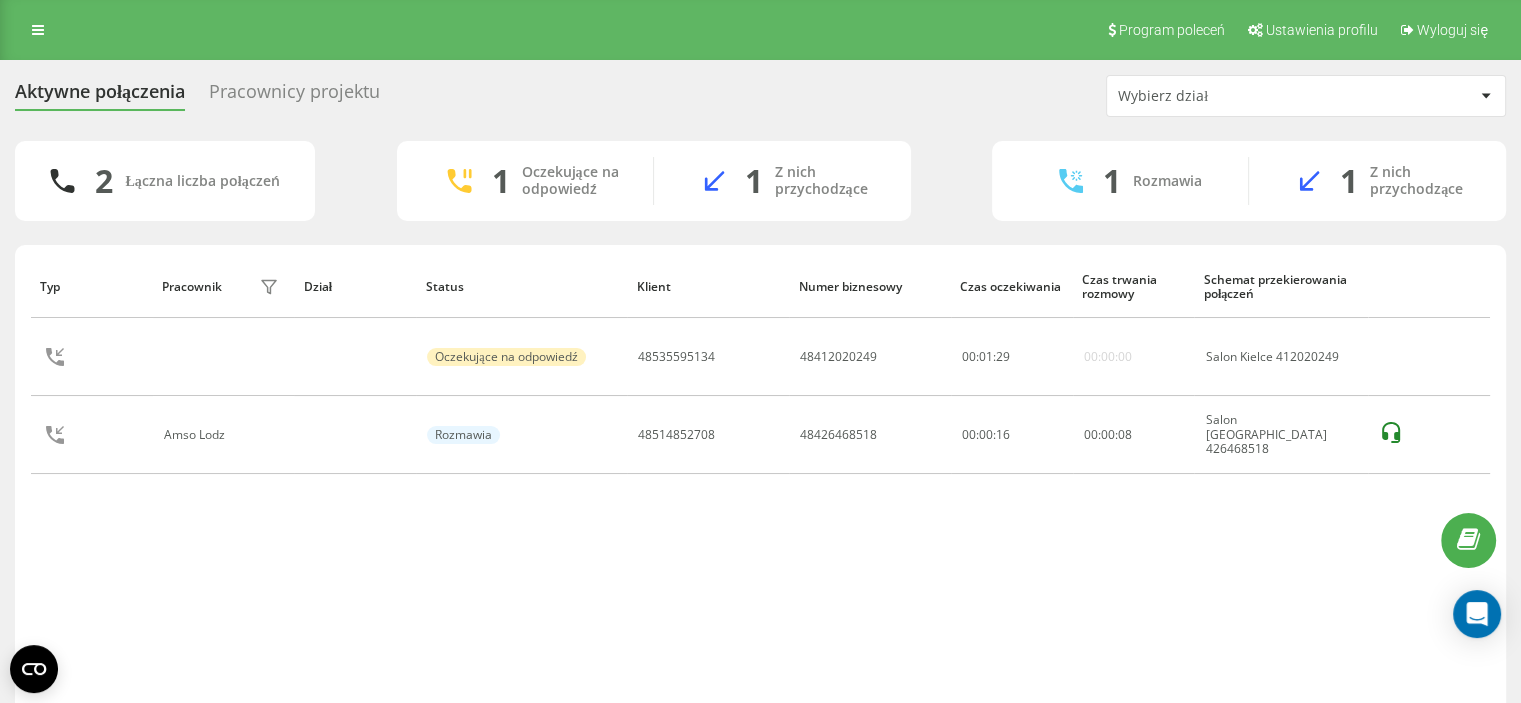 click on "Wiersze na stronę 25 10 25 50 100" at bounding box center (404, 727) 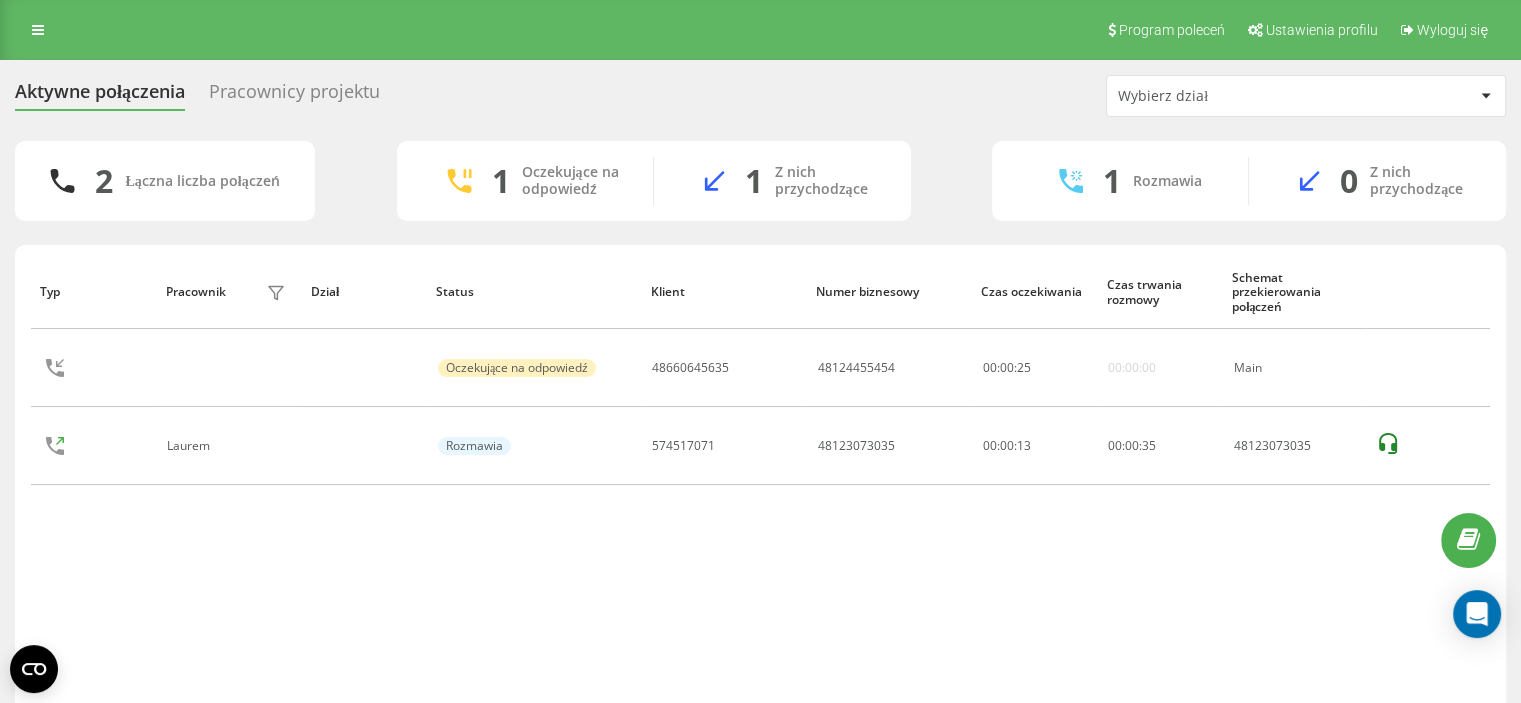 click on "Typ Pracownik  filtra  Dział Status Klient Numer biznesowy Czas oczekiwania Czas trwania rozmowy Schemat przekierowania połączeń Oczekujące na odpowiedź 48660645635 48124455454 00 : 00 : 25 00:00:00 Main Laurem Rozmawia 574517071 48123073035 00:00:13 00 : 00 : 35 48123073035" at bounding box center (760, 483) 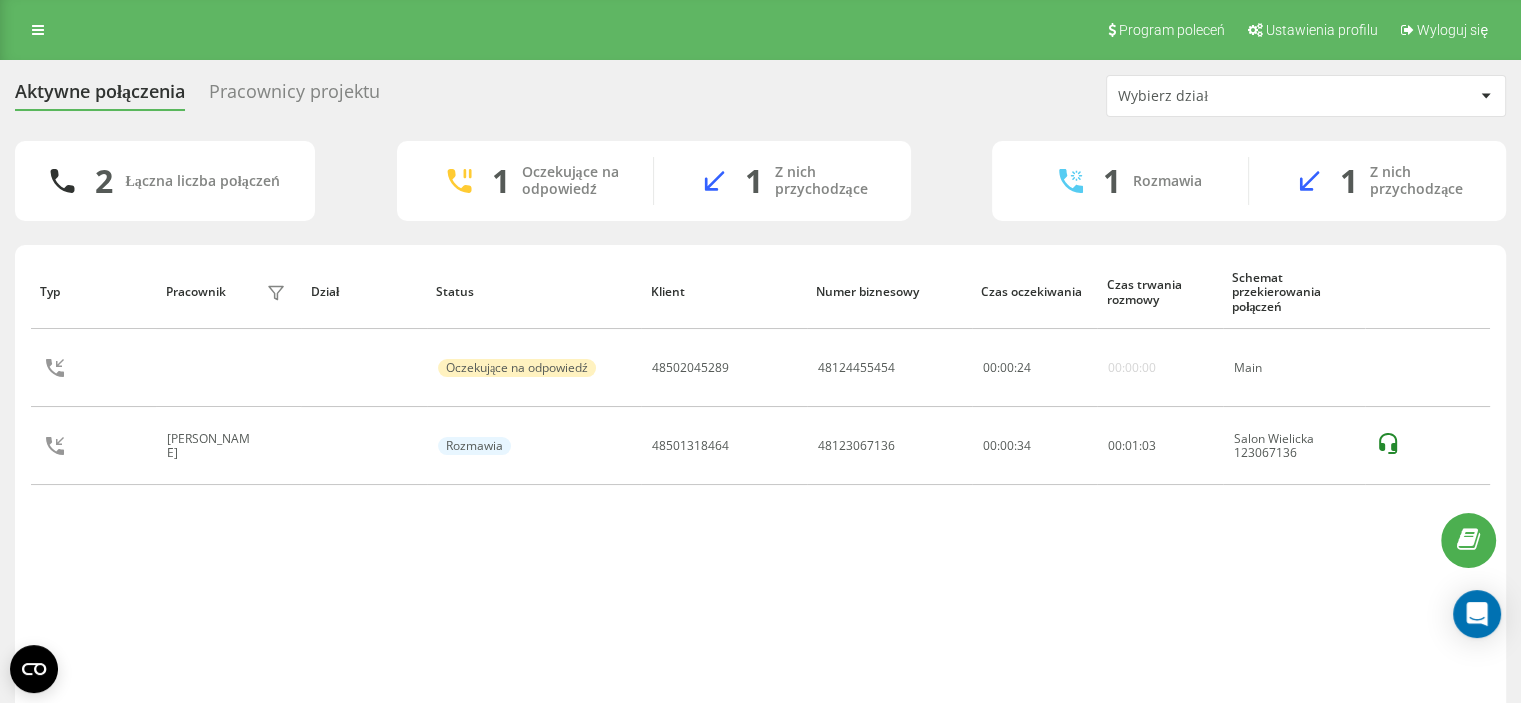 click on "Typ Pracownik  filtra  Dział Status Klient Numer biznesowy Czas oczekiwania Czas trwania rozmowy Schemat przekierowania połączeń Oczekujące na odpowiedź 48502045289 48124455454 00 : 00 : 24 00:00:00 Main Amso WIelicka Rozmawia 48501318464 48123067136 00:00:34 00 : 01 : 03 Salon Wielicka 123067136" at bounding box center (760, 483) 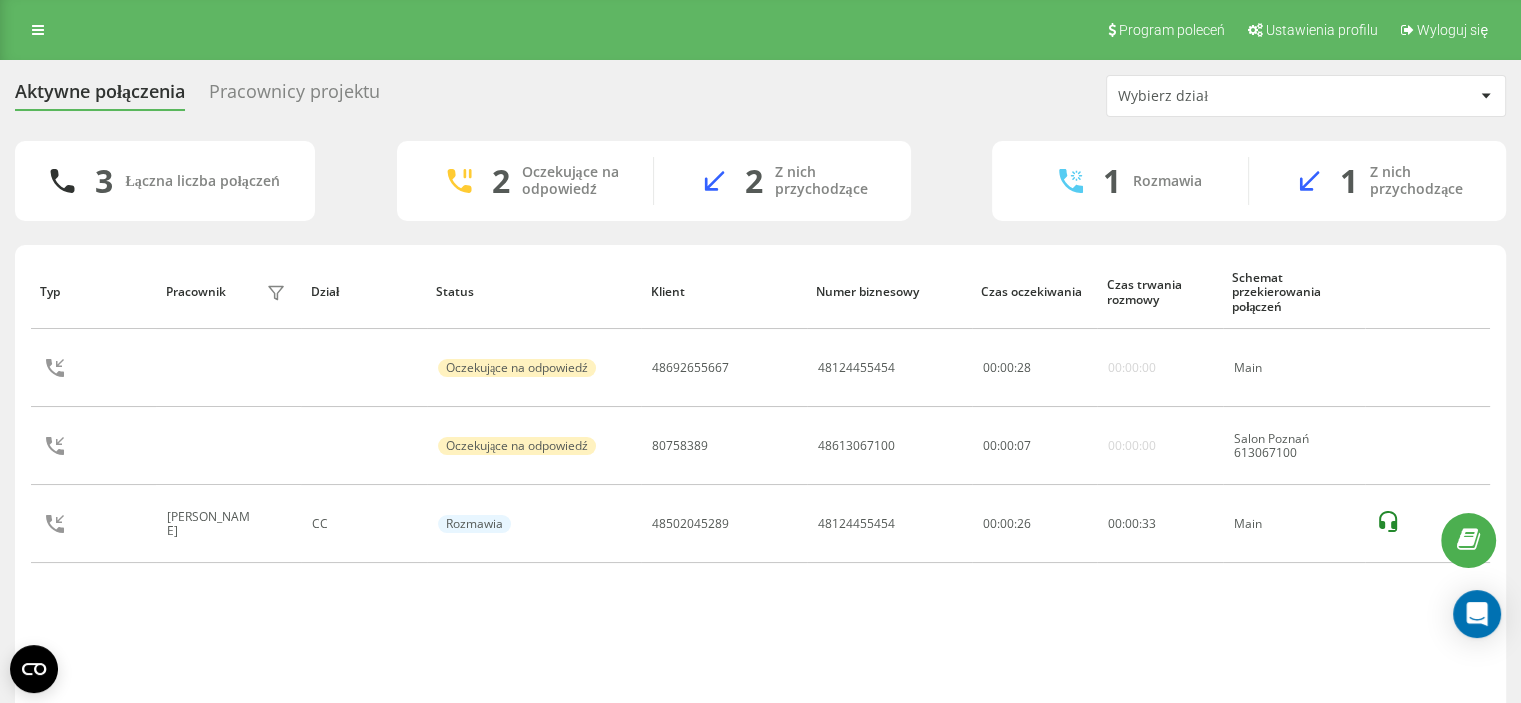 click on "Typ Pracownik  filtra  Dział Status Klient Numer biznesowy Czas oczekiwania Czas trwania rozmowy Schemat przekierowania połączeń Oczekujące na odpowiedź 48692655667 48124455454 00 : 00 : 28 00:00:00 Main Oczekujące na odpowiedź 80758389 48613067100 00 : 00 : 07 00:00:00 Salon Poznań 613067100 [PERSON_NAME] CC Rozmawia 48502045289 48124455454 00:00:26 00 : 00 : 33 Main" at bounding box center [760, 483] 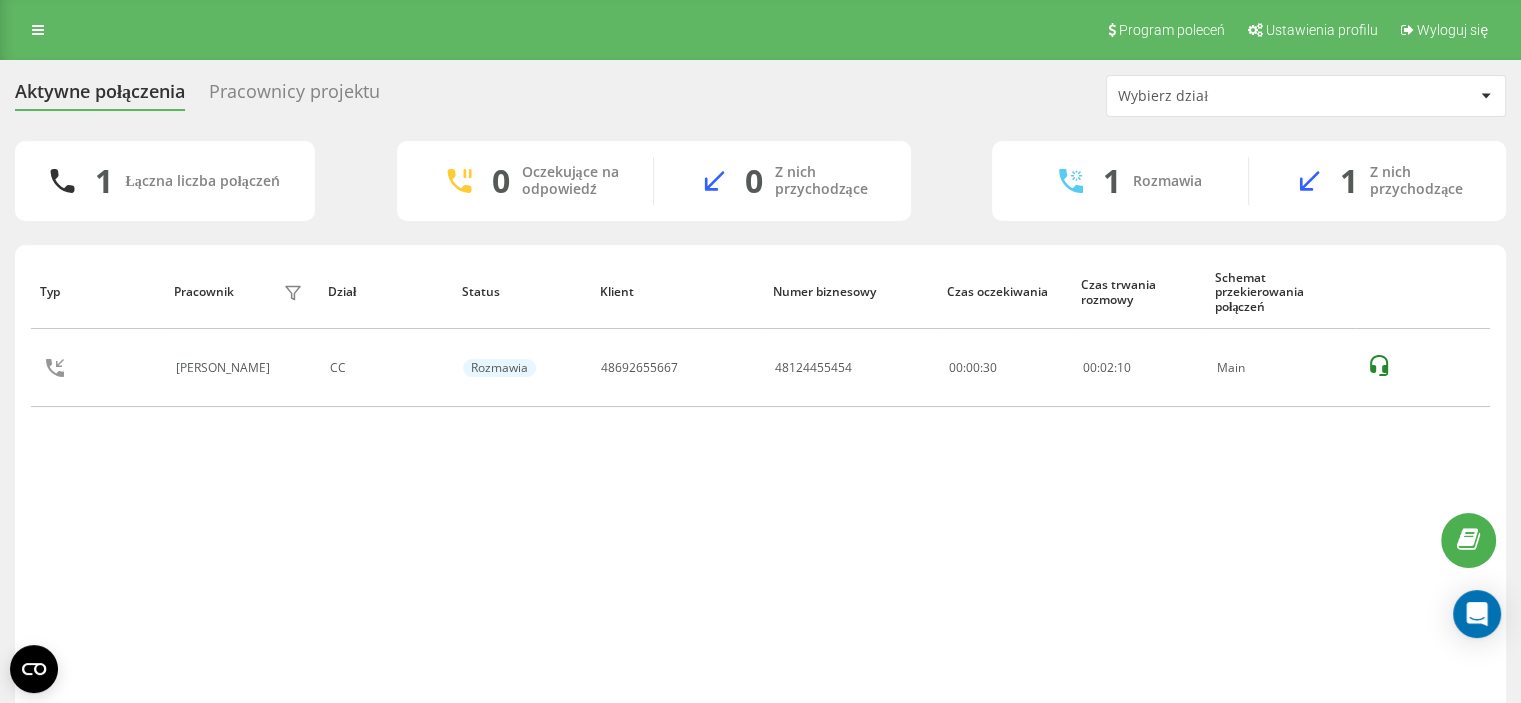 click on "Typ Pracownik  filtra  Dział Status Klient Numer biznesowy Czas oczekiwania Czas trwania rozmowy Schemat przekierowania połączeń [PERSON_NAME] CC Rozmawia 48692655667 48124455454 00:00:30 00 : 02 : 10 Main" at bounding box center [760, 483] 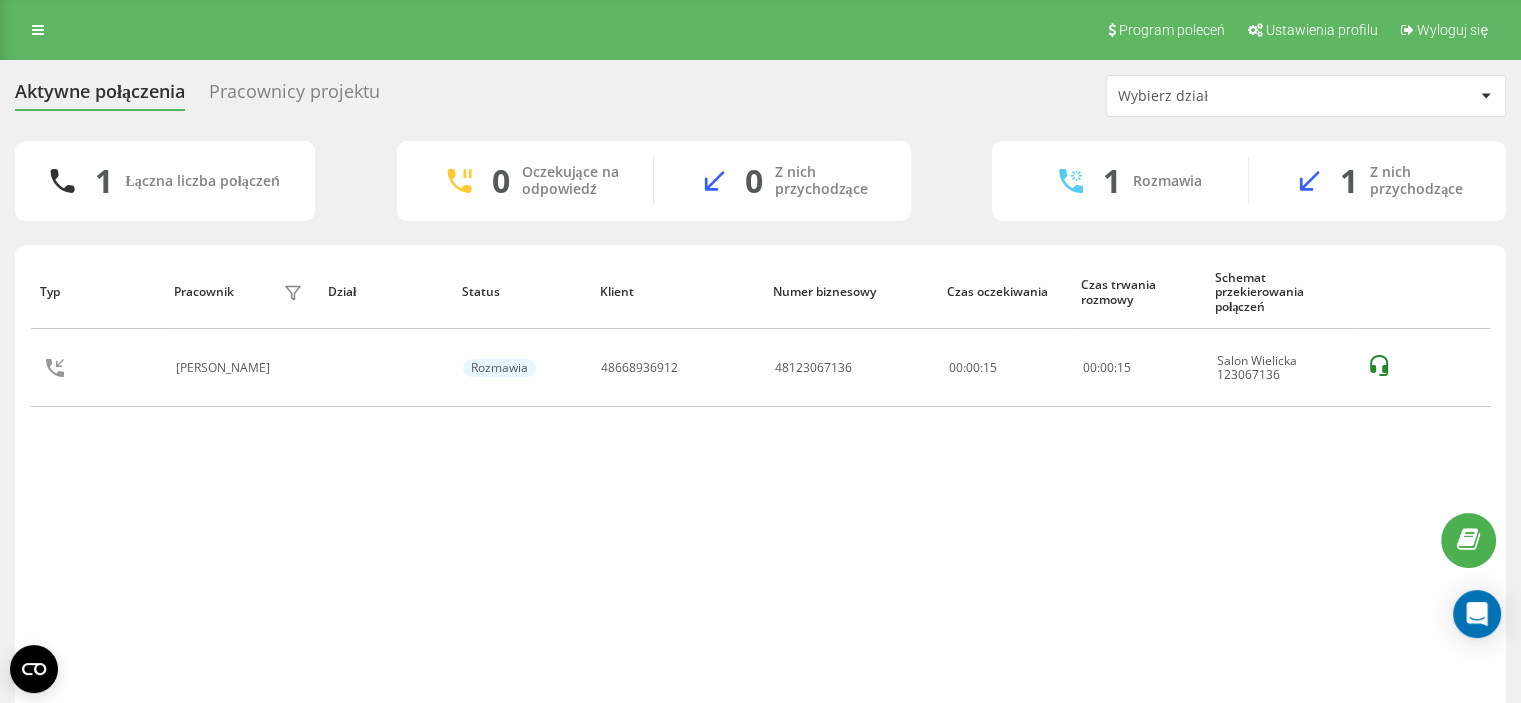 click on "1   Łączna liczba połączeń   0   Oczekujące na odpowiedź   0   Z nich przychodzące   1   Rozmawia   1   Z nich przychodzące" at bounding box center [760, 181] 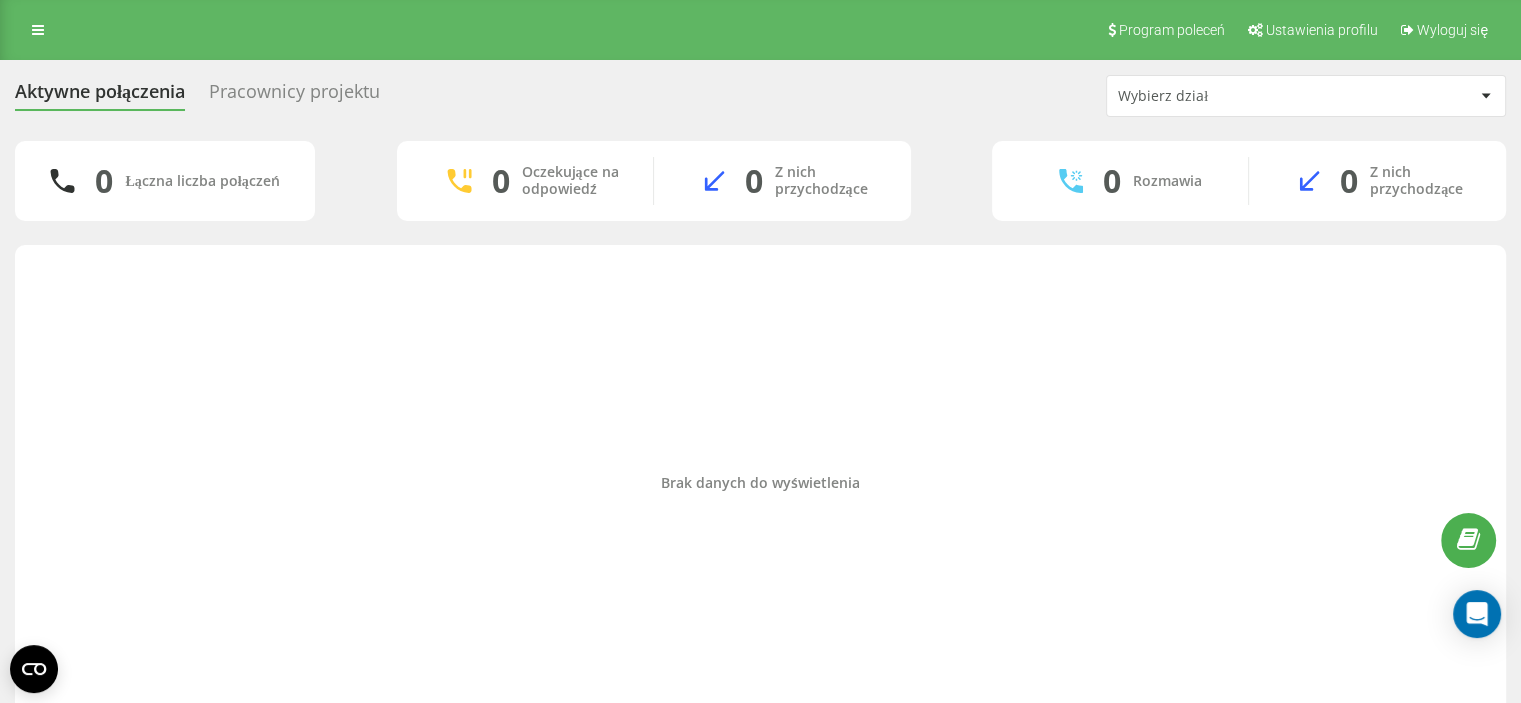 click on "Aktywne połączenia Pracownicy projektu Wybierz dział   0   Łączna liczba połączeń   0   Oczekujące na odpowiedź   0   Z nich przychodzące   0   Rozmawia   0   Z nich przychodzące Brak danych do wyświetlenia" at bounding box center (760, 403) 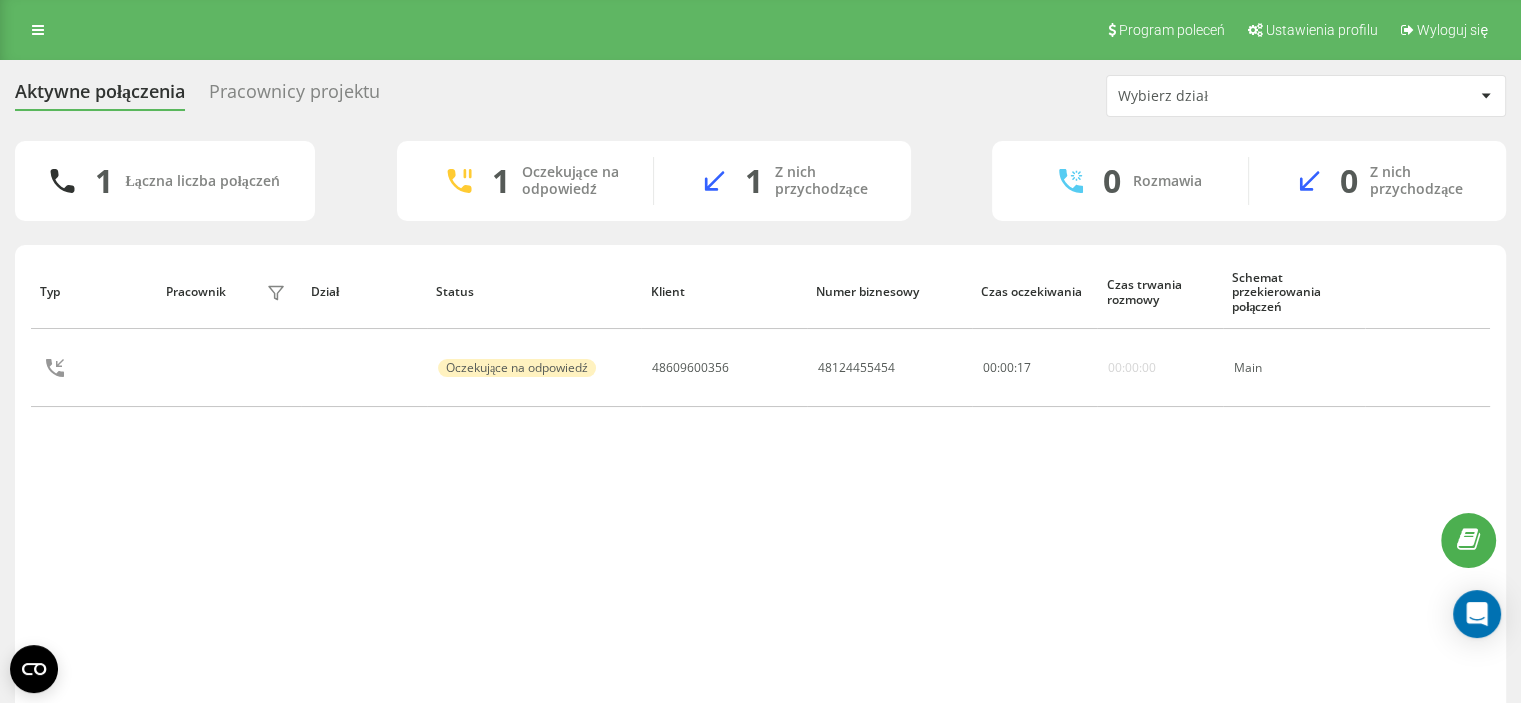click on "Typ Pracownik  filtra  Dział Status Klient Numer biznesowy Czas oczekiwania Czas trwania rozmowy Schemat przekierowania połączeń Oczekujące na odpowiedź 48609600356 48124455454 00 : 00 : 17 00:00:00 Main" at bounding box center (760, 483) 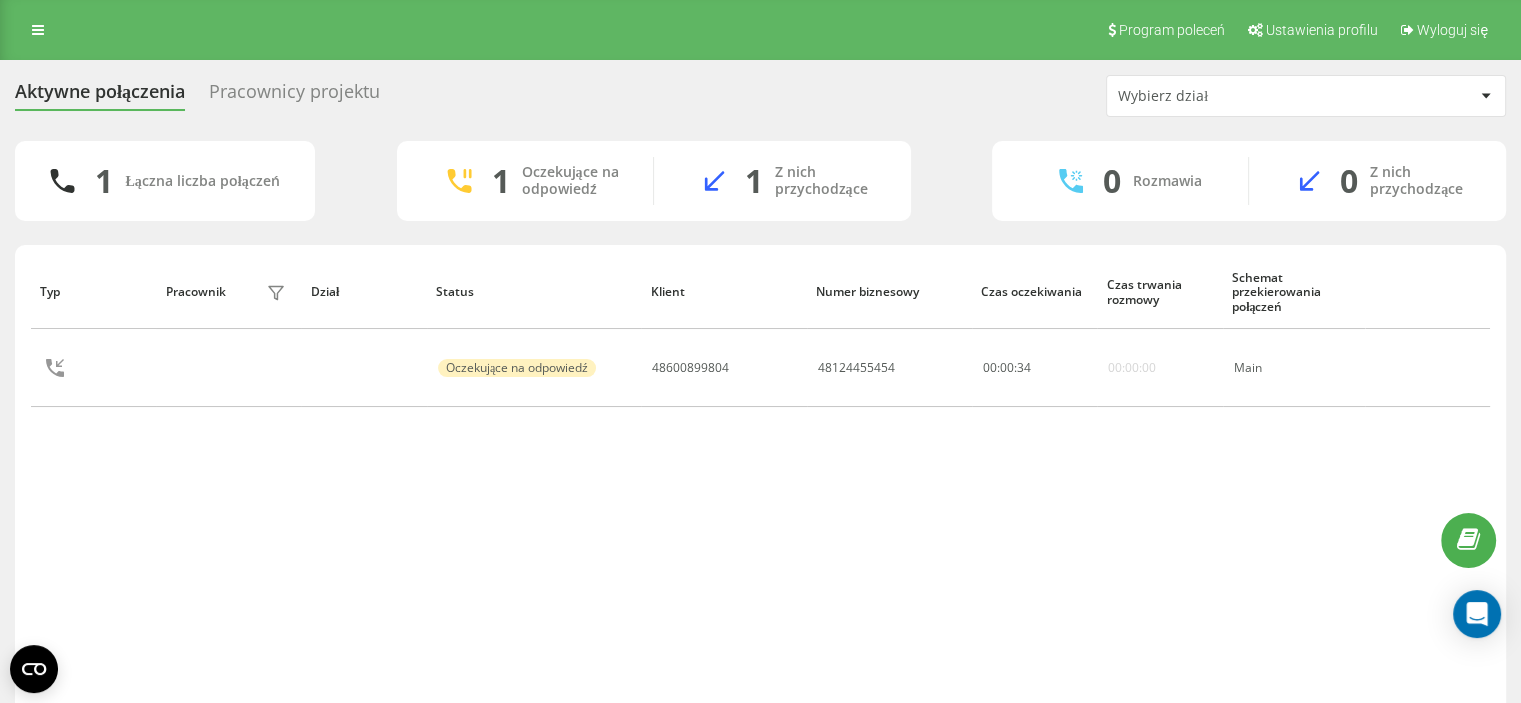 click on "Typ Pracownik  filtra  Dział Status Klient Numer biznesowy Czas oczekiwania Czas trwania rozmowy Schemat przekierowania połączeń Oczekujące na odpowiedź 48600899804 48124455454 00 : 00 : 34 00:00:00 Main" at bounding box center (760, 483) 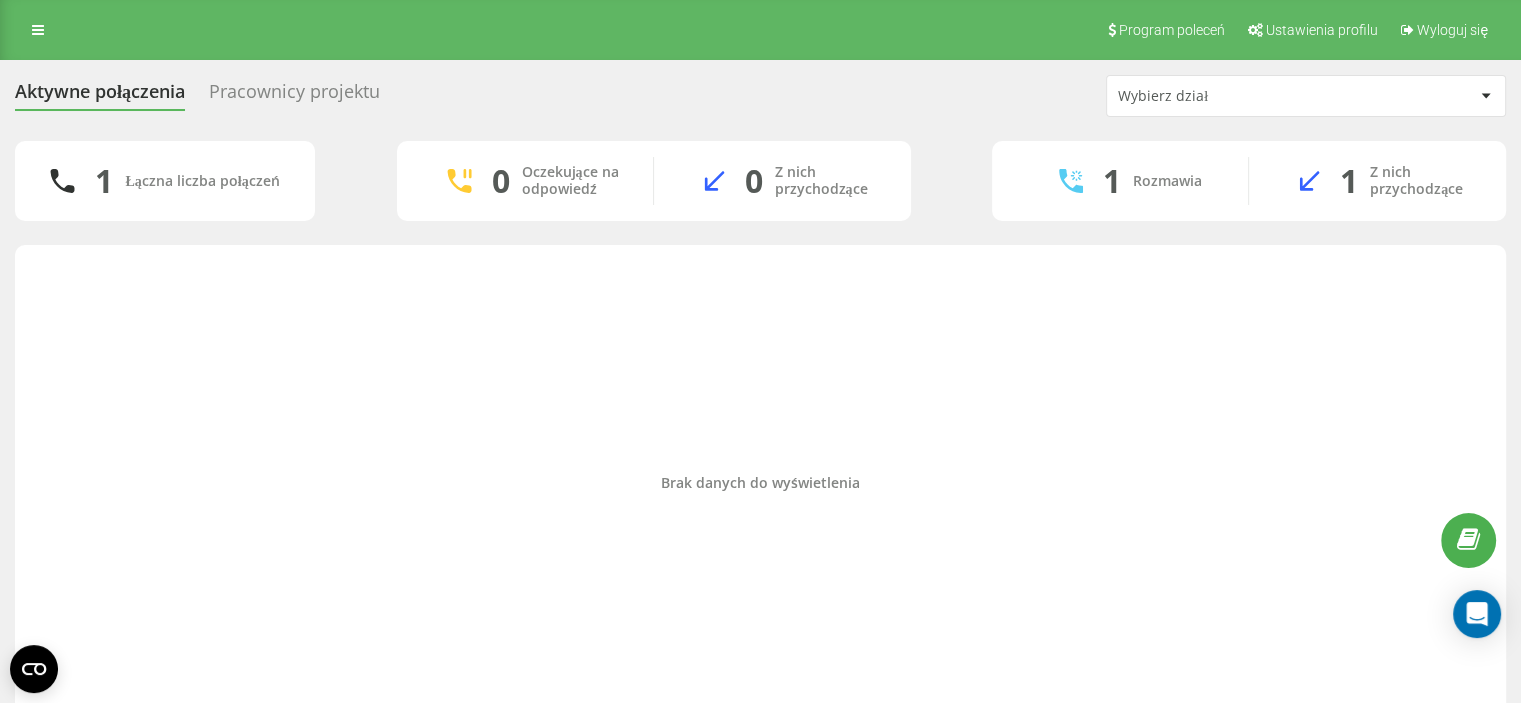 drag, startPoint x: 44, startPoint y: 440, endPoint x: 69, endPoint y: 405, distance: 43.011627 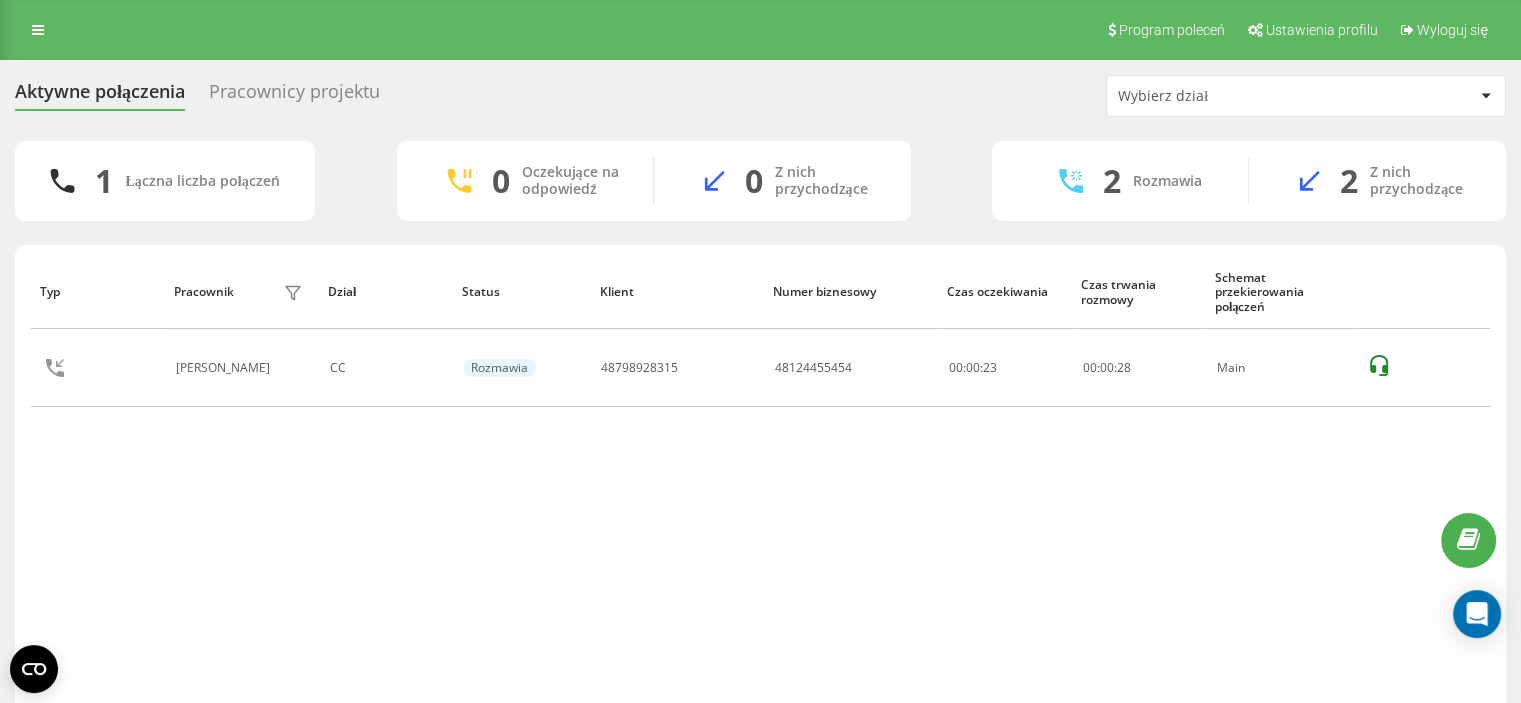 click on "Aktywne połączenia Pracownicy projektu Wybierz dział   1   Łączna liczba połączeń   0   Oczekujące na odpowiedź   0   Z nich przychodzące   2   Rozmawia   2   Z nich przychodzące Typ Pracownik  filtra  Dział Status Klient Numer biznesowy Czas oczekiwania Czas trwania rozmowy Schemat przekierowania połączeń [PERSON_NAME] CC Rozmawia 48798928315 48124455454 00:00:23 00 : 00 : 28 Main Wiersze na stronę 25 10 25 50 100 0 - 1 z 1 1" at bounding box center (760, 418) 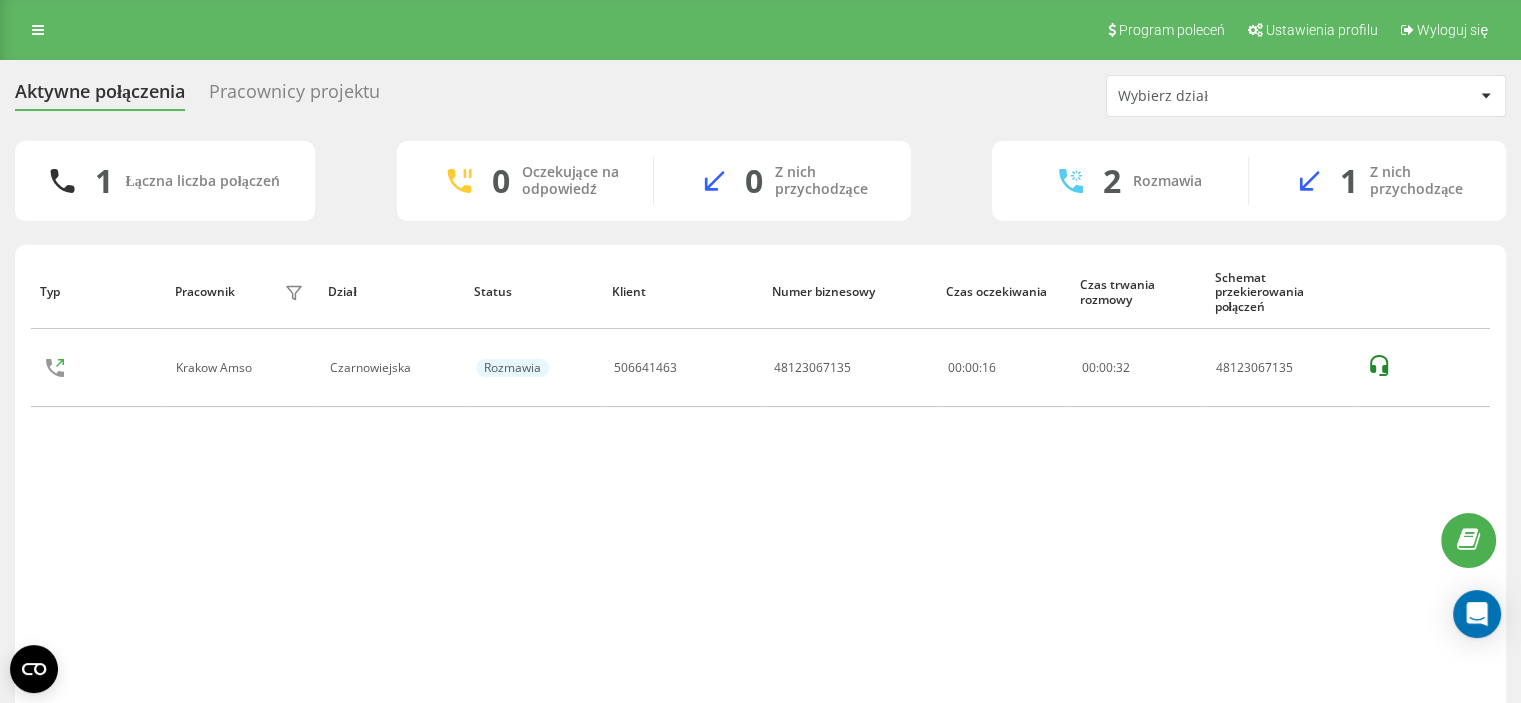 click on "1   Łączna liczba połączeń   0   Oczekujące na odpowiedź   0   Z nich przychodzące   2   Rozmawia   1   Z nich przychodzące Typ Pracownik  filtra  Dział Status Klient Numer biznesowy Czas oczekiwania Czas trwania rozmowy Schemat przekierowania połączeń Krakow Amso Czarnowiejska Rozmawia 506641463 48123067135 00:00:16 00 : 00 : 32 48123067135 Wiersze na stronę 25 10 25 50 100 0 - 1 z 1 1" at bounding box center (760, 451) 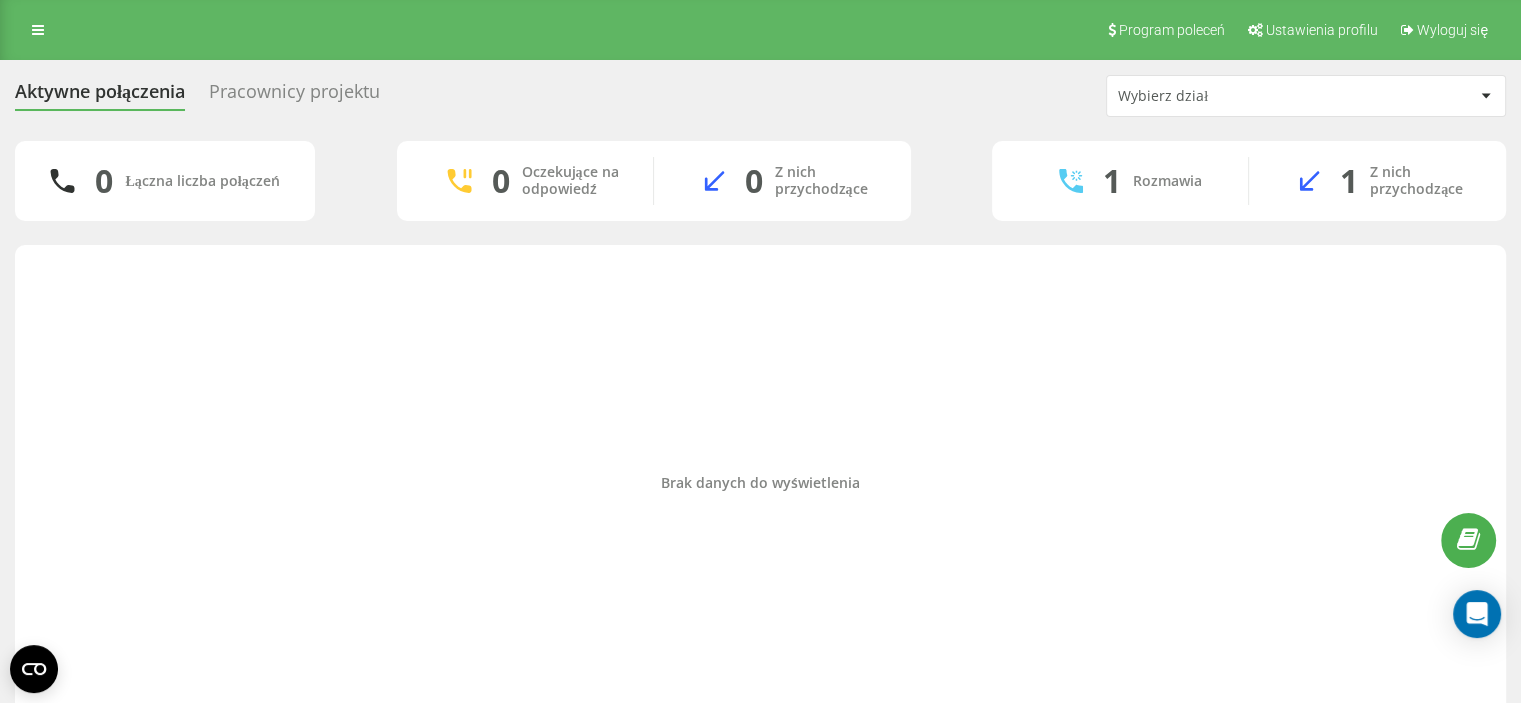 click on "Brak danych do wyświetlenia" at bounding box center [760, 483] 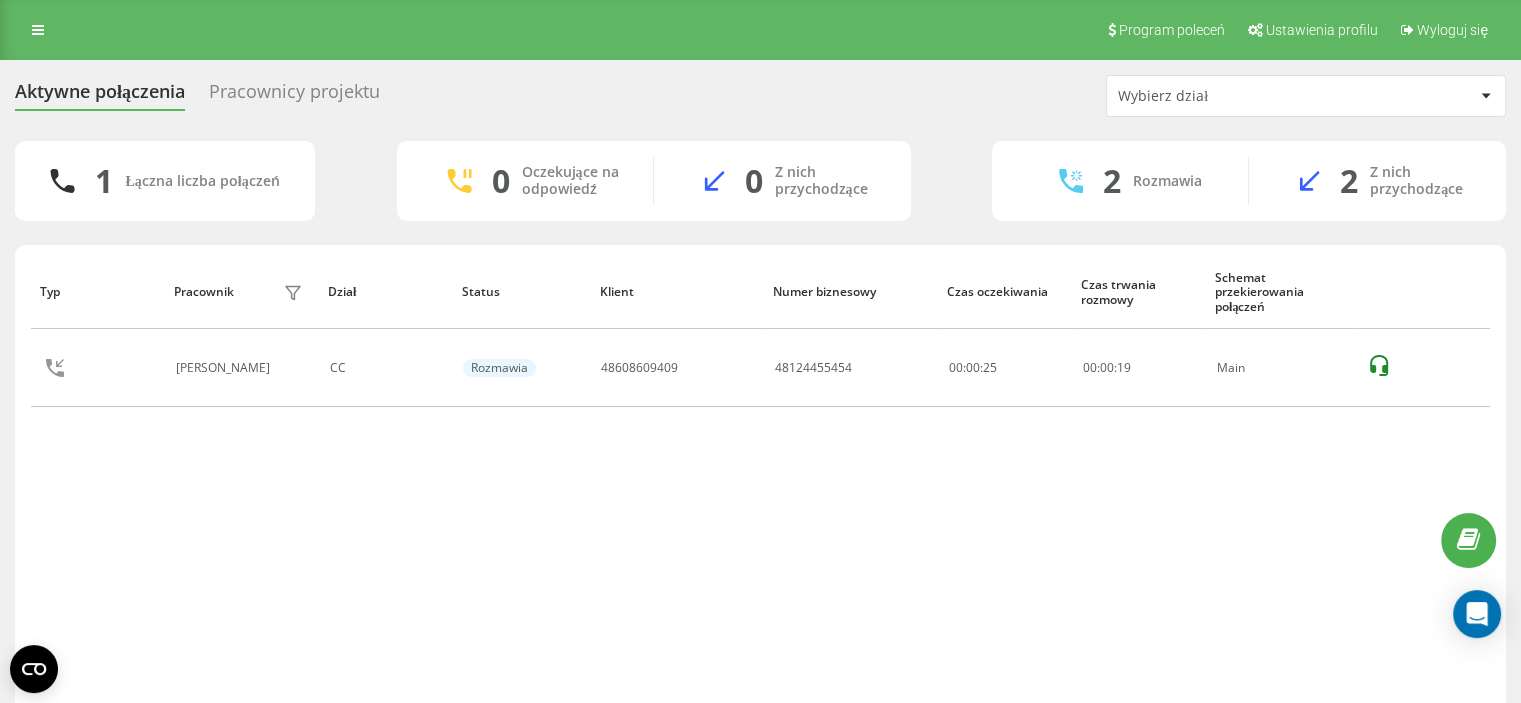 drag, startPoint x: 970, startPoint y: 482, endPoint x: 984, endPoint y: 474, distance: 16.124516 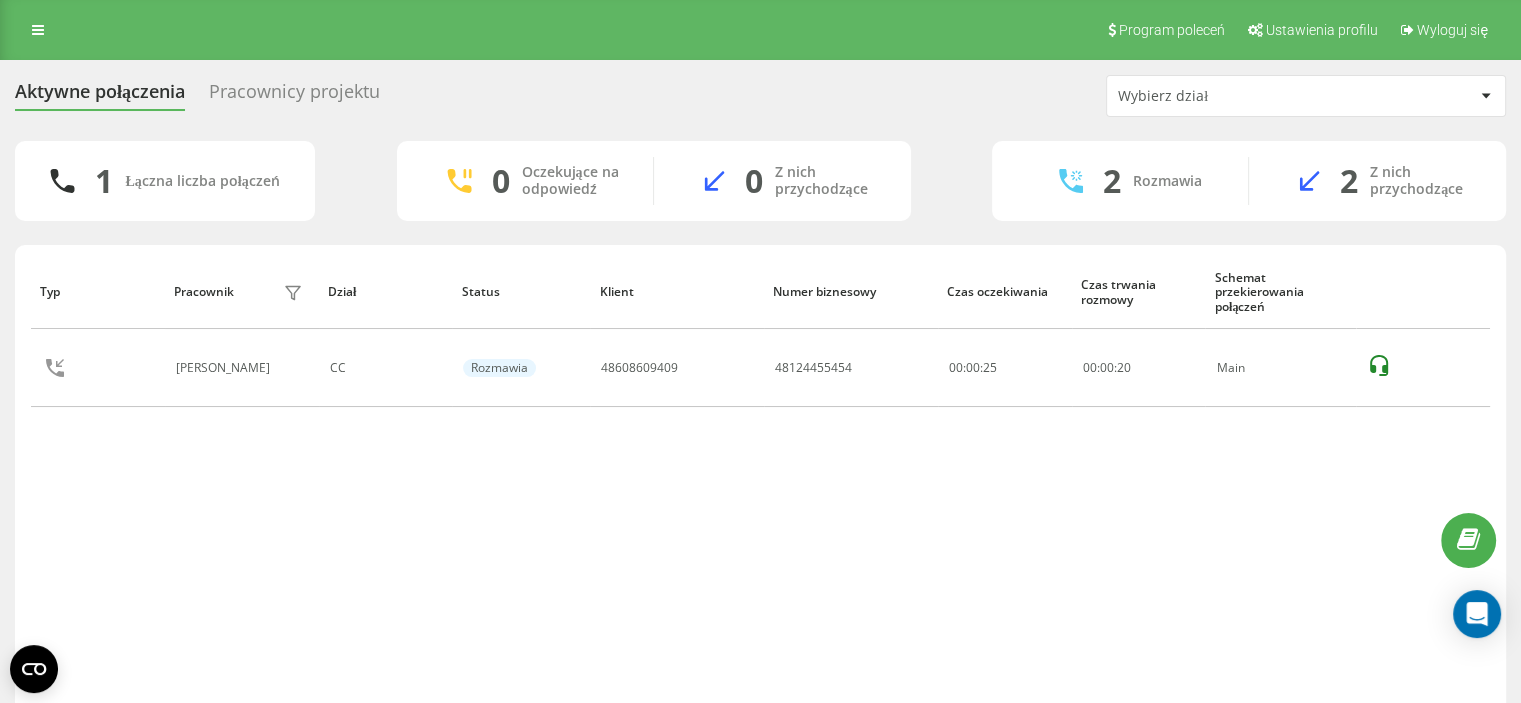 click on "Typ Pracownik  filtra  Dział Status Klient Numer biznesowy Czas oczekiwania Czas trwania rozmowy Schemat przekierowania połączeń [PERSON_NAME] CC Rozmawia 48608609409 48124455454 00:00:25 00 : 00 : 20 Main" at bounding box center (760, 483) 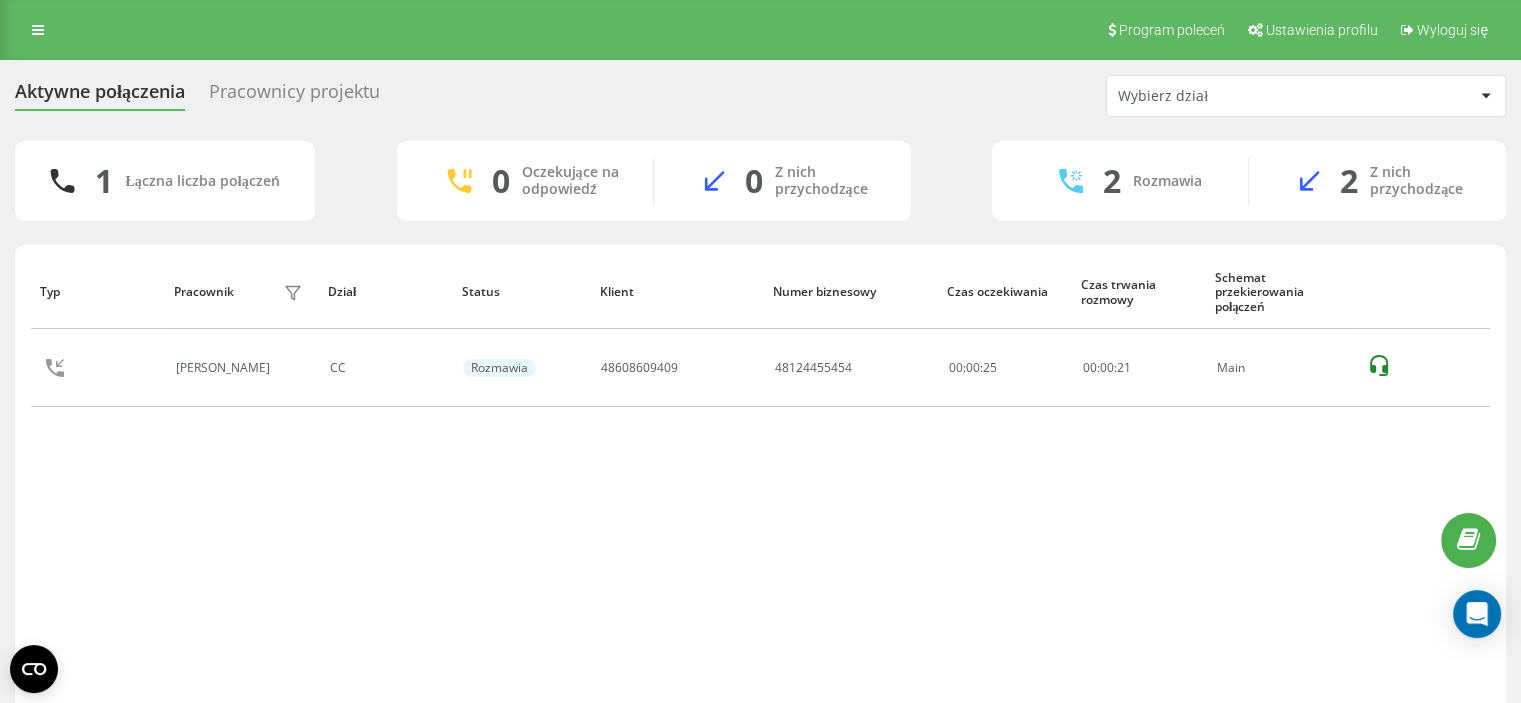 click on "Typ Pracownik  filtra  Dział Status Klient Numer biznesowy Czas oczekiwania Czas trwania rozmowy Schemat przekierowania połączeń [PERSON_NAME] CC Rozmawia 48608609409 48124455454 00:00:25 00 : 00 : 21 Main" at bounding box center (760, 483) 